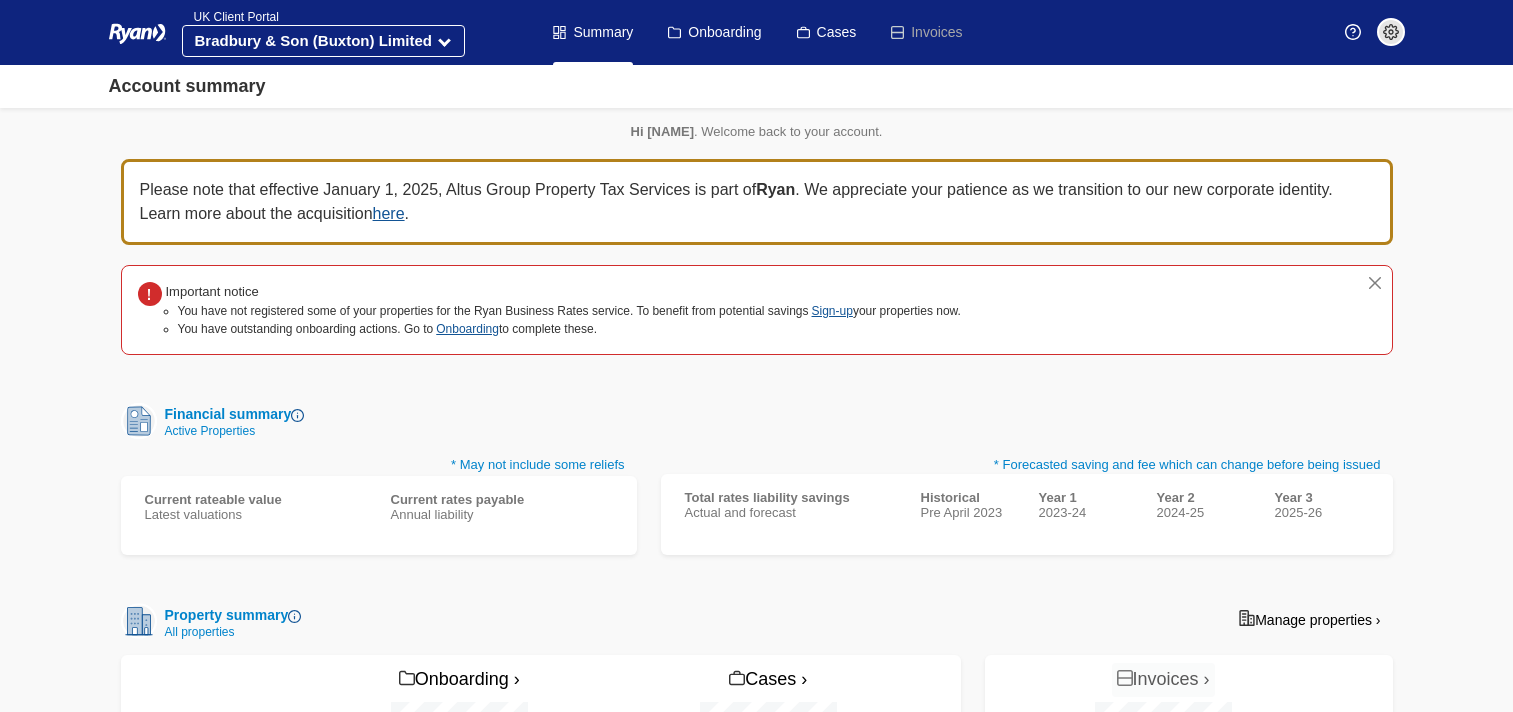 scroll, scrollTop: 0, scrollLeft: 0, axis: both 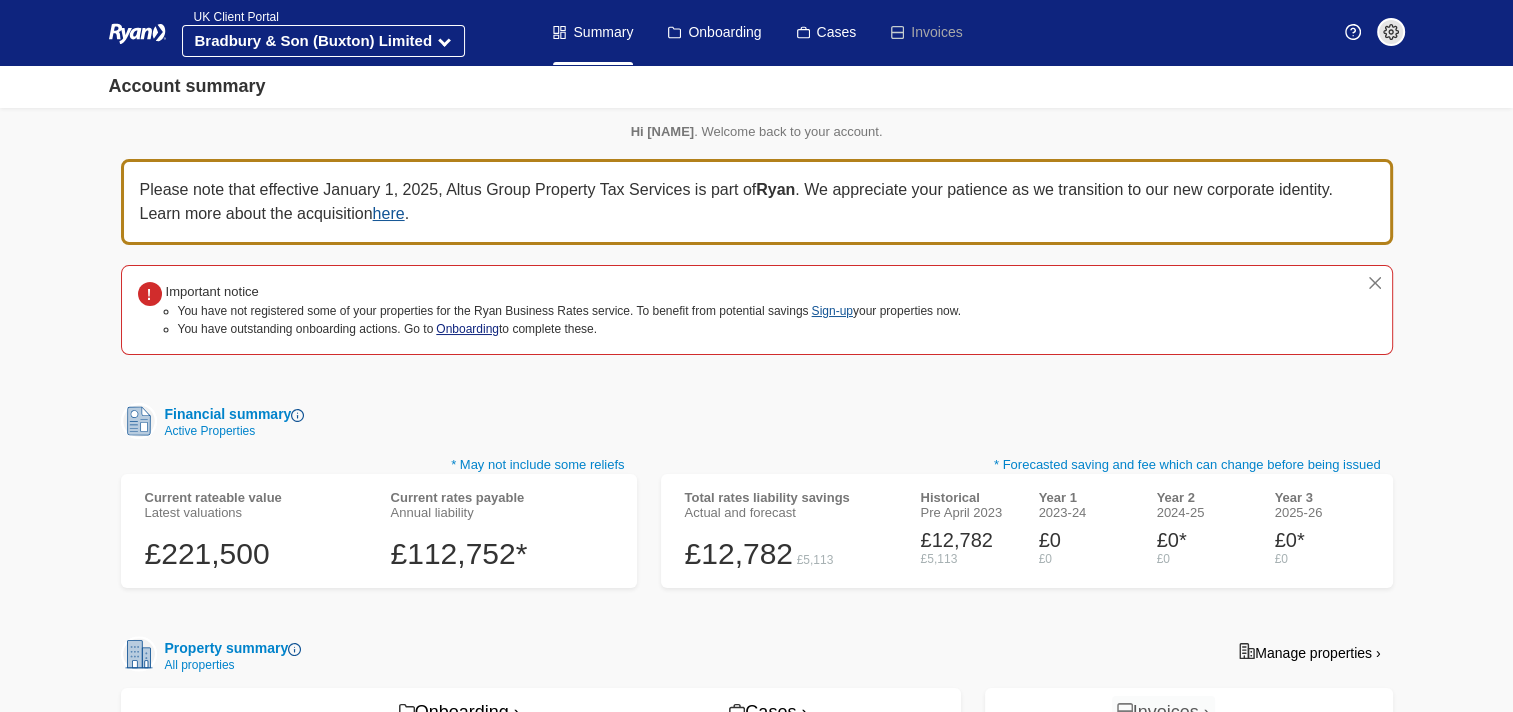 click on "Onboarding" at bounding box center (467, 329) 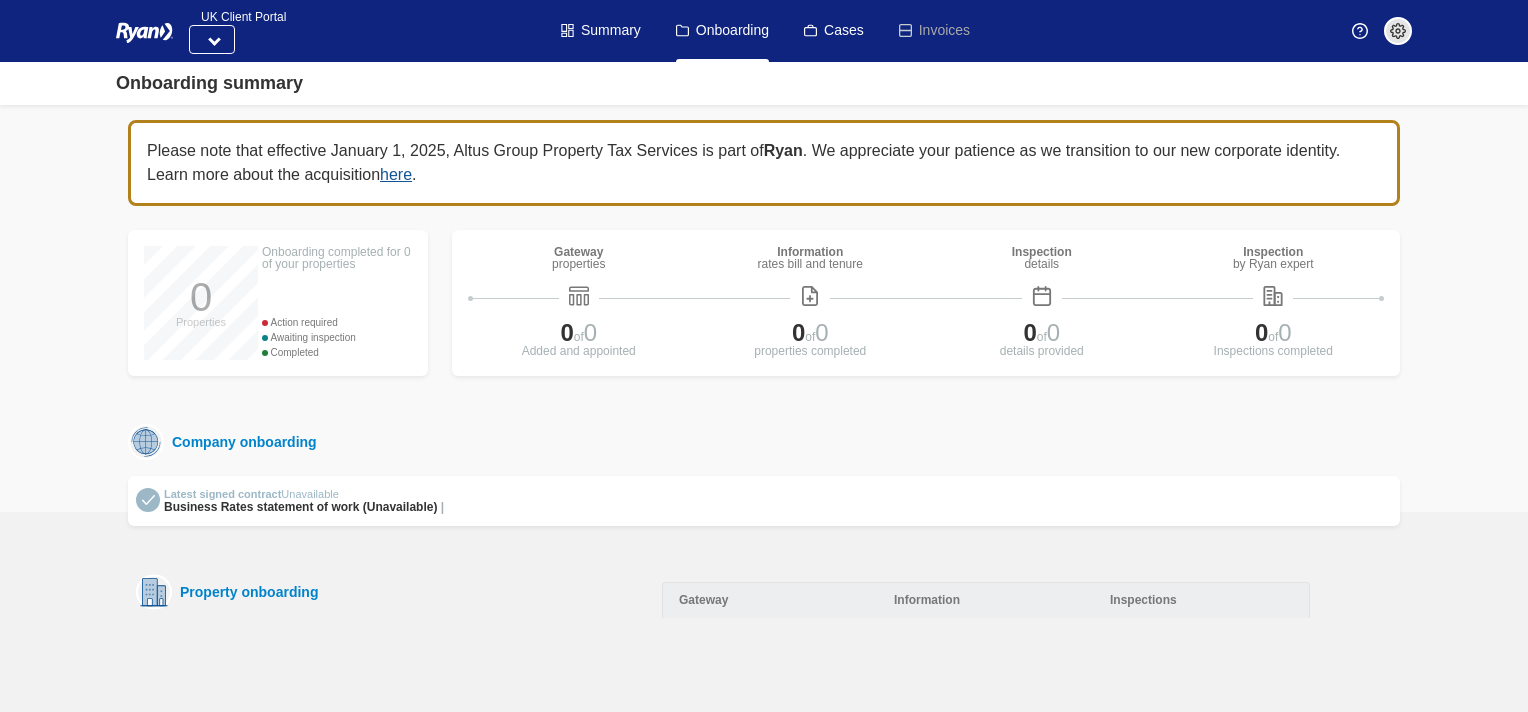 scroll, scrollTop: 0, scrollLeft: 0, axis: both 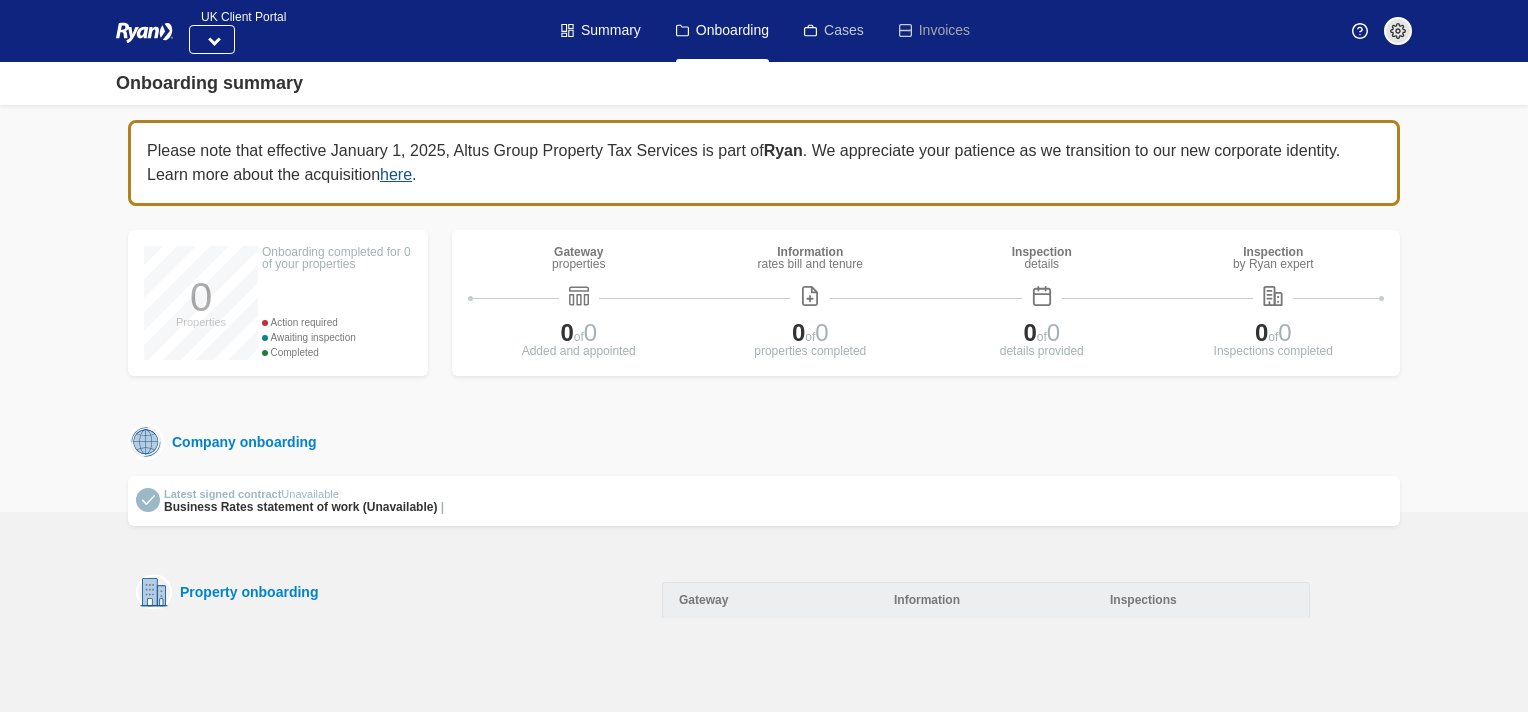 click on "Cases" at bounding box center [834, 31] 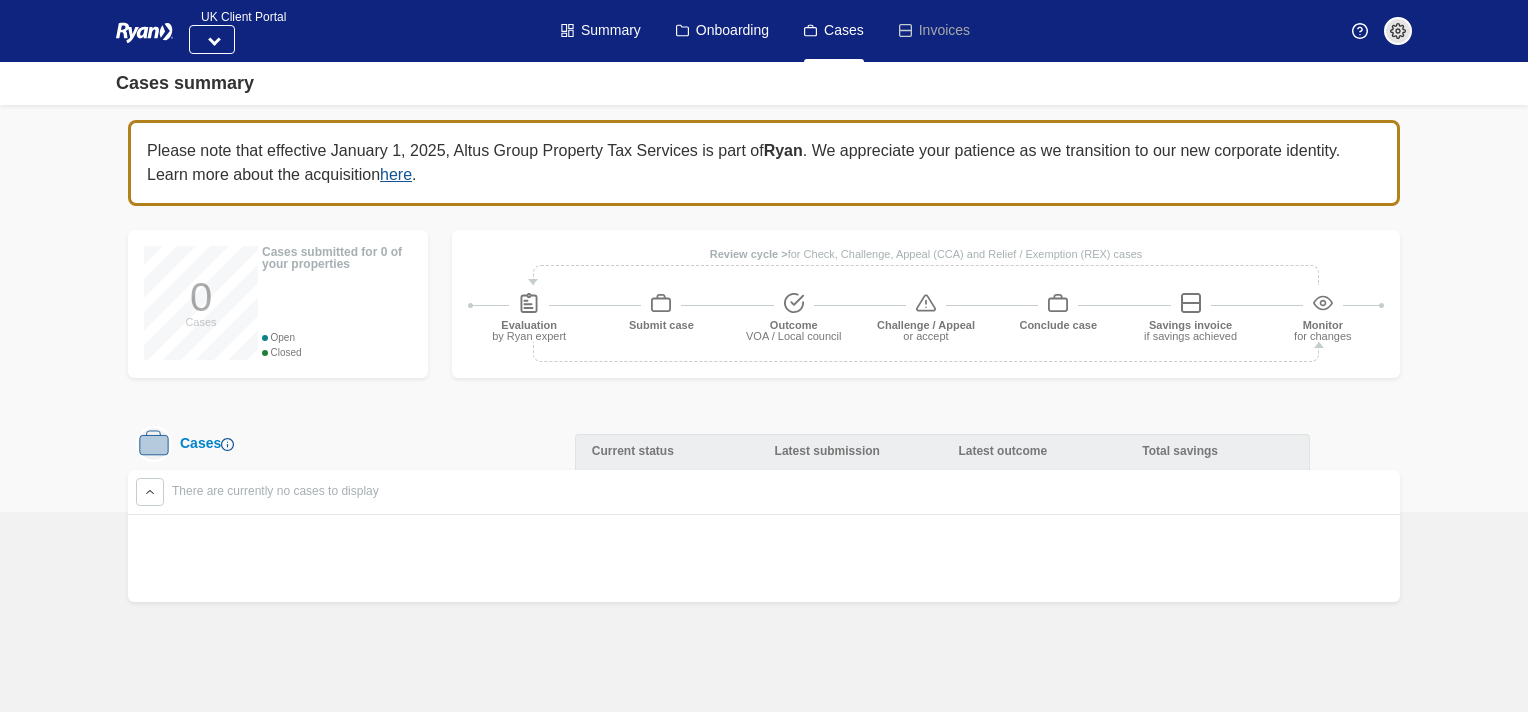 scroll, scrollTop: 0, scrollLeft: 0, axis: both 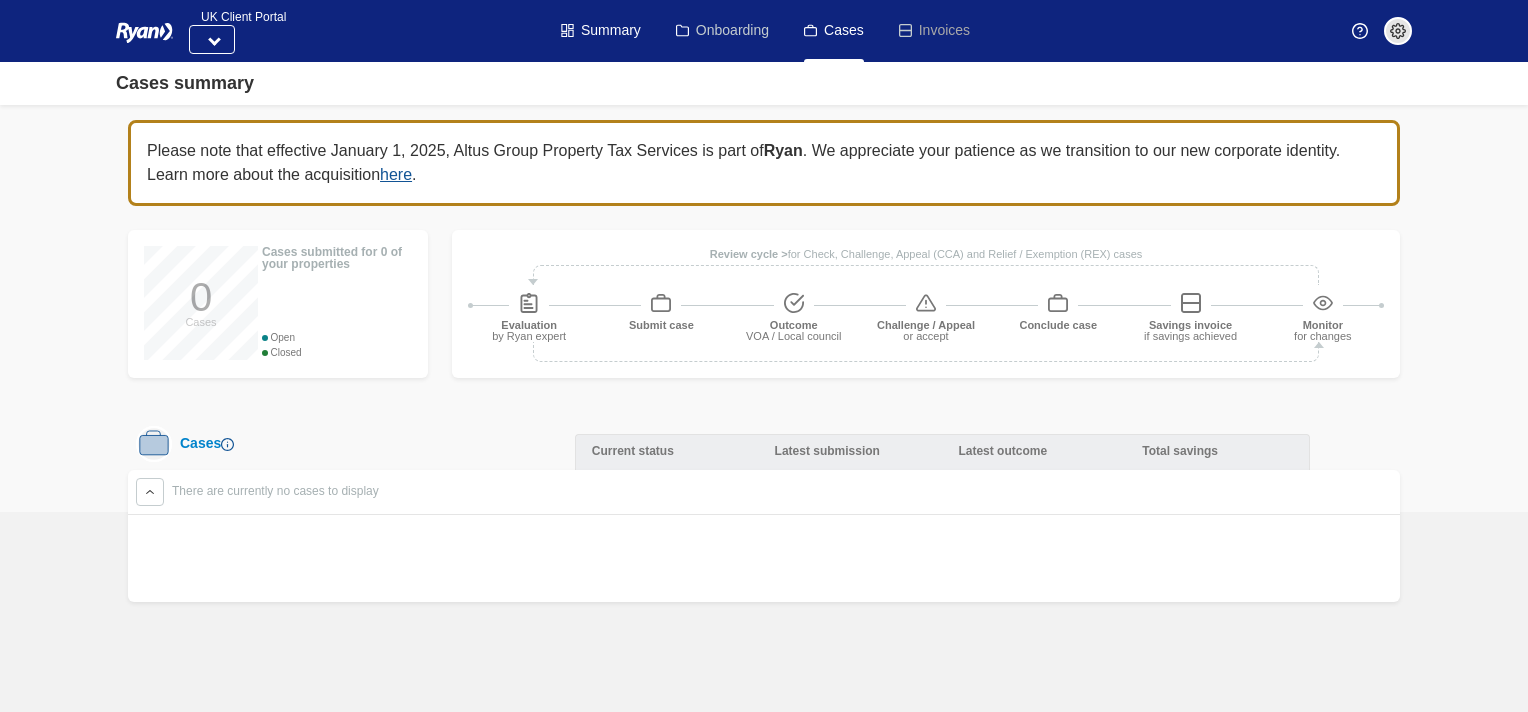 click on "Onboarding" at bounding box center (722, 31) 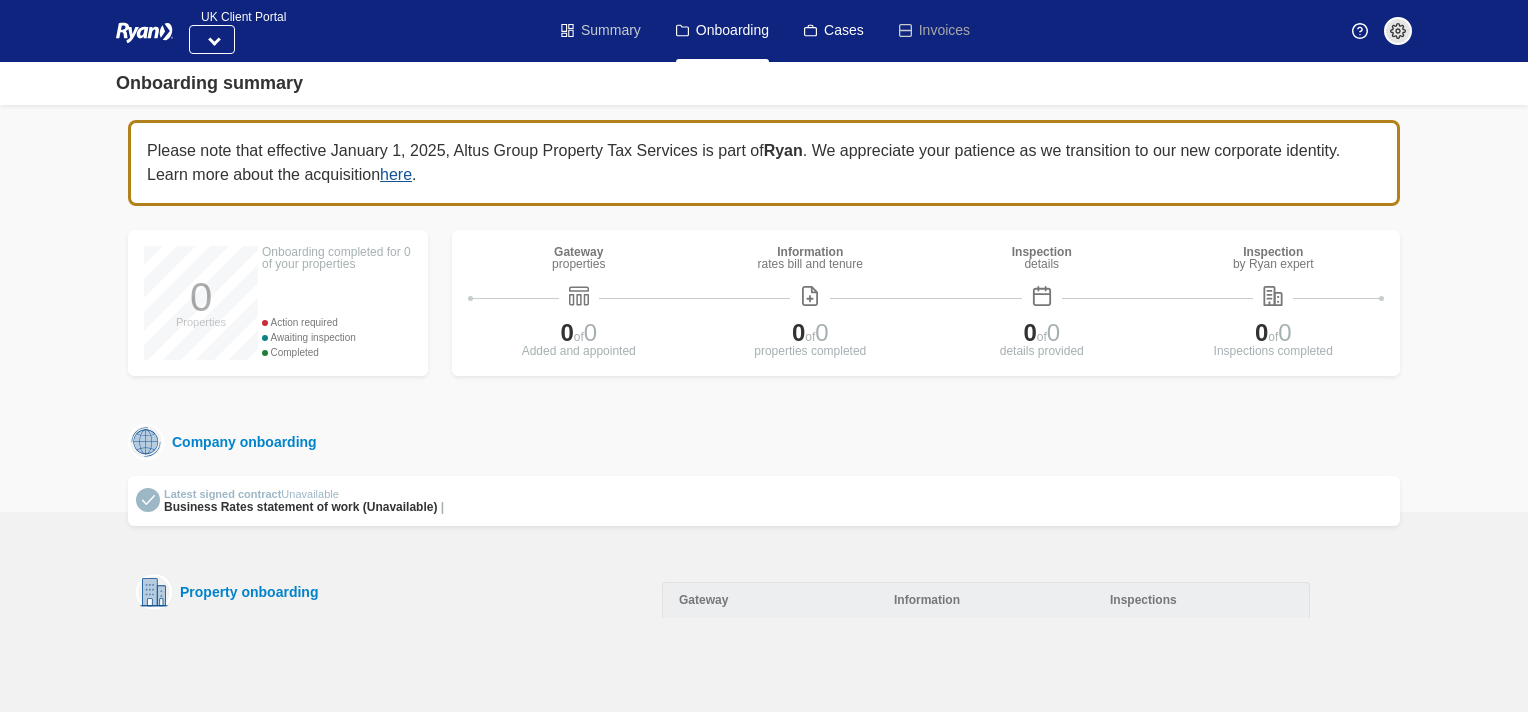 scroll, scrollTop: 0, scrollLeft: 0, axis: both 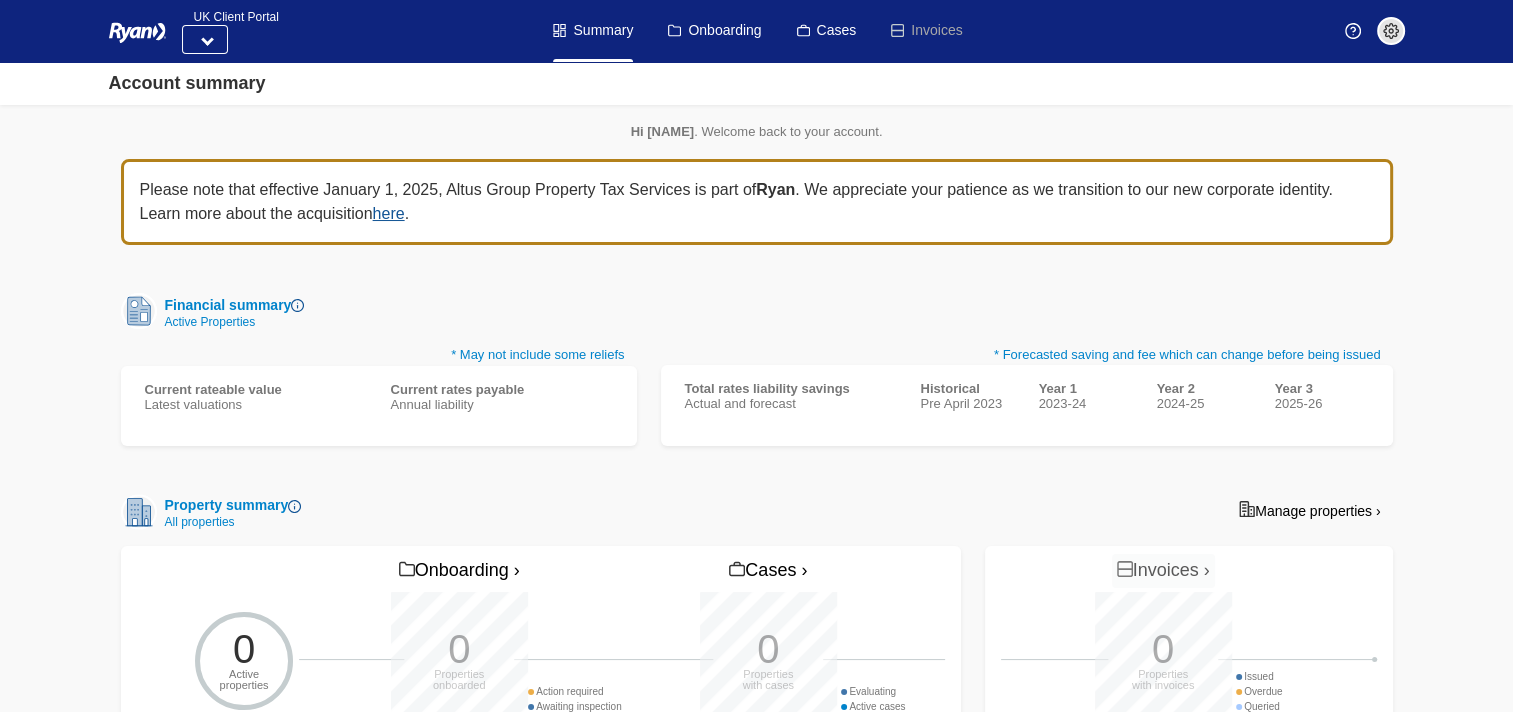 click on "Active Properties" at bounding box center (231, 322) 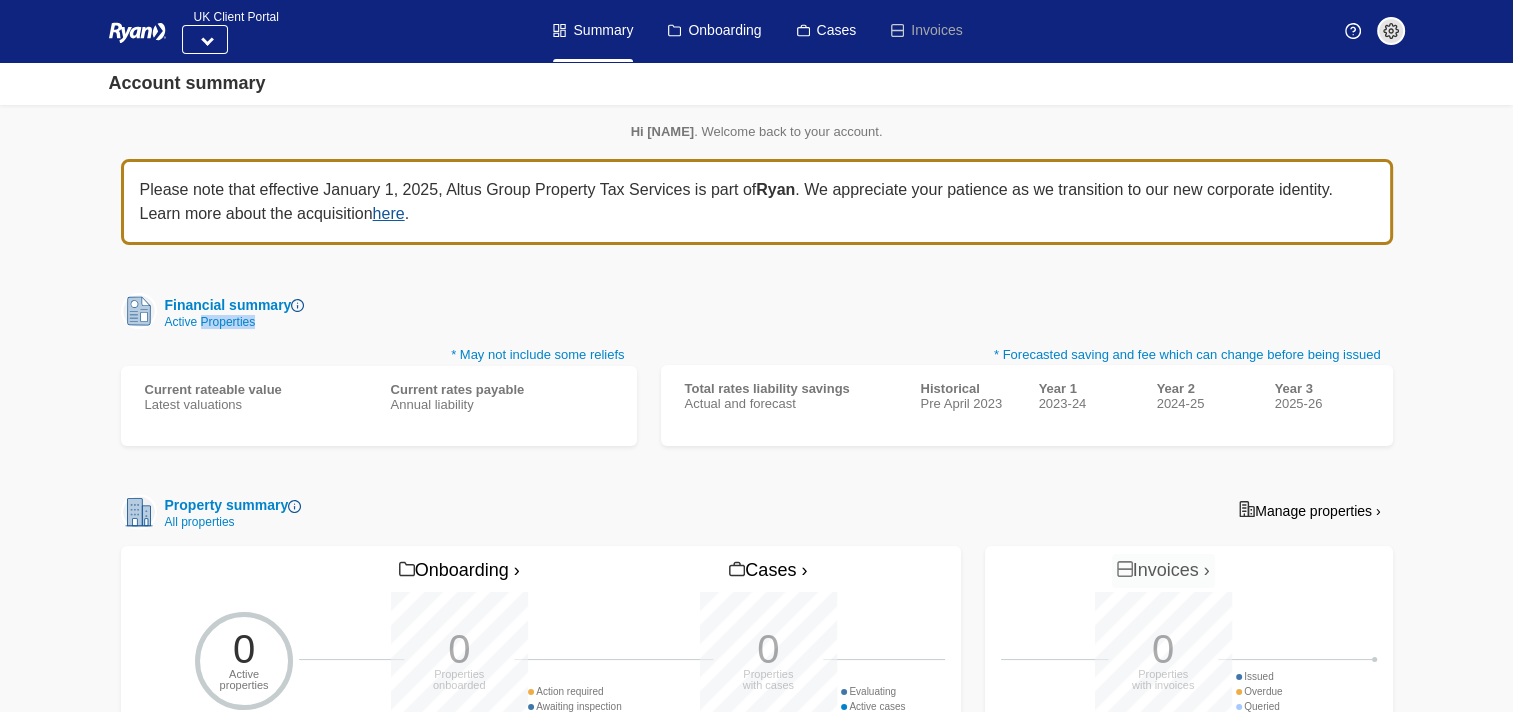 click on "Active Properties" at bounding box center (231, 322) 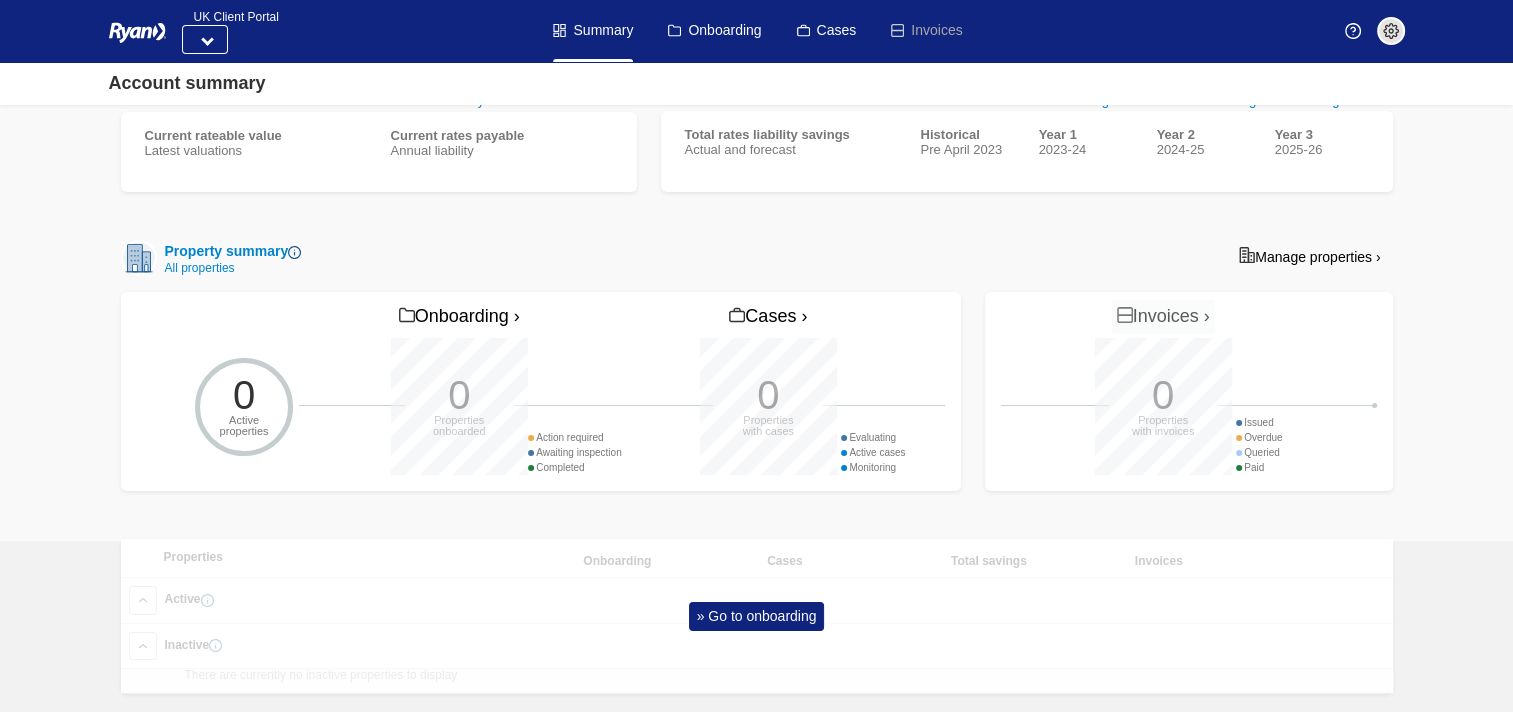 scroll, scrollTop: 280, scrollLeft: 0, axis: vertical 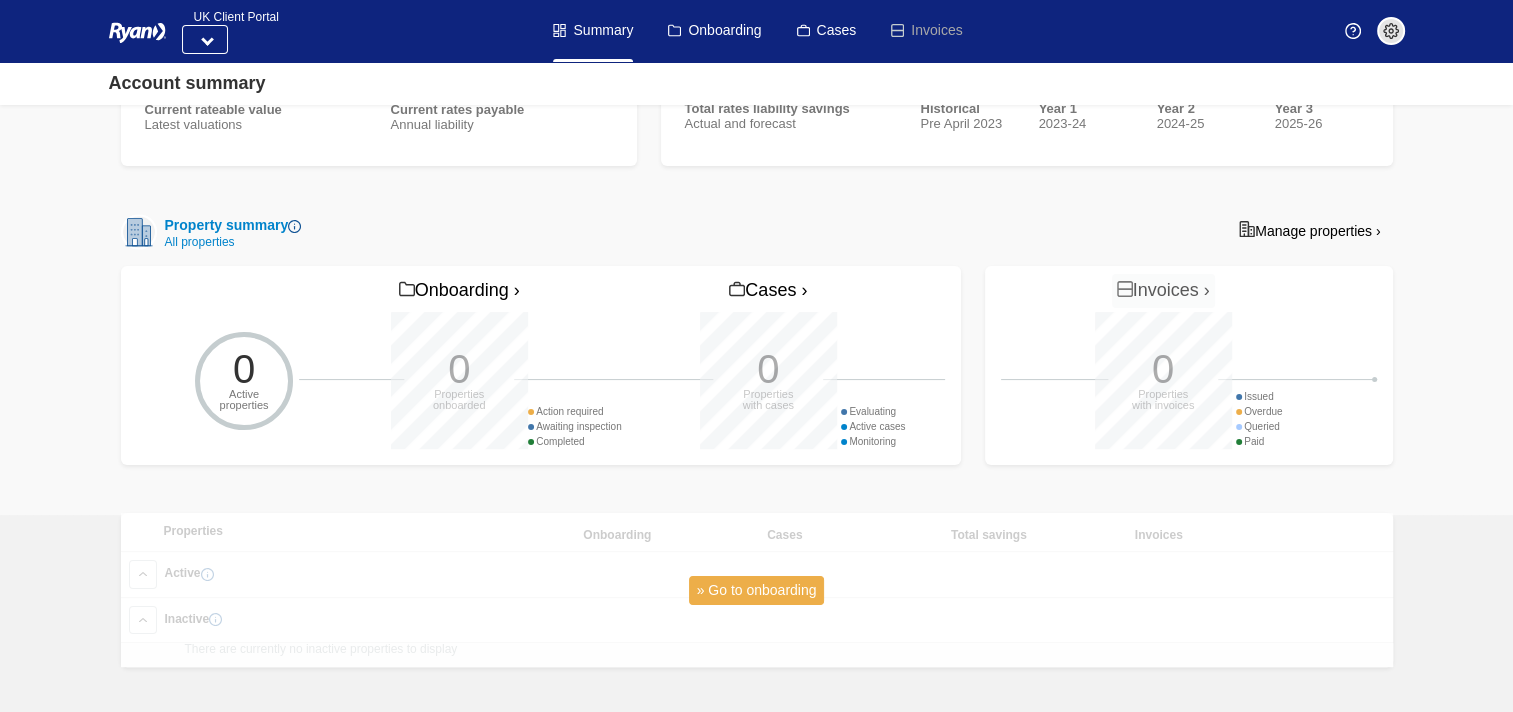 click on "» Go to onboarding" at bounding box center [757, 590] 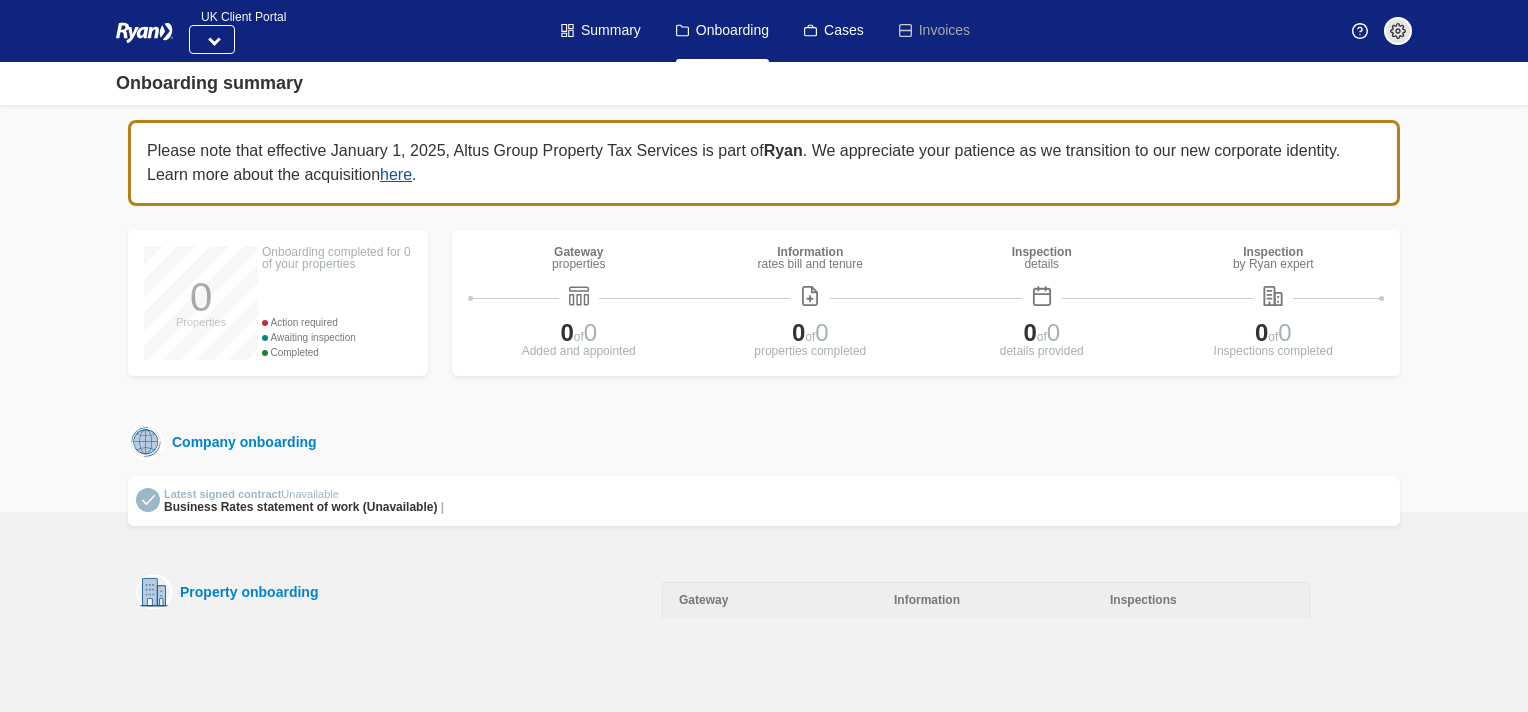 scroll, scrollTop: 0, scrollLeft: 0, axis: both 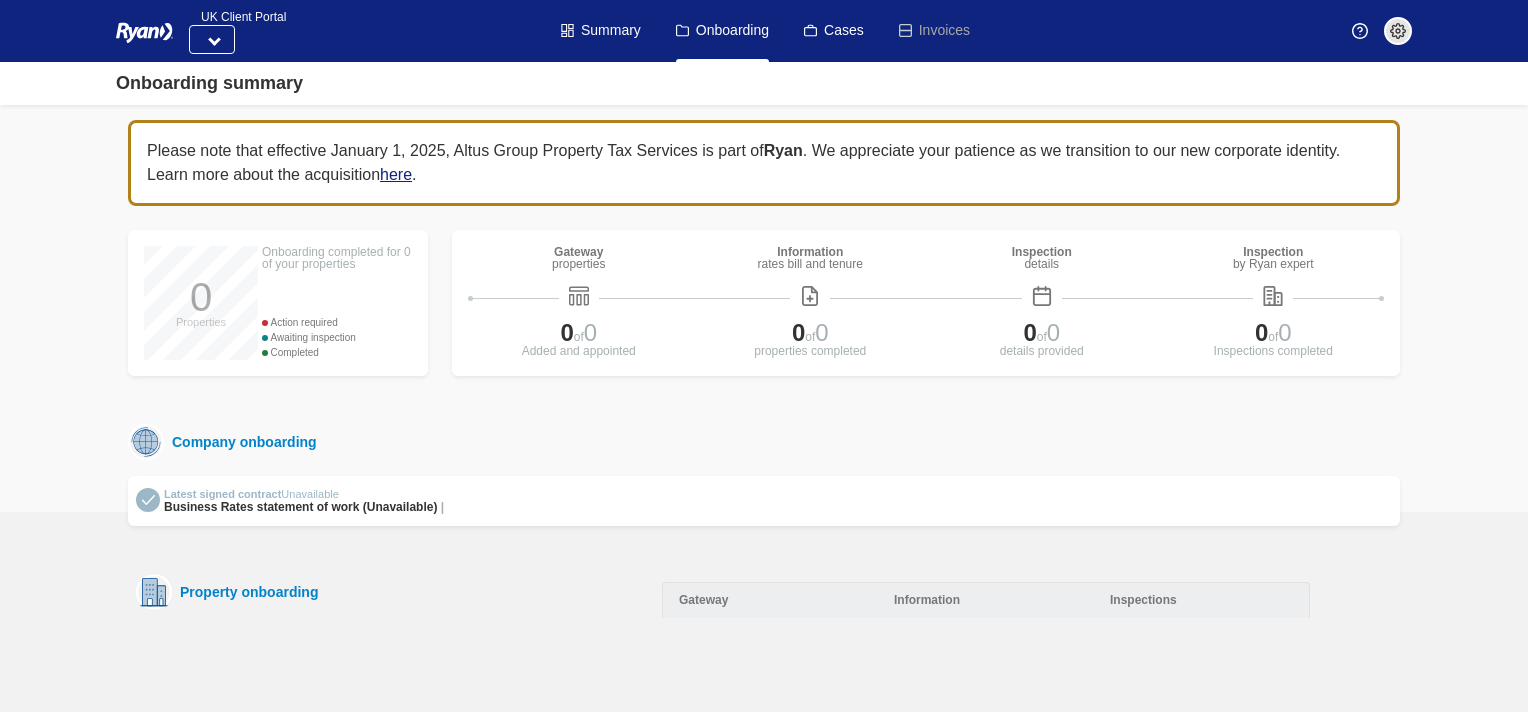 click on "here" at bounding box center (396, 174) 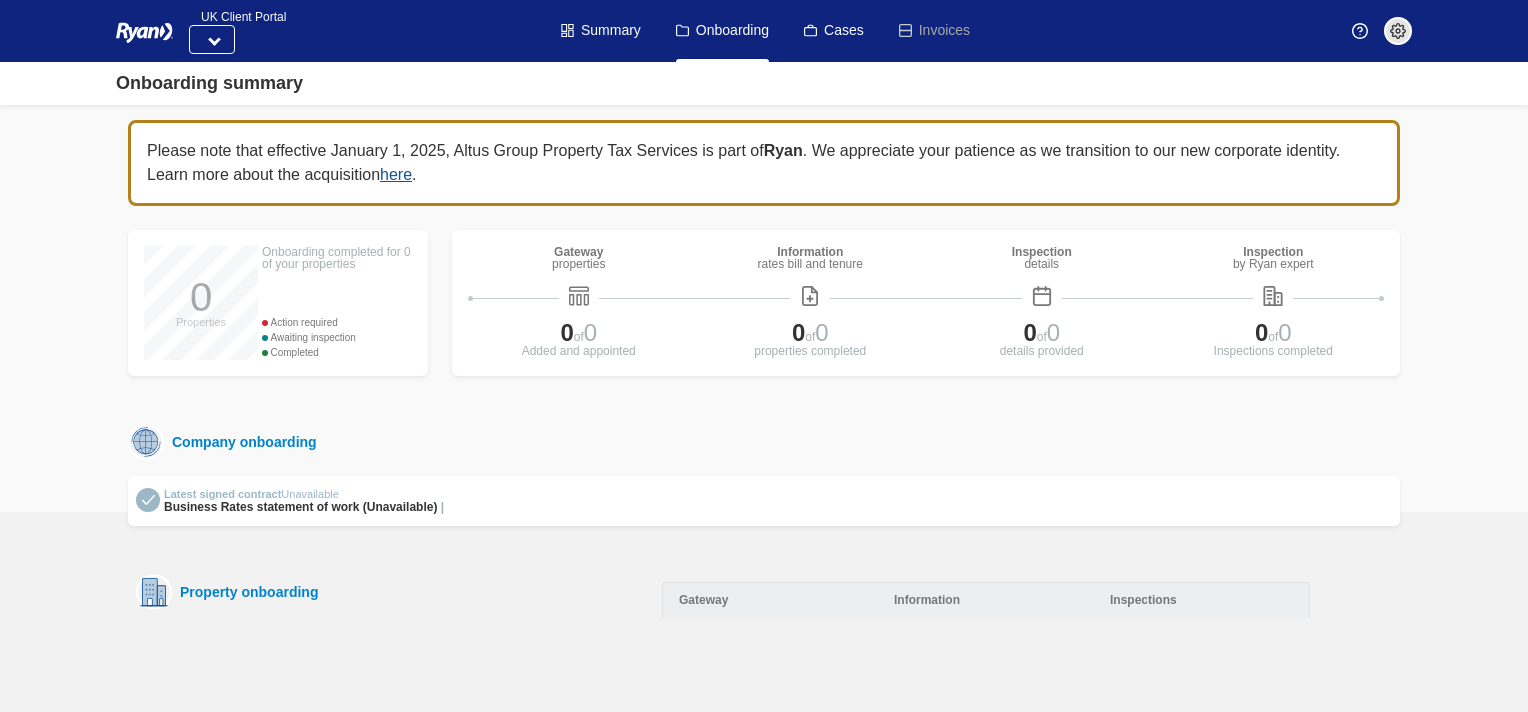 click on "Action required" at bounding box center [337, 322] 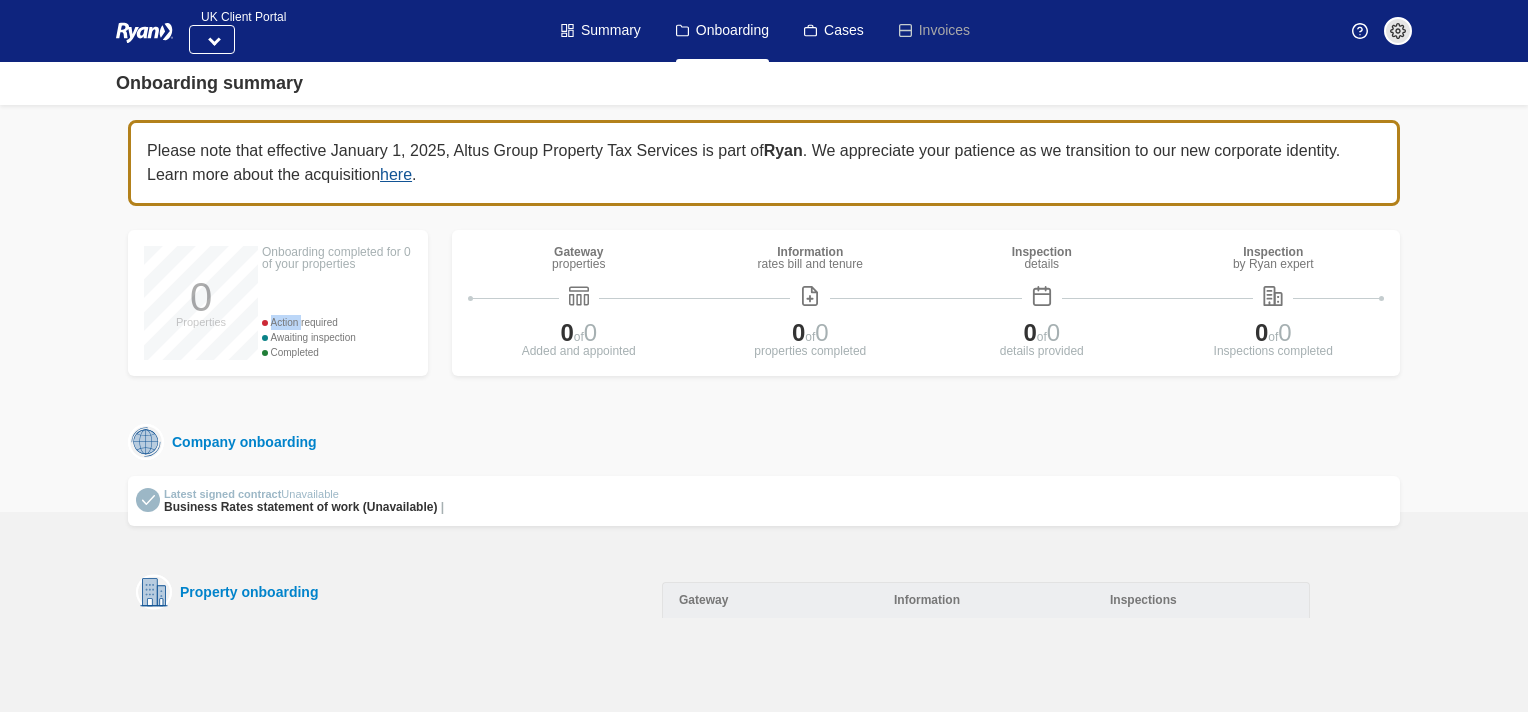 click on "Action required" at bounding box center [337, 322] 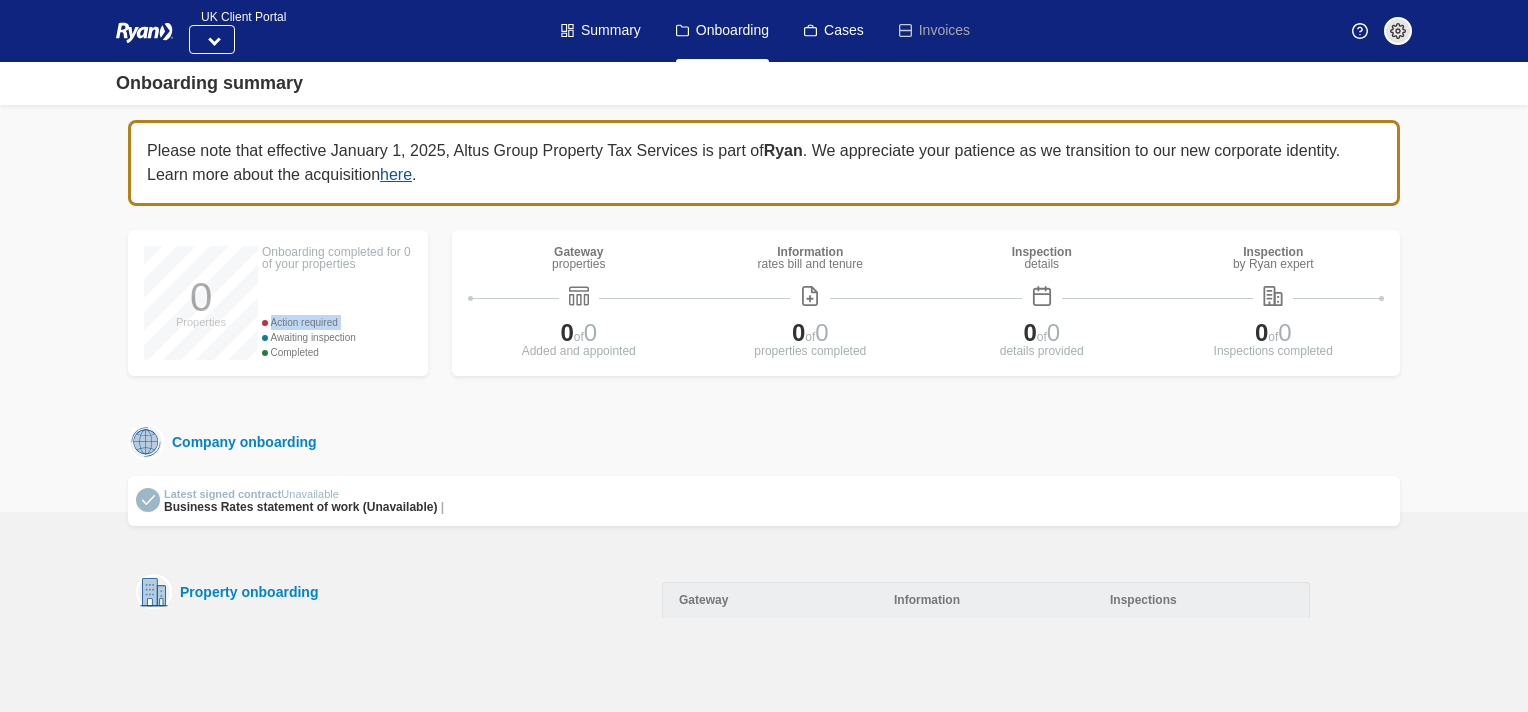 click on "Action required" at bounding box center [337, 322] 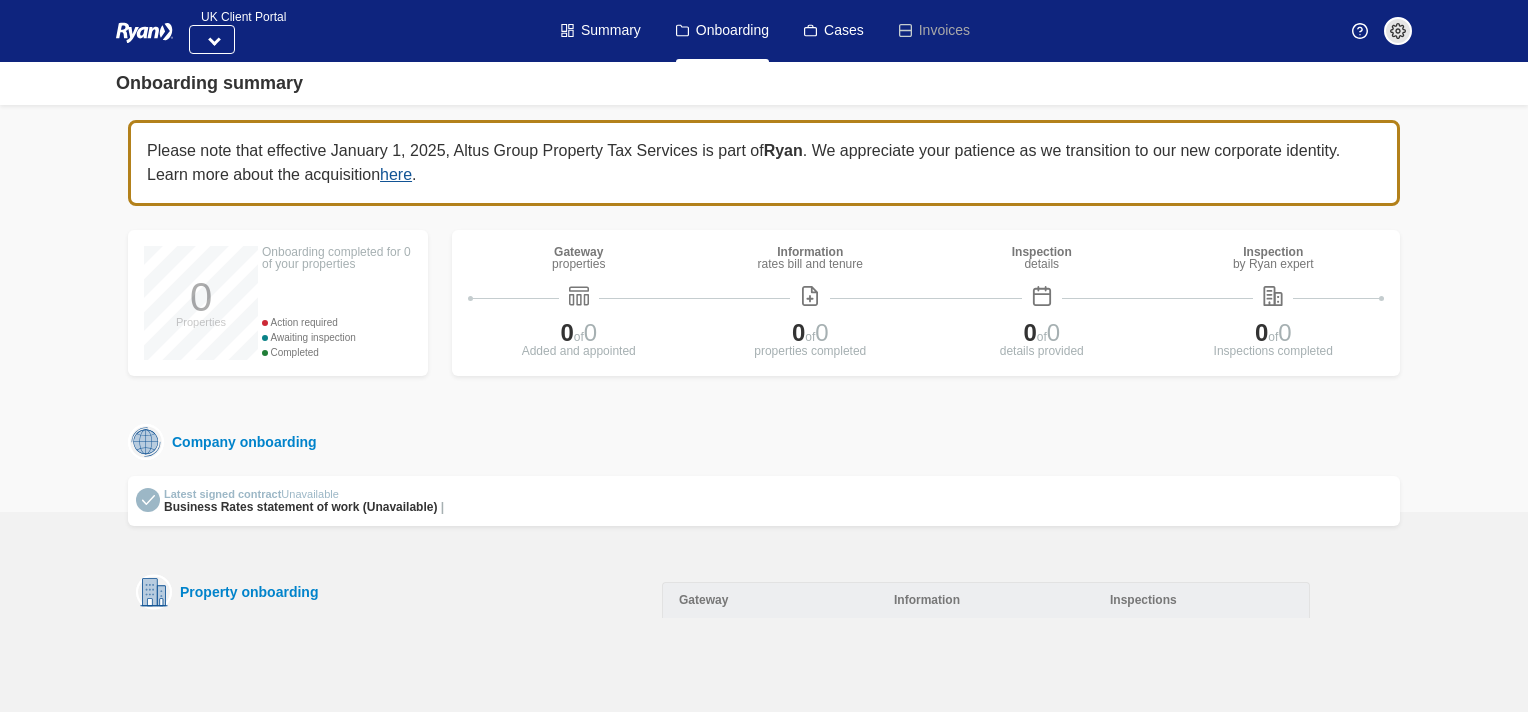 drag, startPoint x: 276, startPoint y: 320, endPoint x: 276, endPoint y: 439, distance: 119 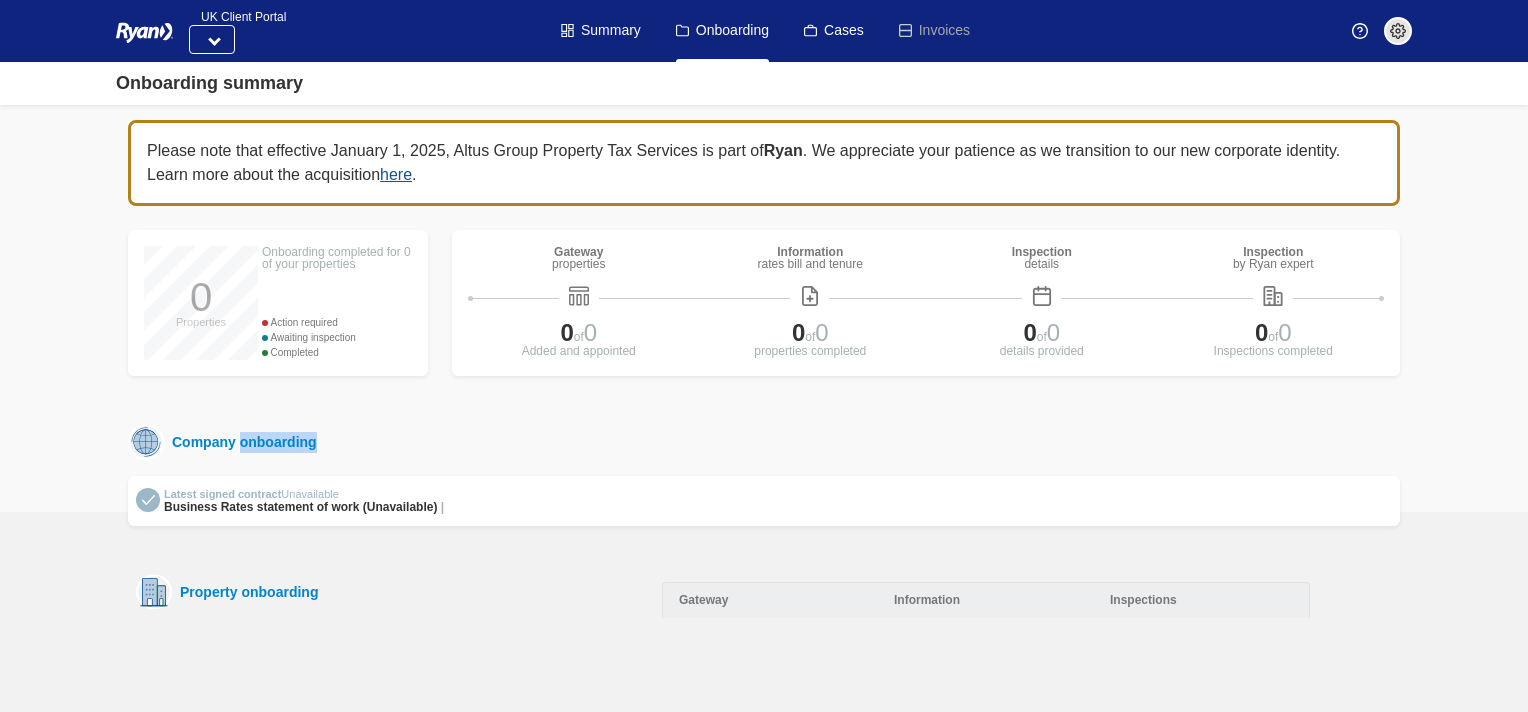 click on "Company onboarding" at bounding box center [240, 442] 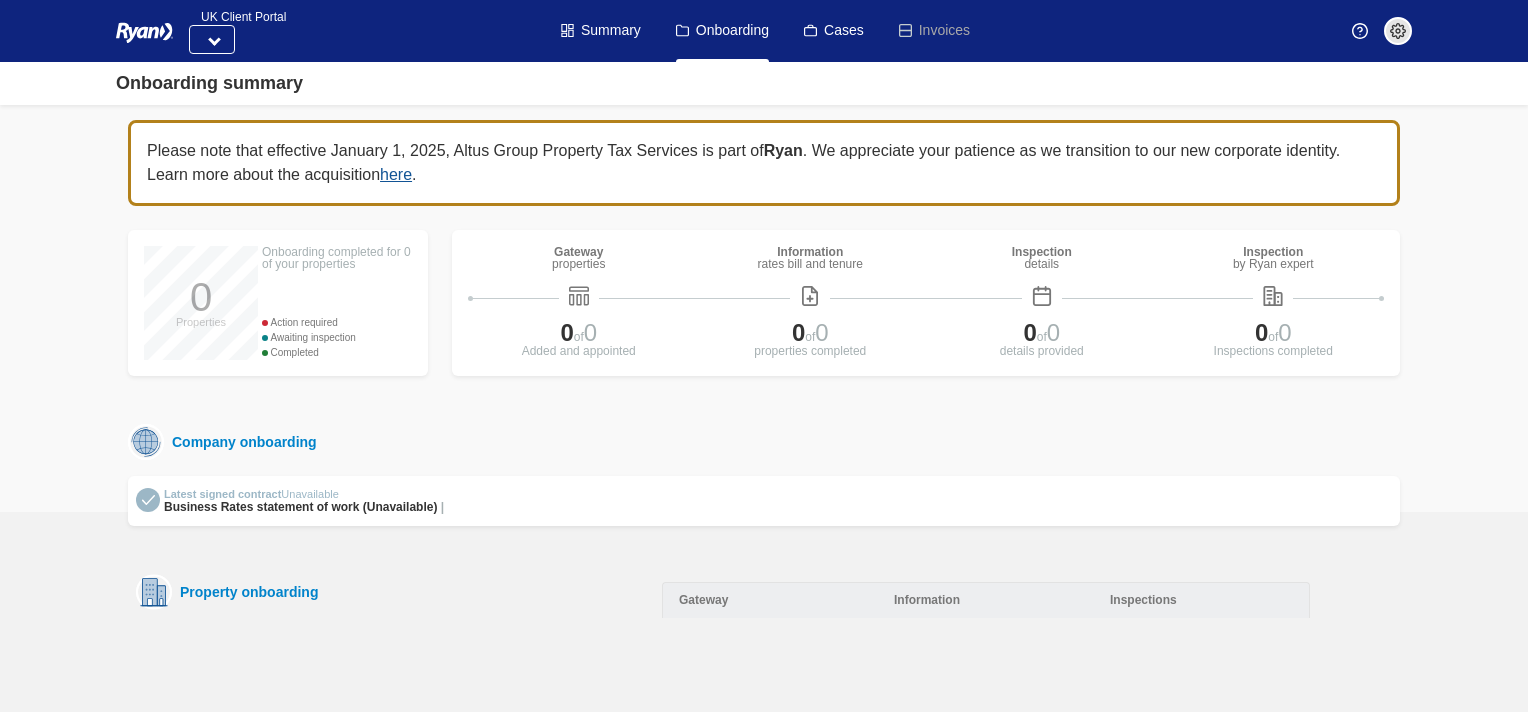 drag, startPoint x: 276, startPoint y: 439, endPoint x: 282, endPoint y: 588, distance: 149.12076 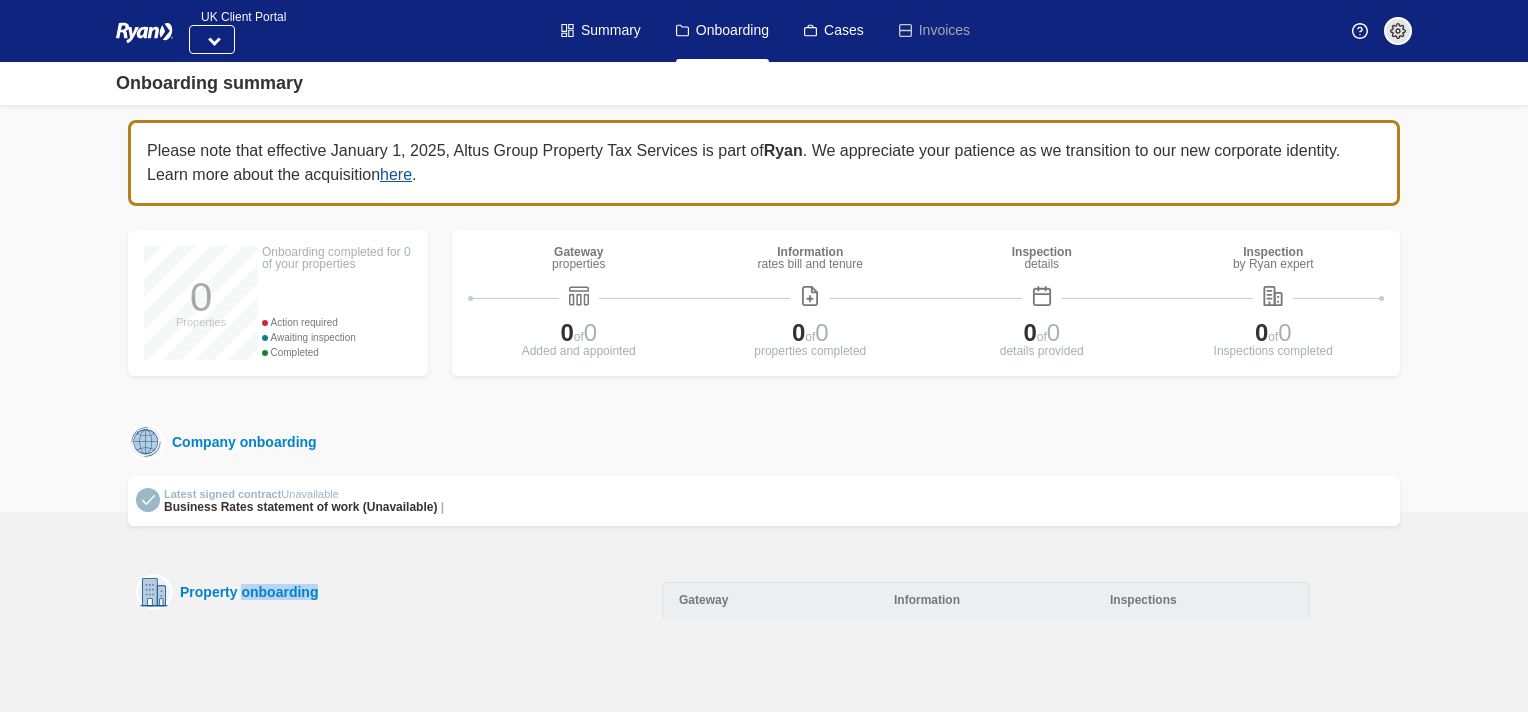 click on "Property onboarding" at bounding box center [245, 592] 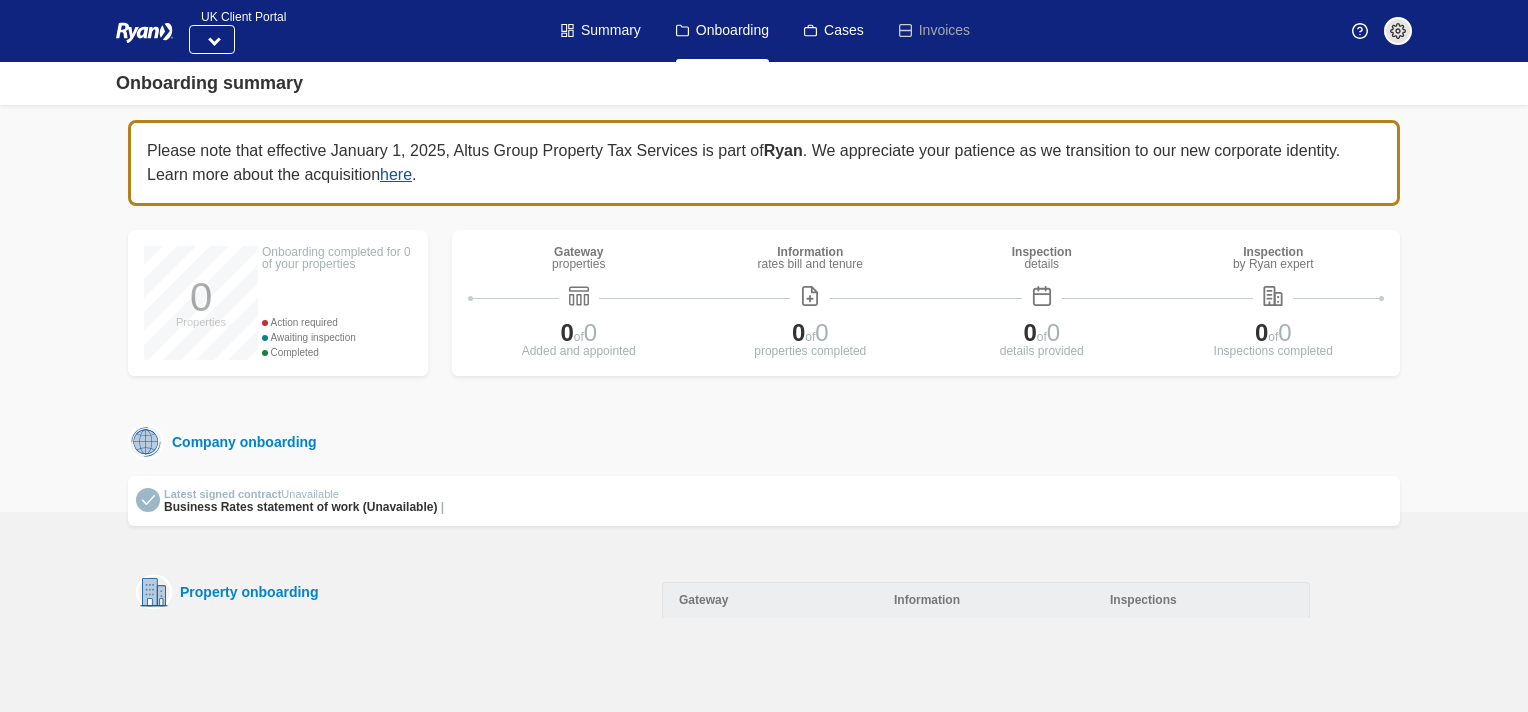 drag, startPoint x: 282, startPoint y: 588, endPoint x: 245, endPoint y: 505, distance: 90.873535 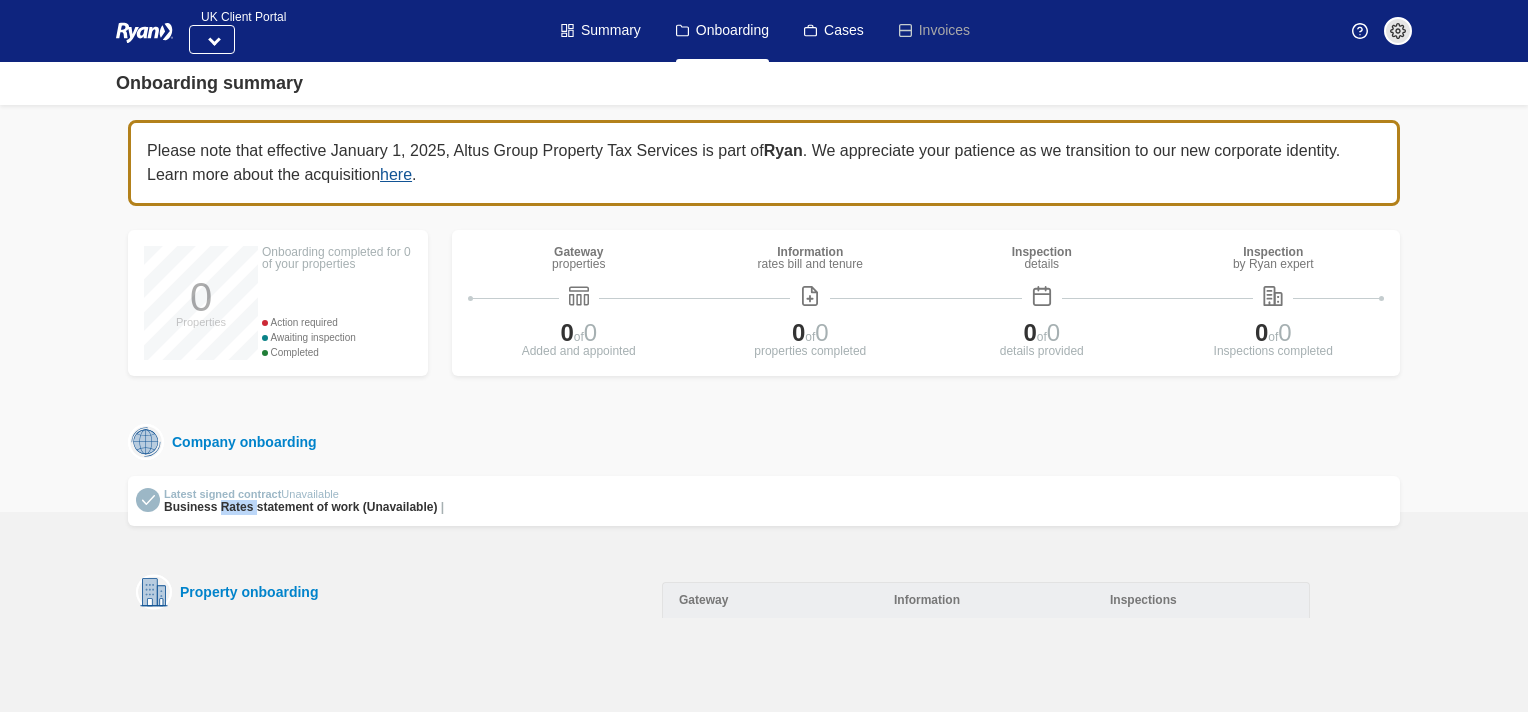 click on "Business Rates statement of work (Unavailable)" at bounding box center (300, 507) 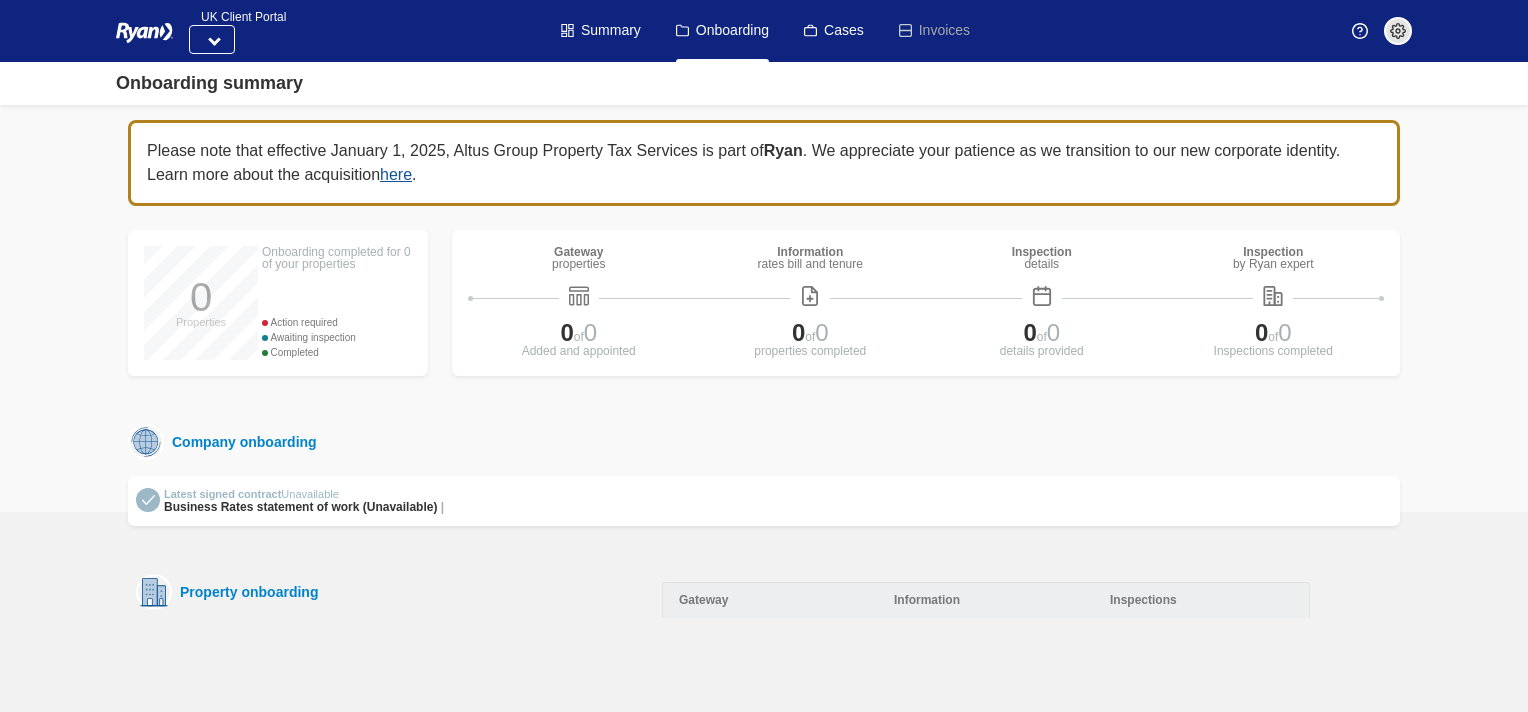 drag, startPoint x: 245, startPoint y: 505, endPoint x: 192, endPoint y: 500, distance: 53.235325 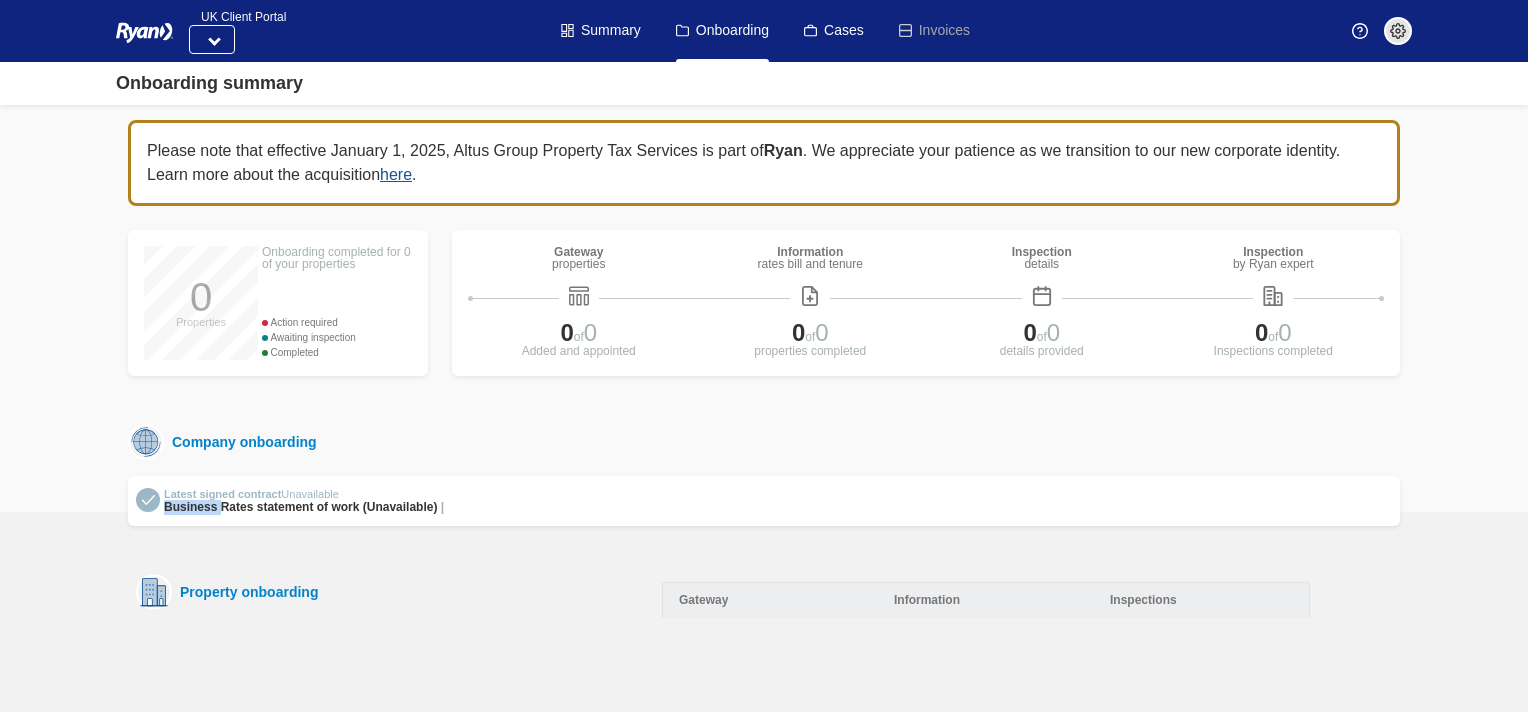 click on "Business Rates statement of work (Unavailable)" at bounding box center [300, 507] 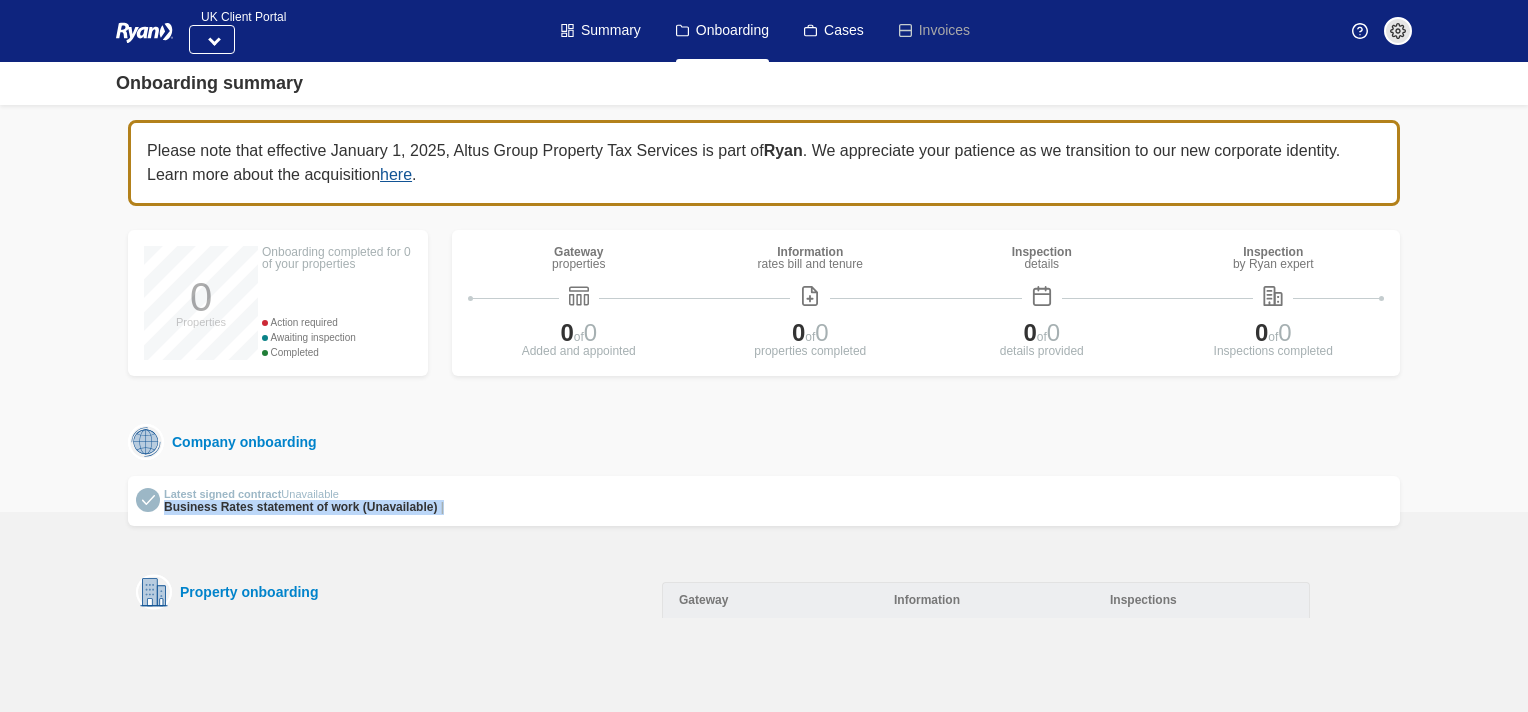 click on "Business Rates statement of work (Unavailable)" at bounding box center [300, 507] 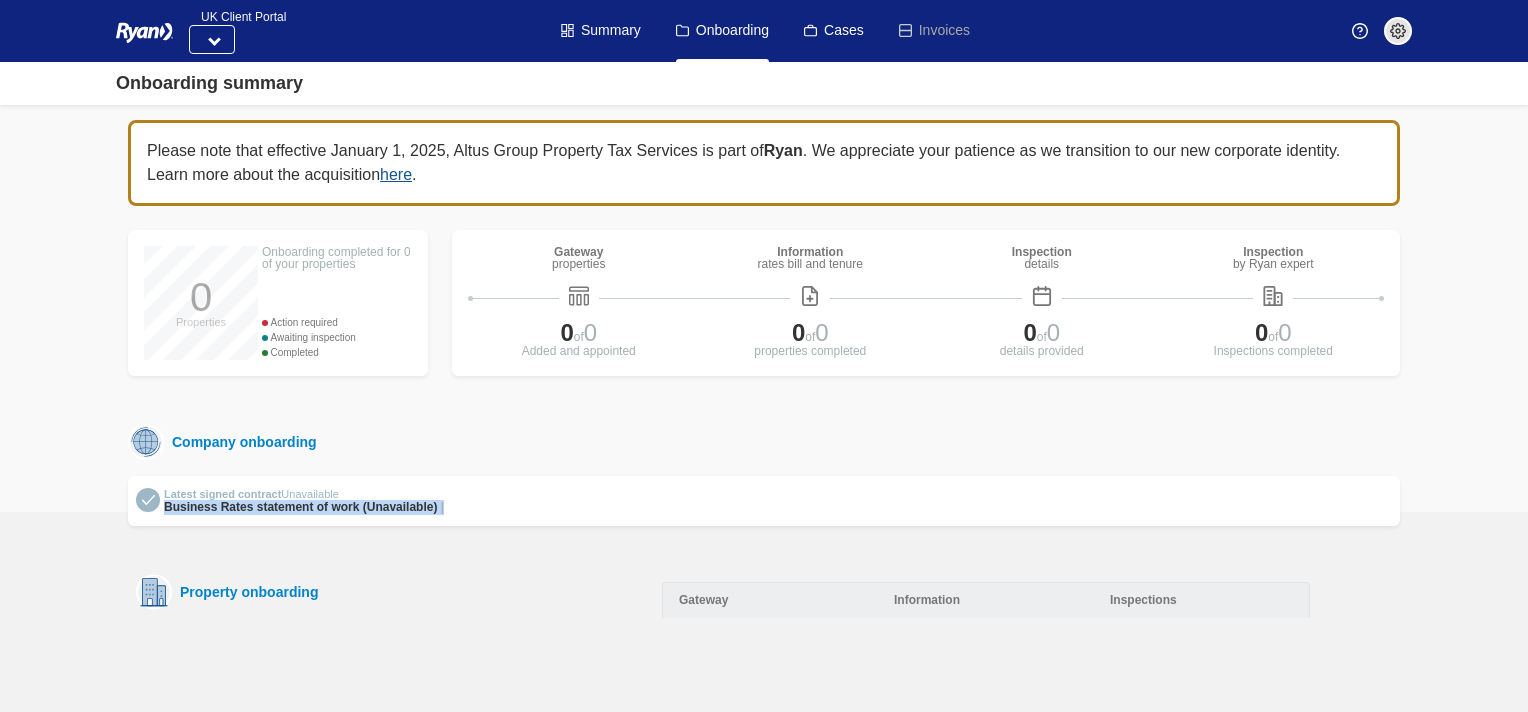 click on "Latest signed contract  Unavailable
Business Rates statement of work (Unavailable)
|" at bounding box center (764, 501) 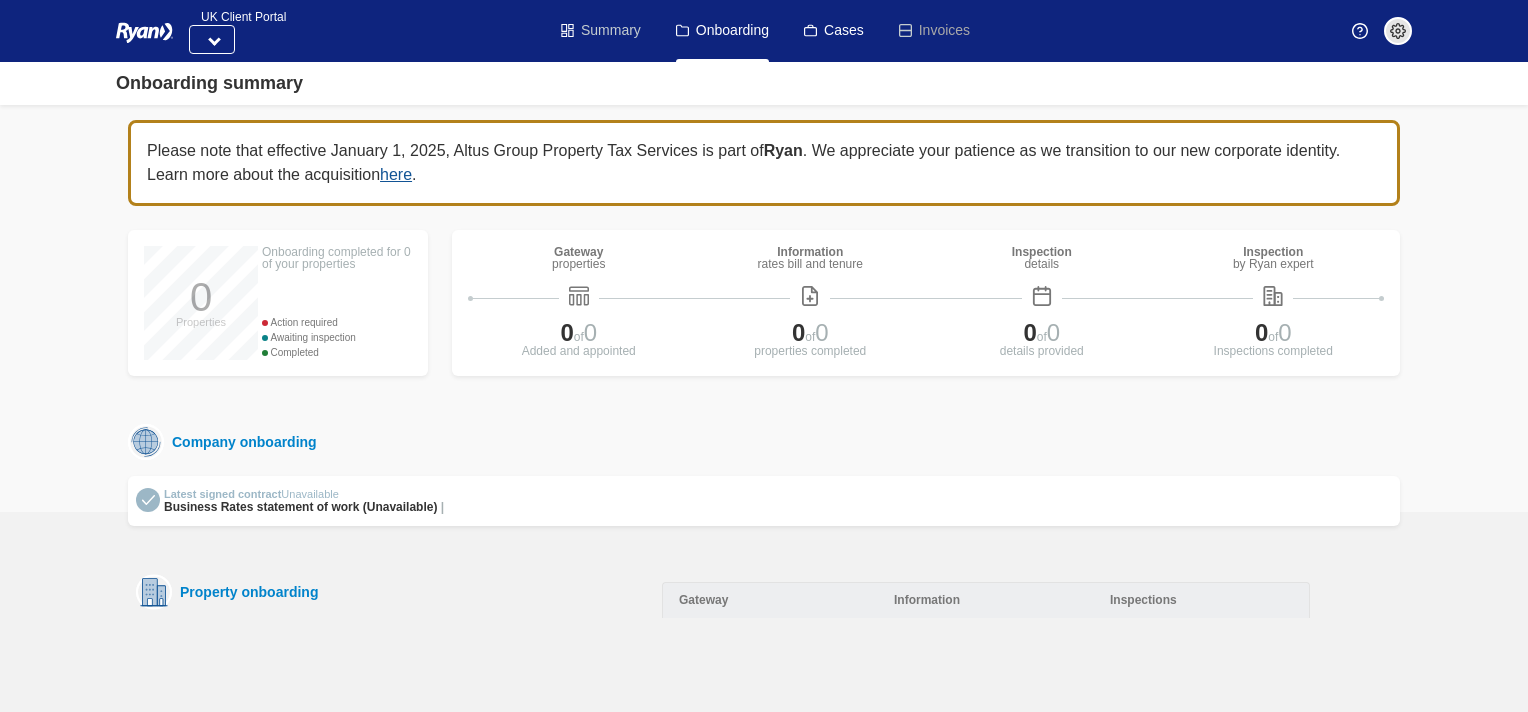 click on "Summary" at bounding box center (601, 31) 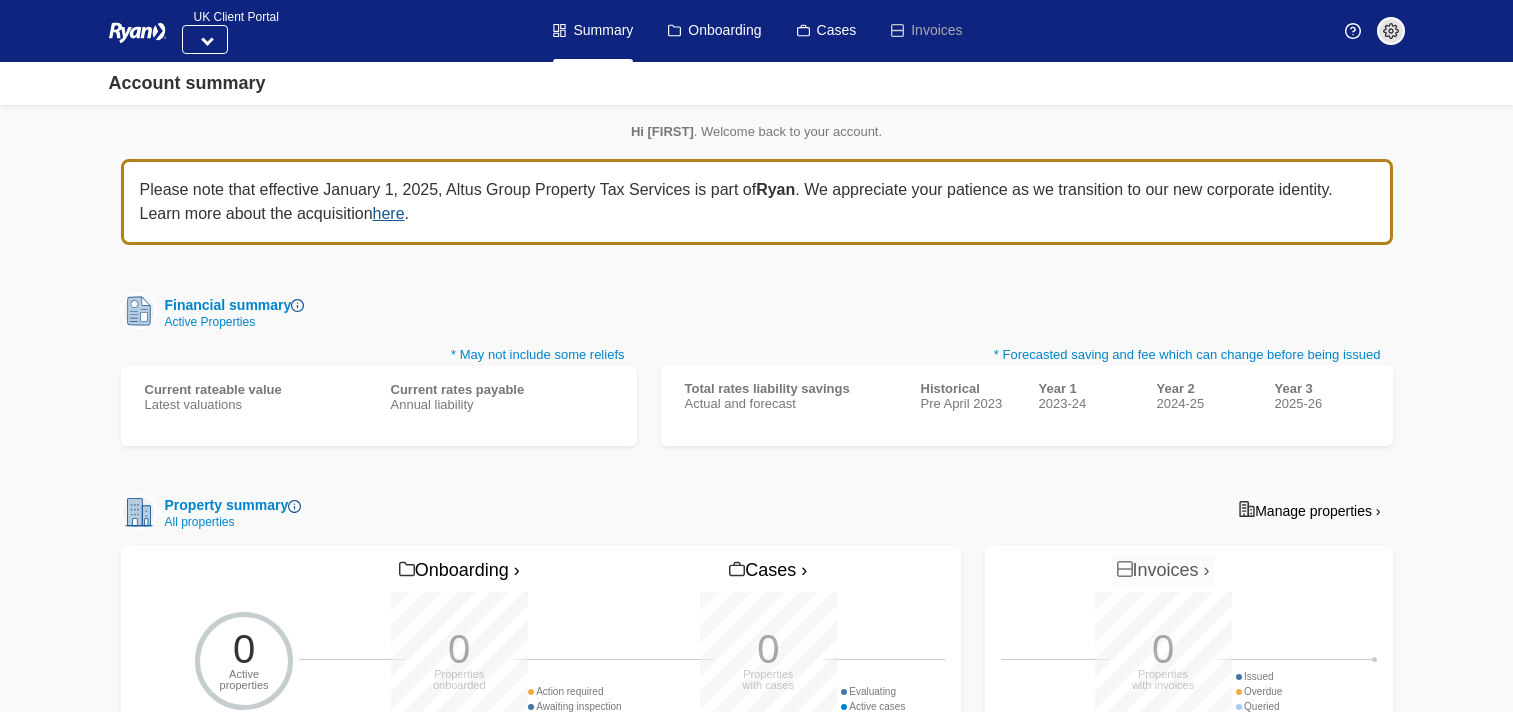 scroll, scrollTop: 0, scrollLeft: 0, axis: both 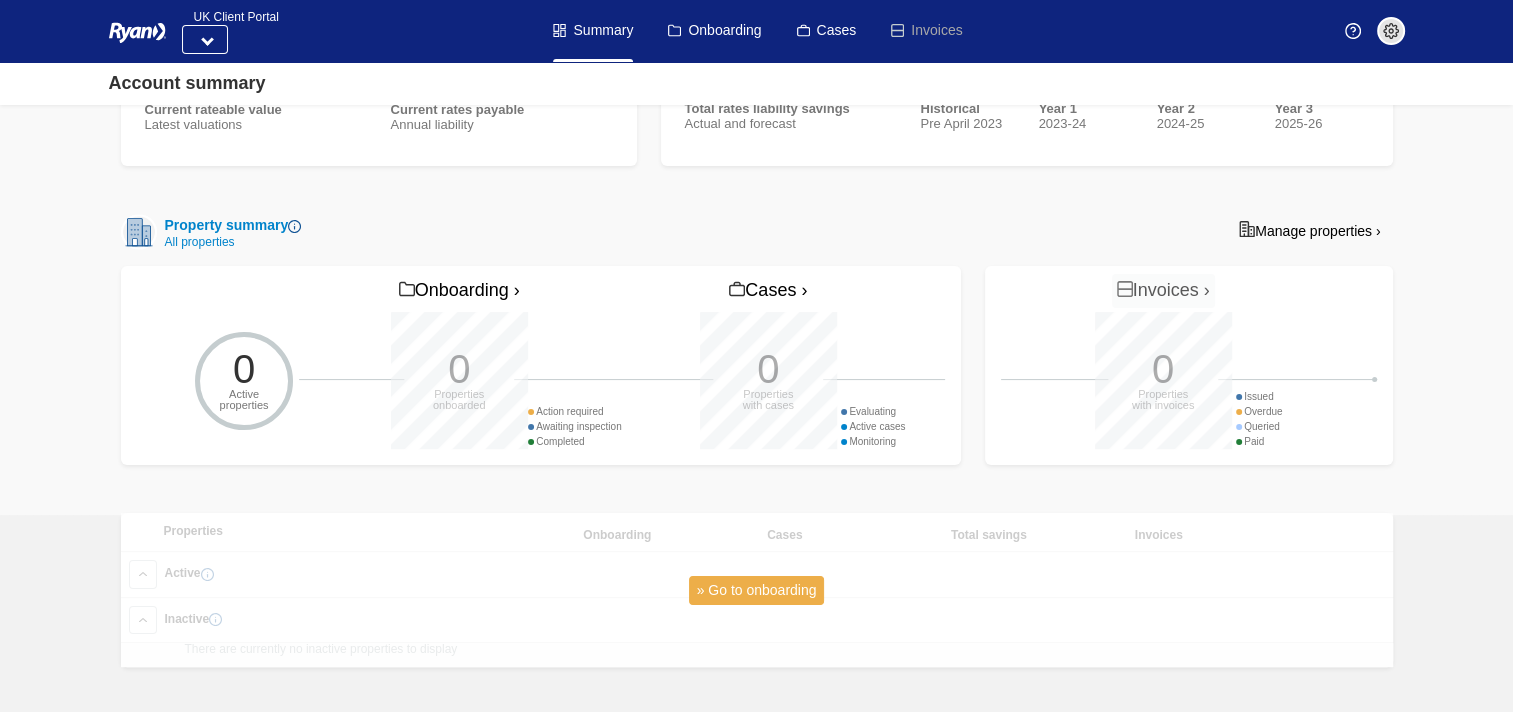 click on "» Go to onboarding" at bounding box center [757, 590] 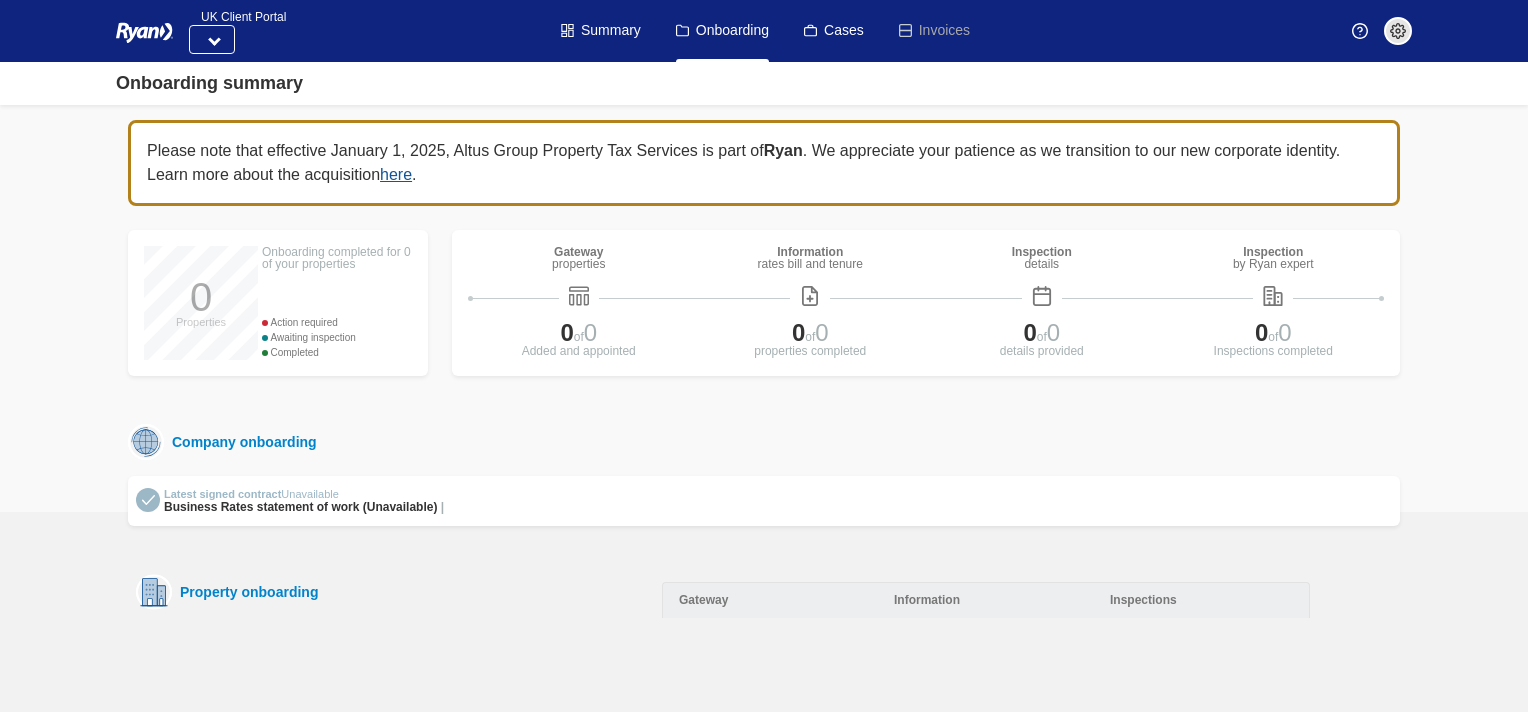 scroll, scrollTop: 0, scrollLeft: 0, axis: both 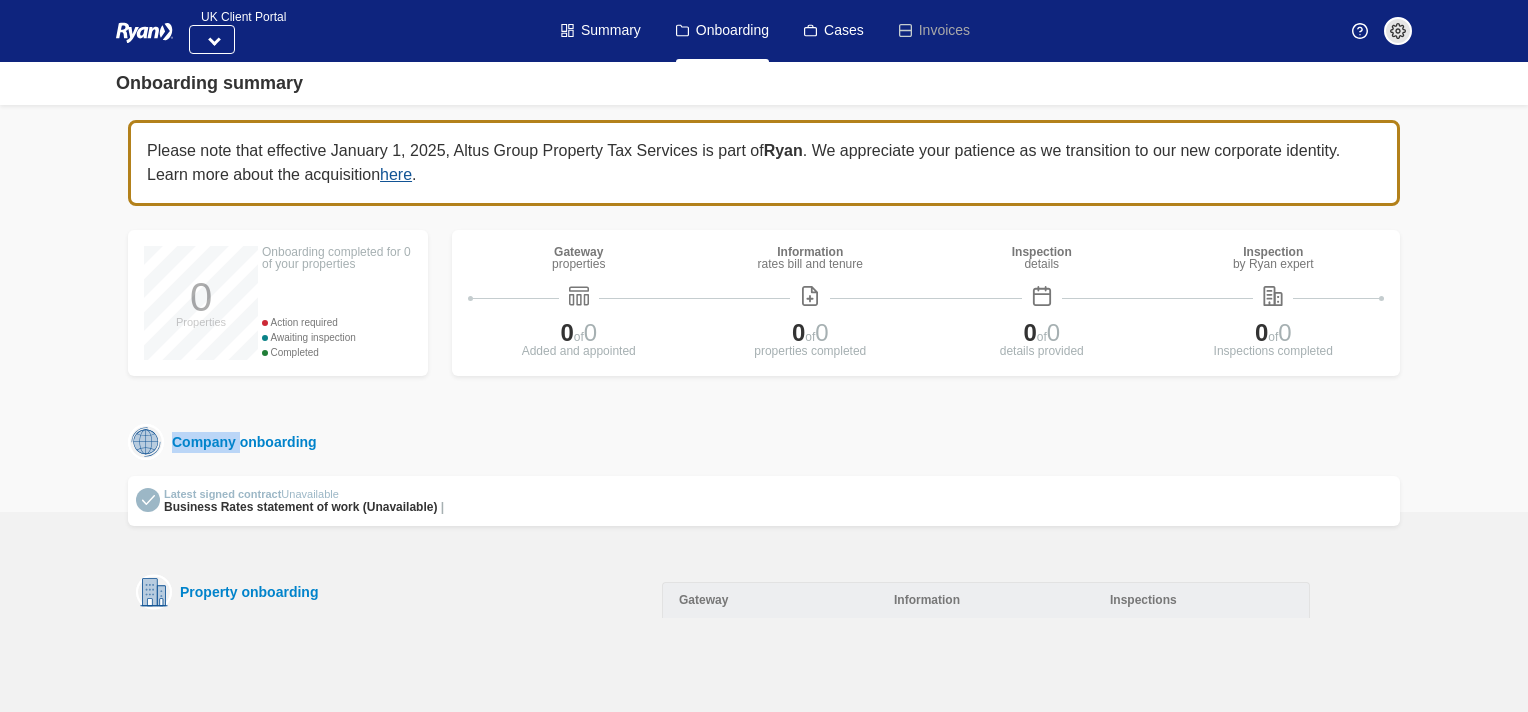 click on "Company onboarding" at bounding box center (240, 442) 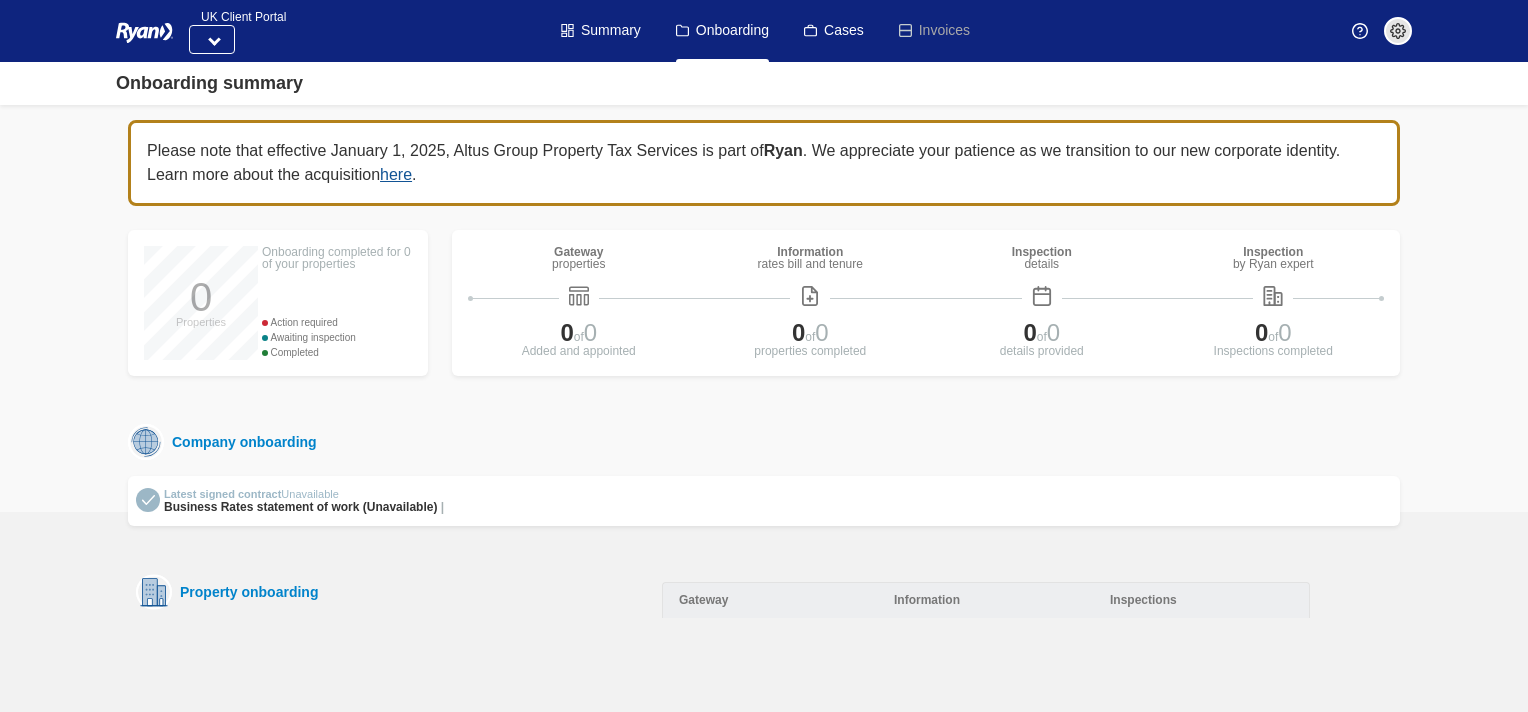 drag, startPoint x: 153, startPoint y: 437, endPoint x: 152, endPoint y: 501, distance: 64.00781 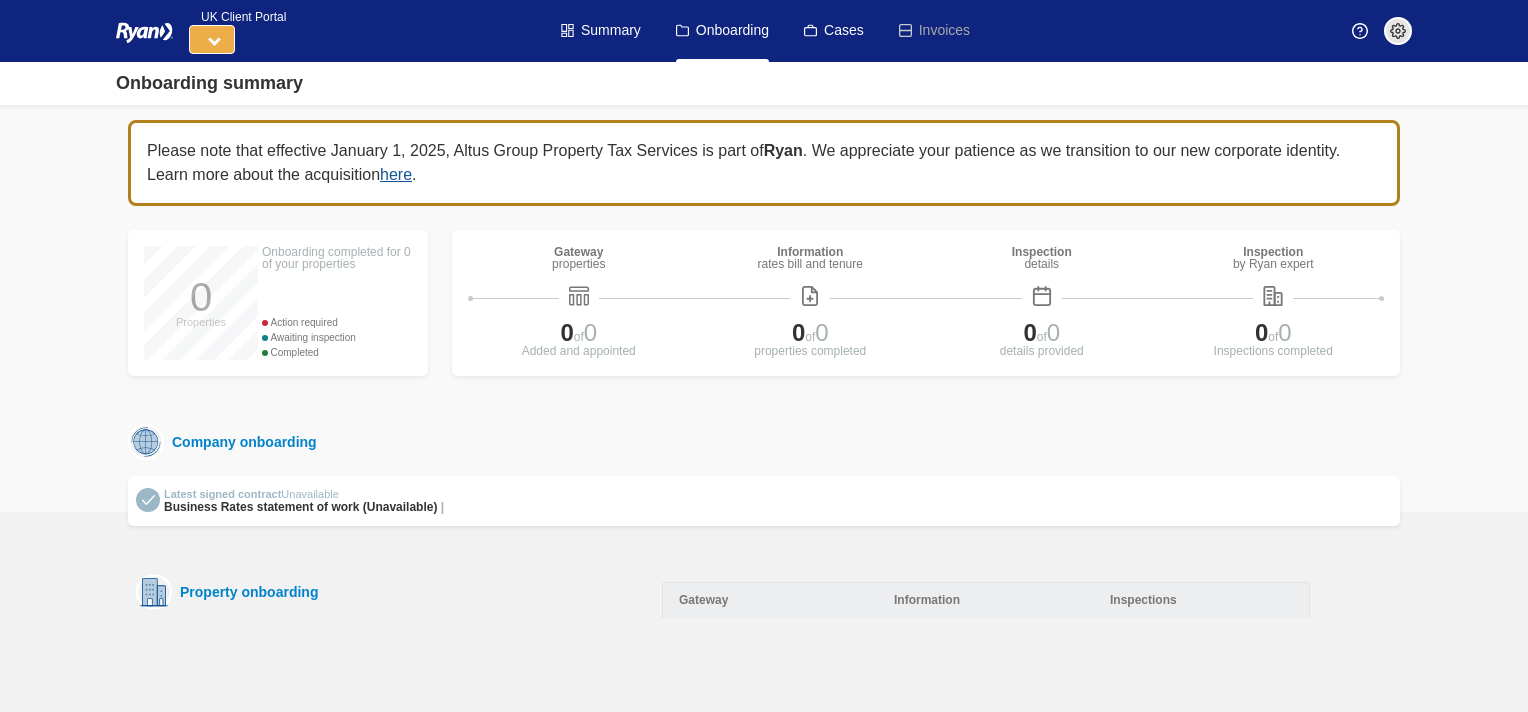 click at bounding box center (212, 39) 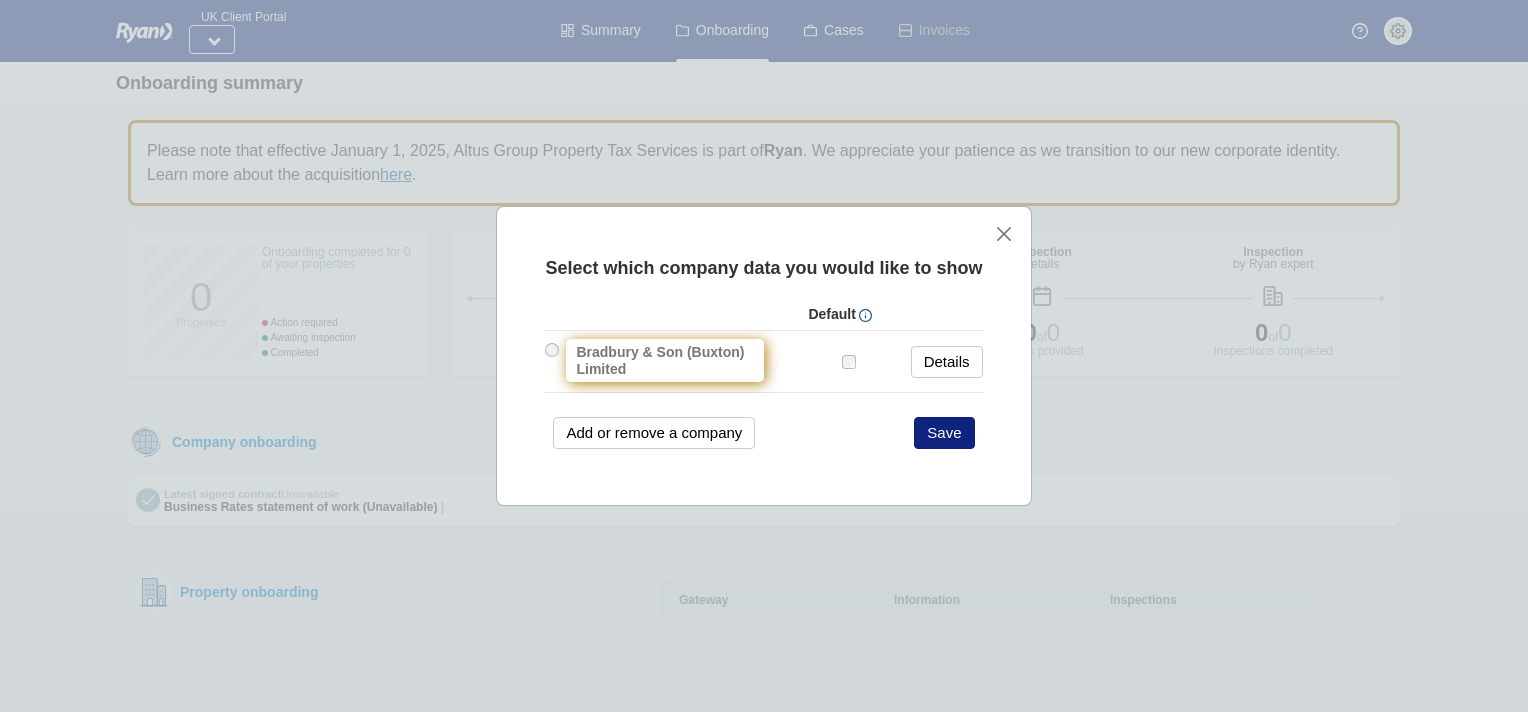 click on "Bradbury & Son (Buxton) Limited" at bounding box center [665, 360] 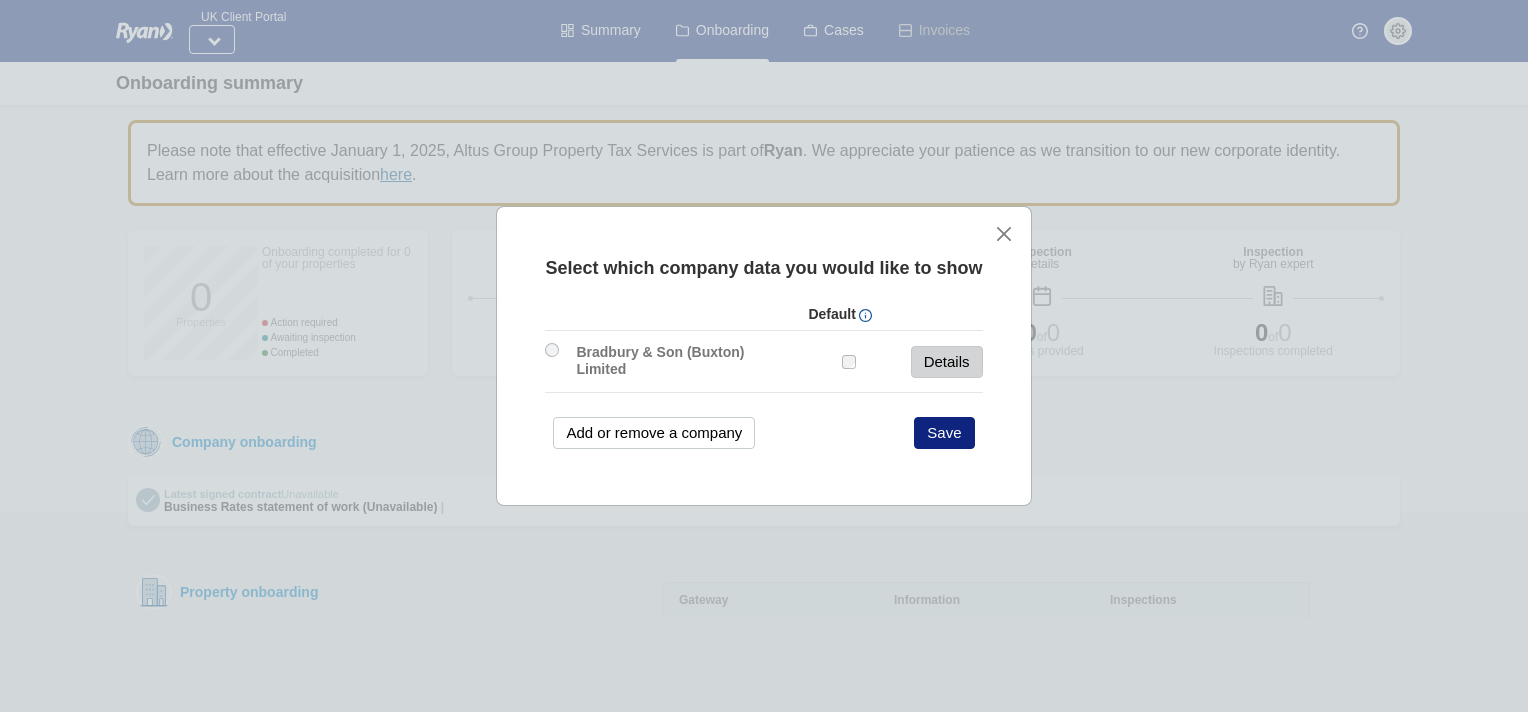 click on "Details" at bounding box center (947, 362) 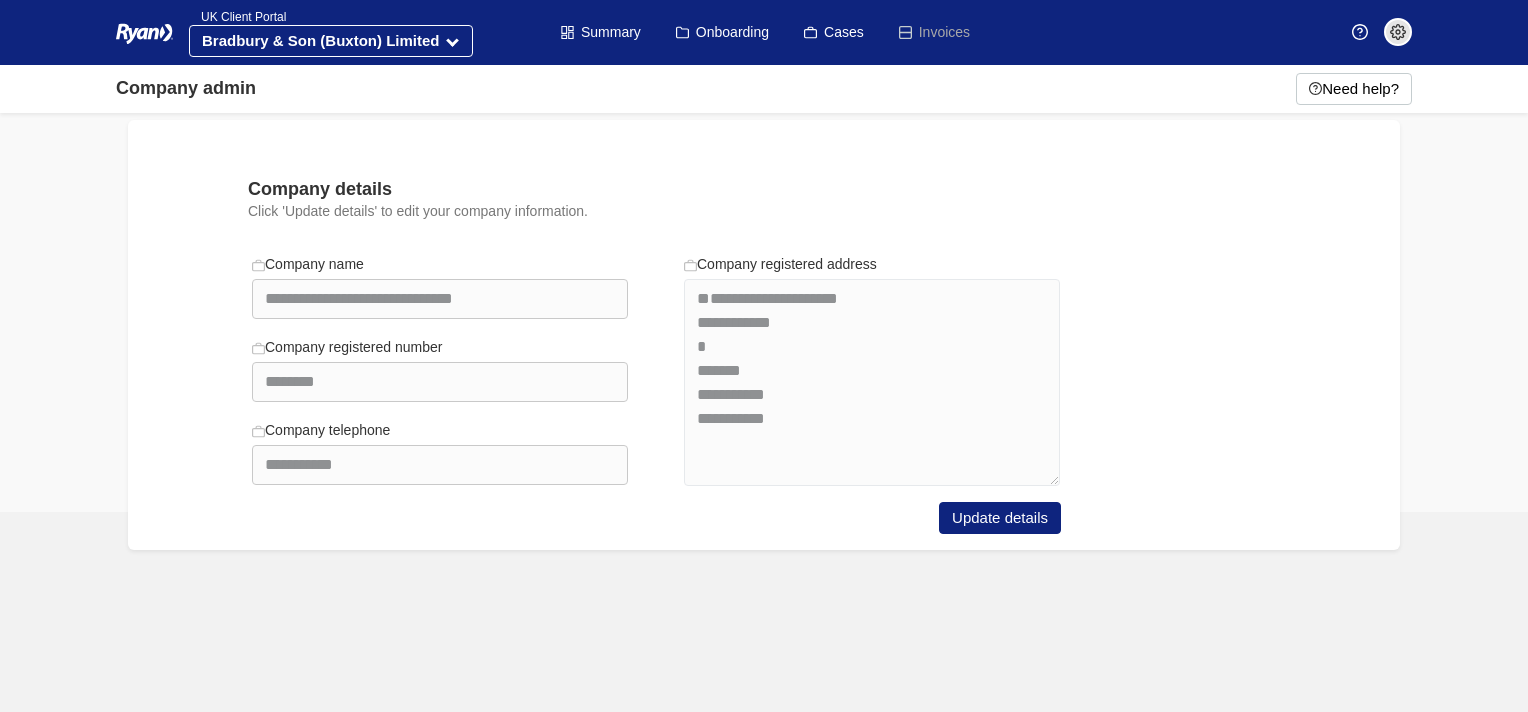 scroll, scrollTop: 0, scrollLeft: 0, axis: both 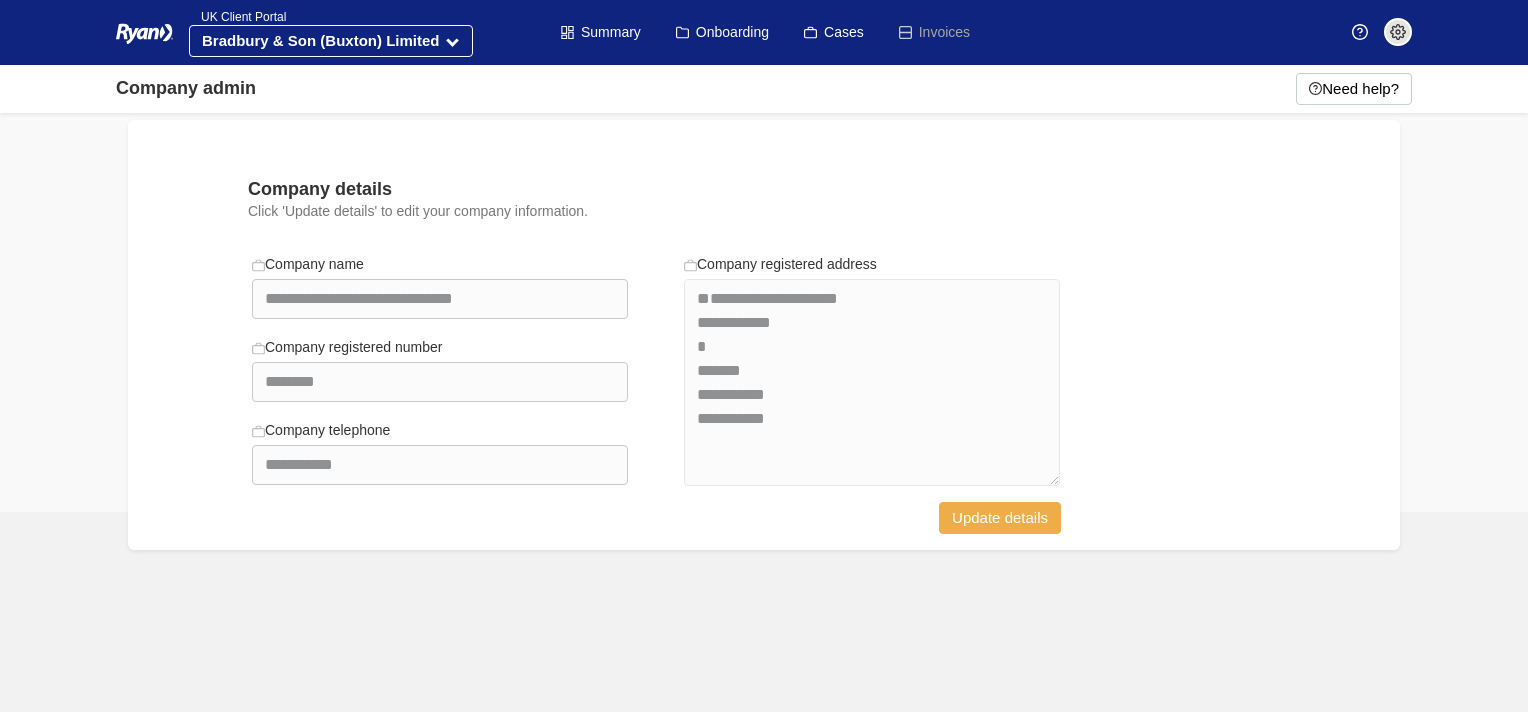 click on "Update details" at bounding box center [1000, 518] 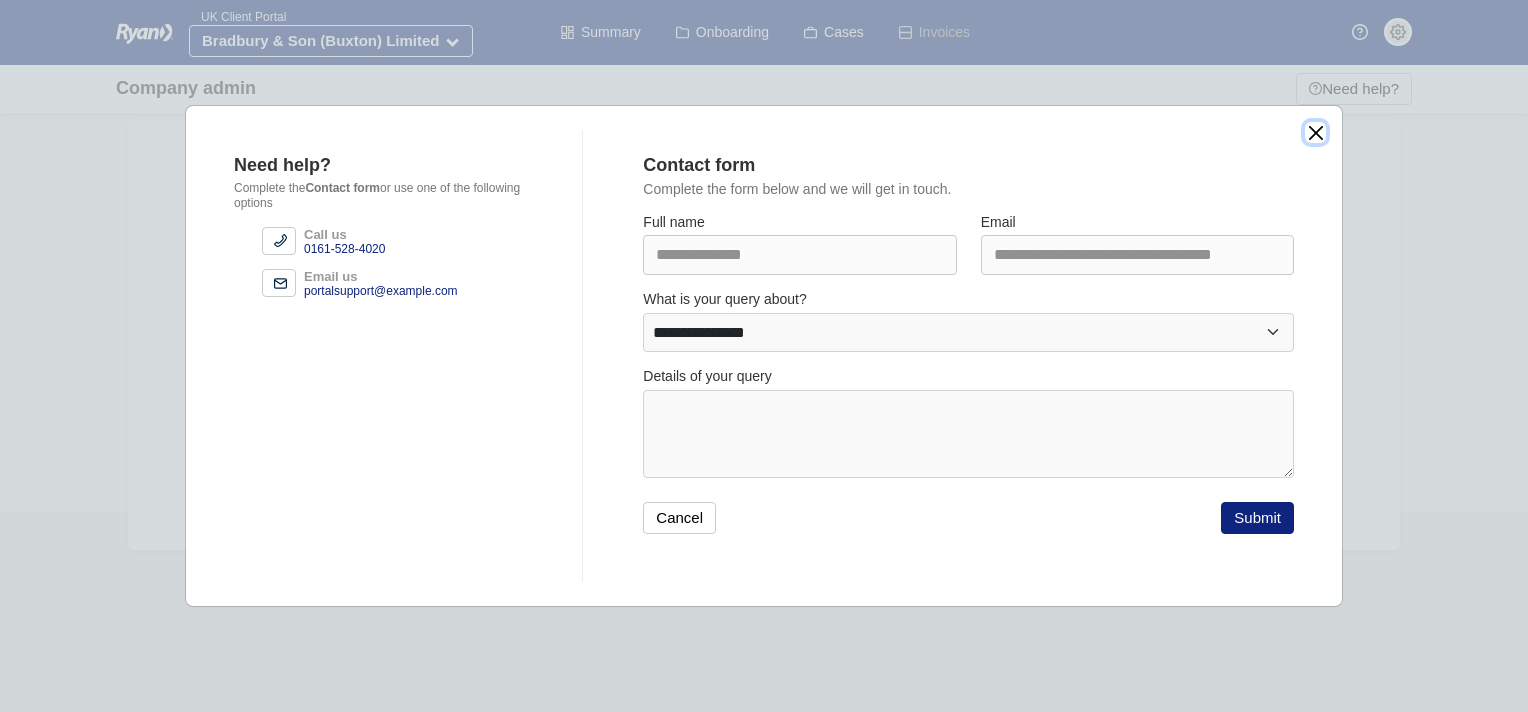 click at bounding box center (1315, 132) 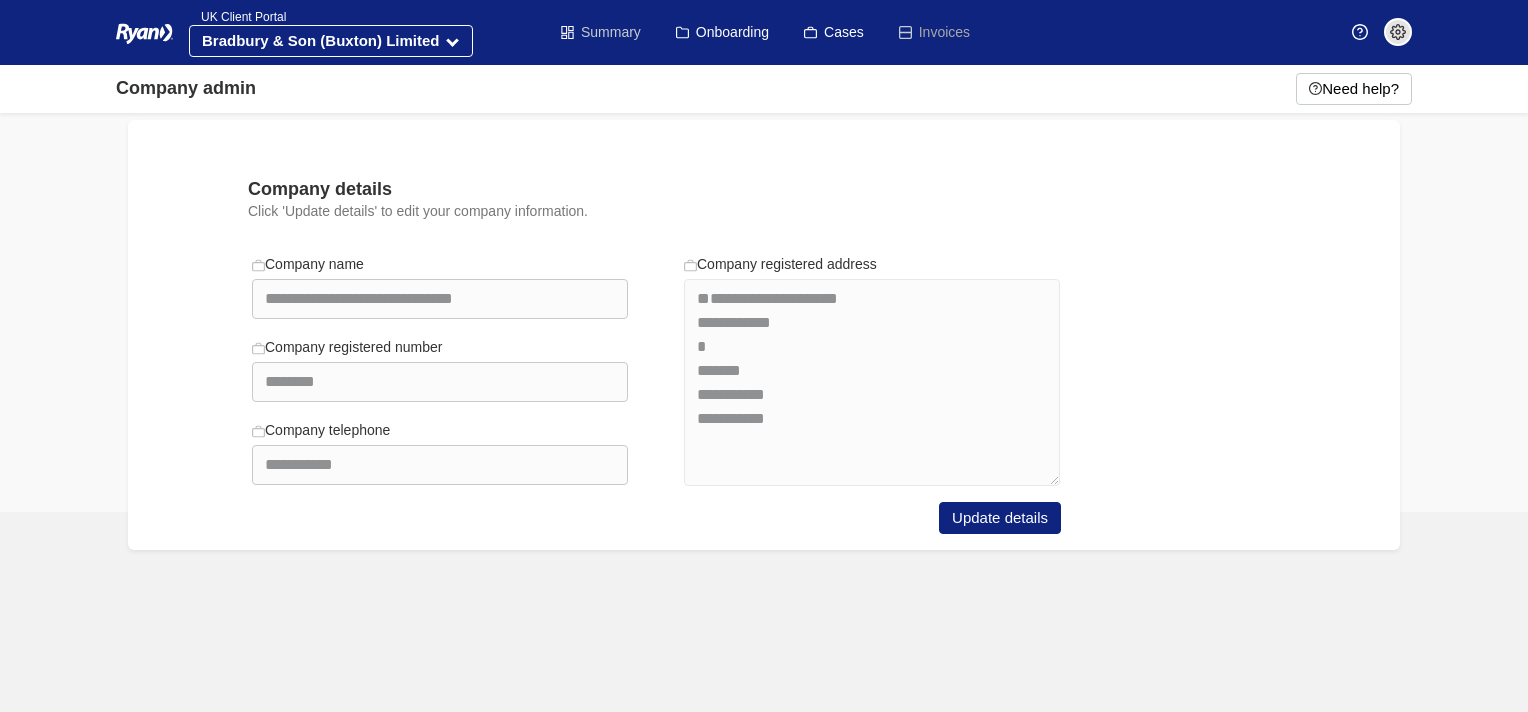 click on "Summary" at bounding box center (601, 32) 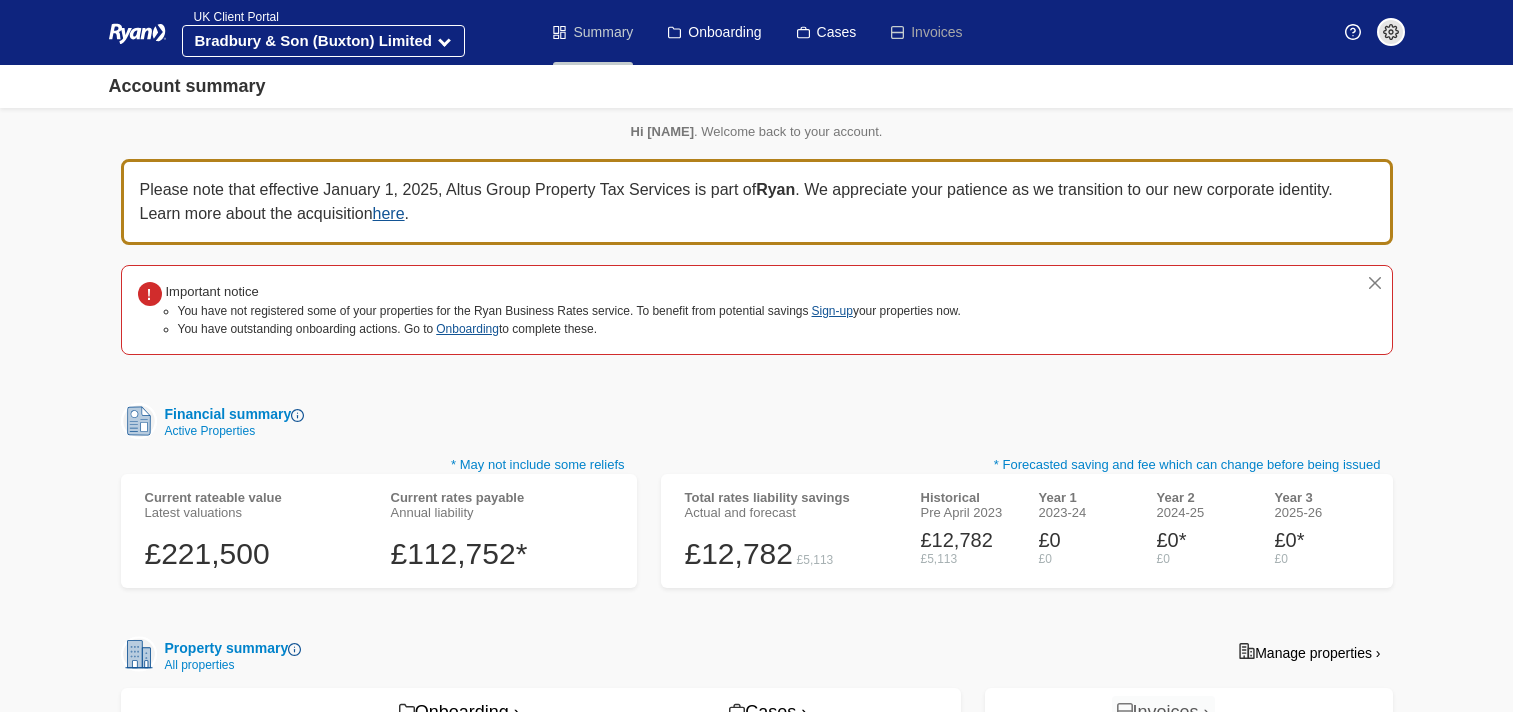 scroll, scrollTop: 0, scrollLeft: 0, axis: both 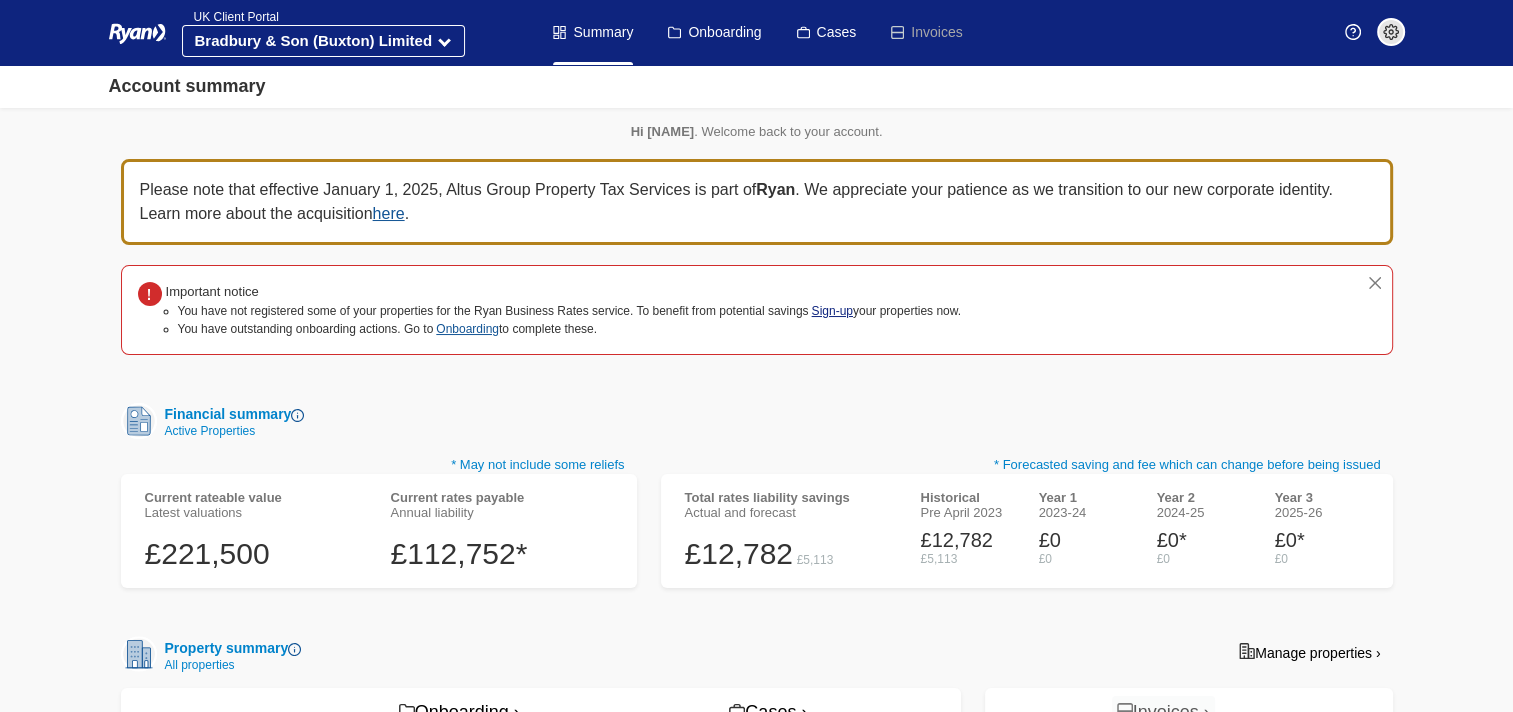 click on "Sign-up" at bounding box center [832, 311] 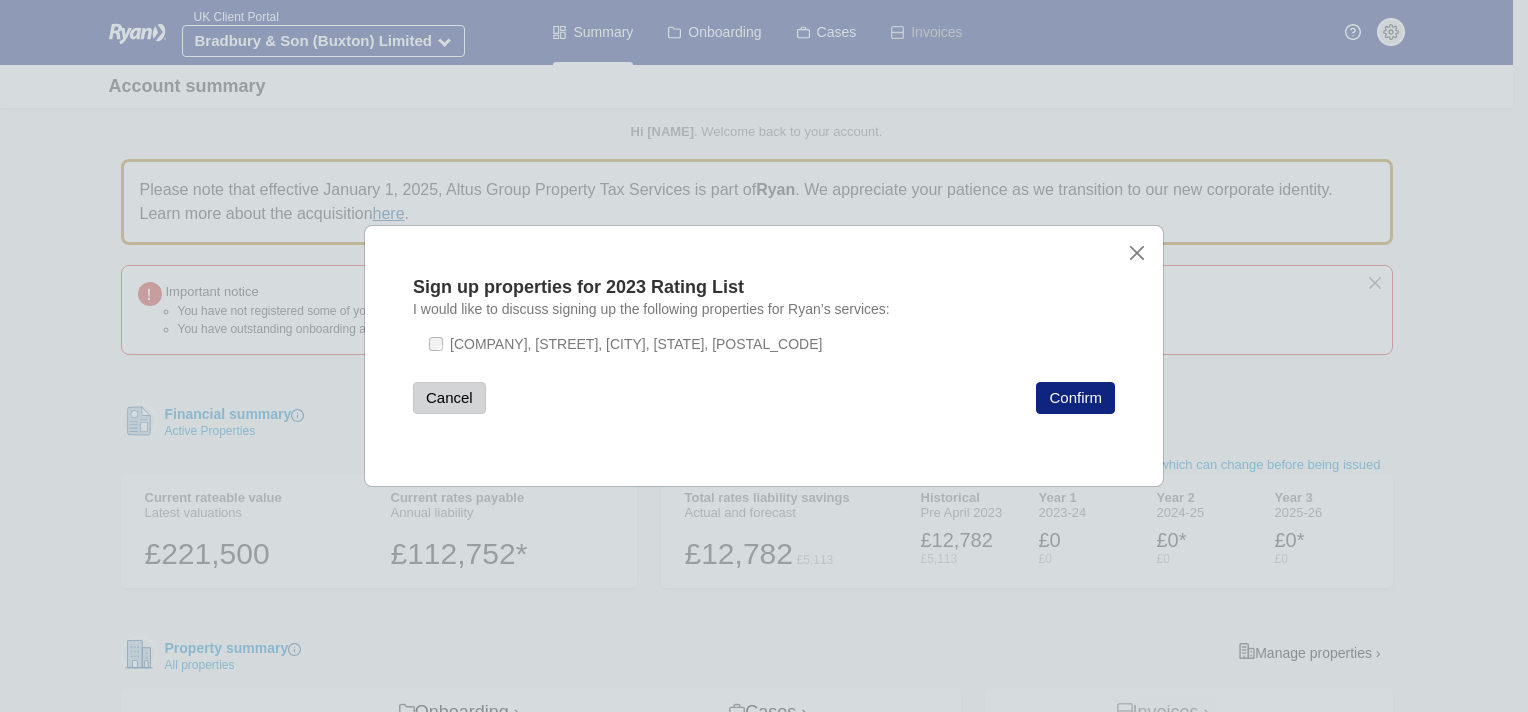 click on "Cancel" at bounding box center (449, 398) 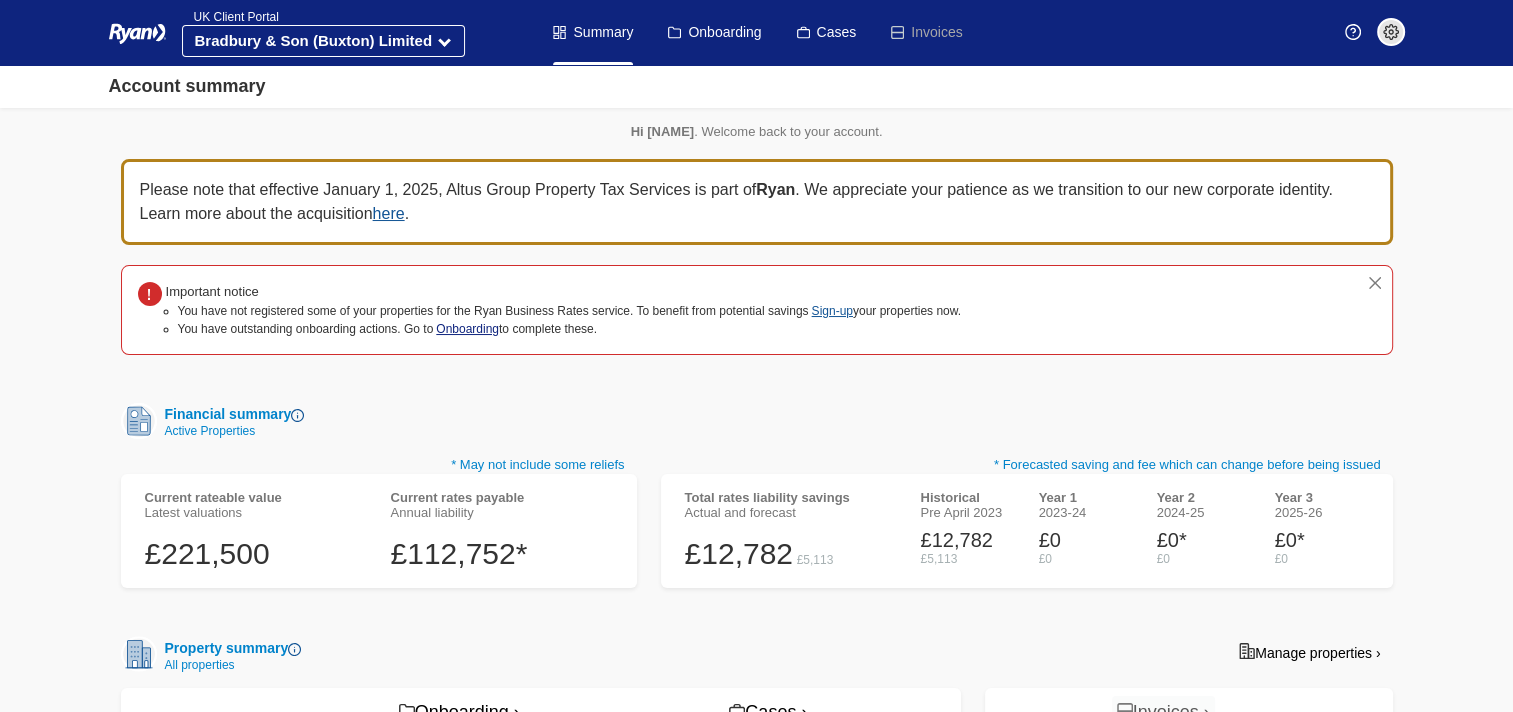 click on "Onboarding" at bounding box center (467, 329) 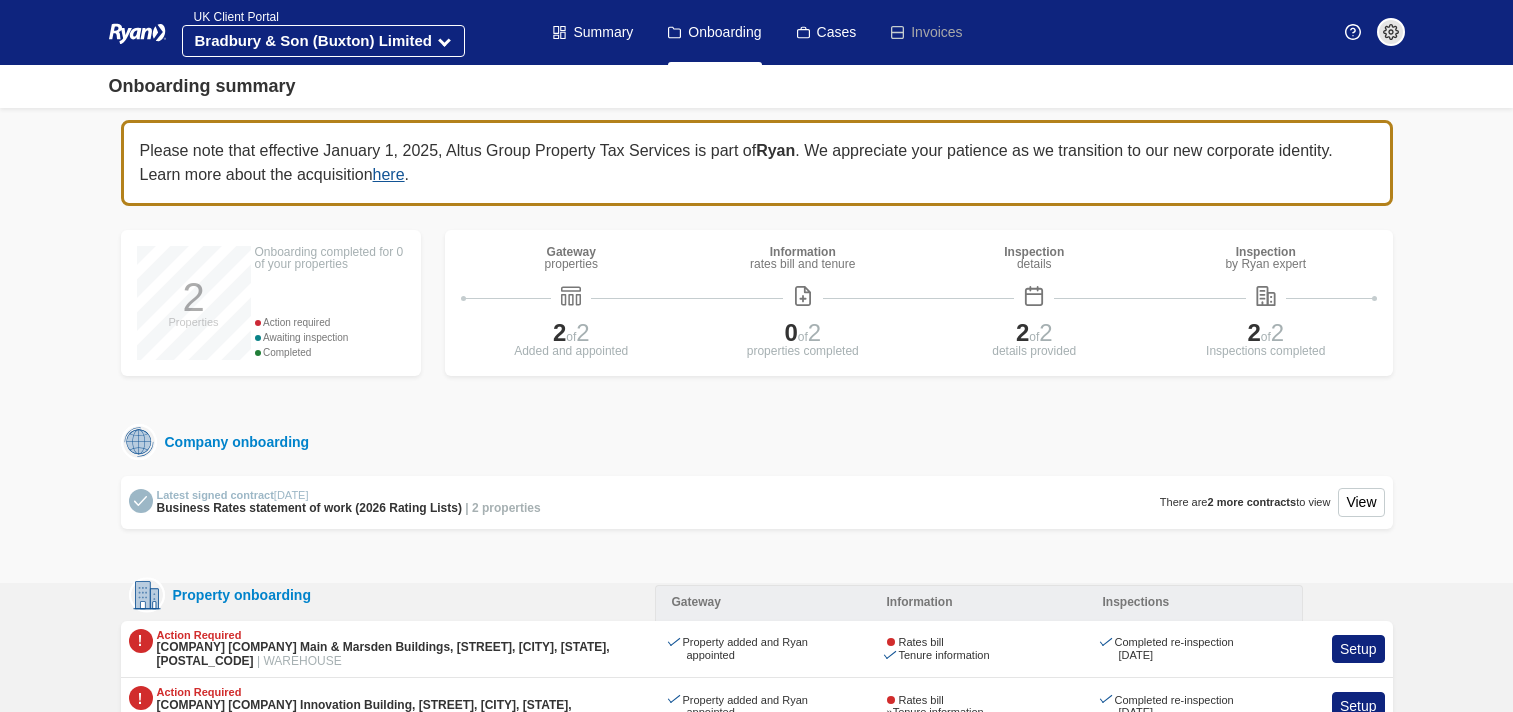 scroll, scrollTop: 0, scrollLeft: 0, axis: both 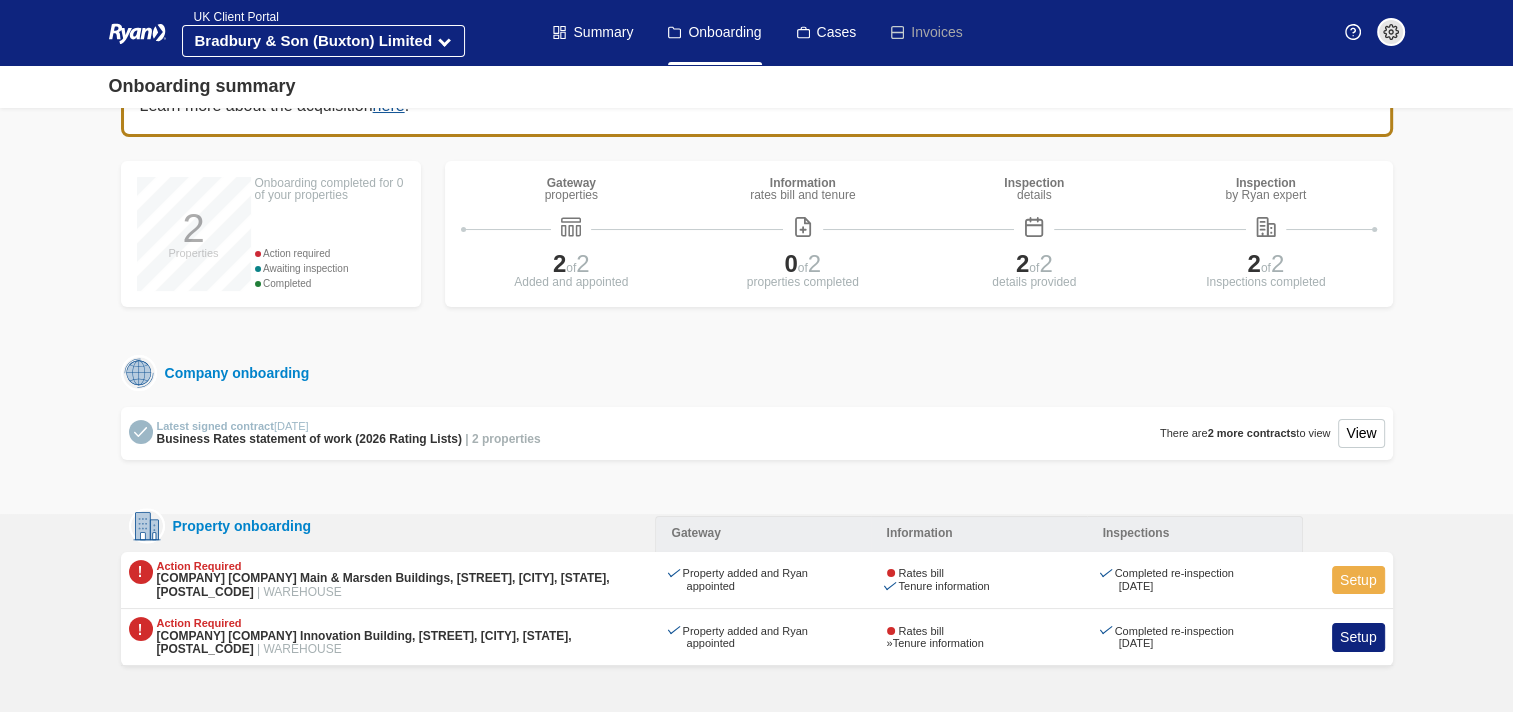 click on "Setup" at bounding box center (1358, 580) 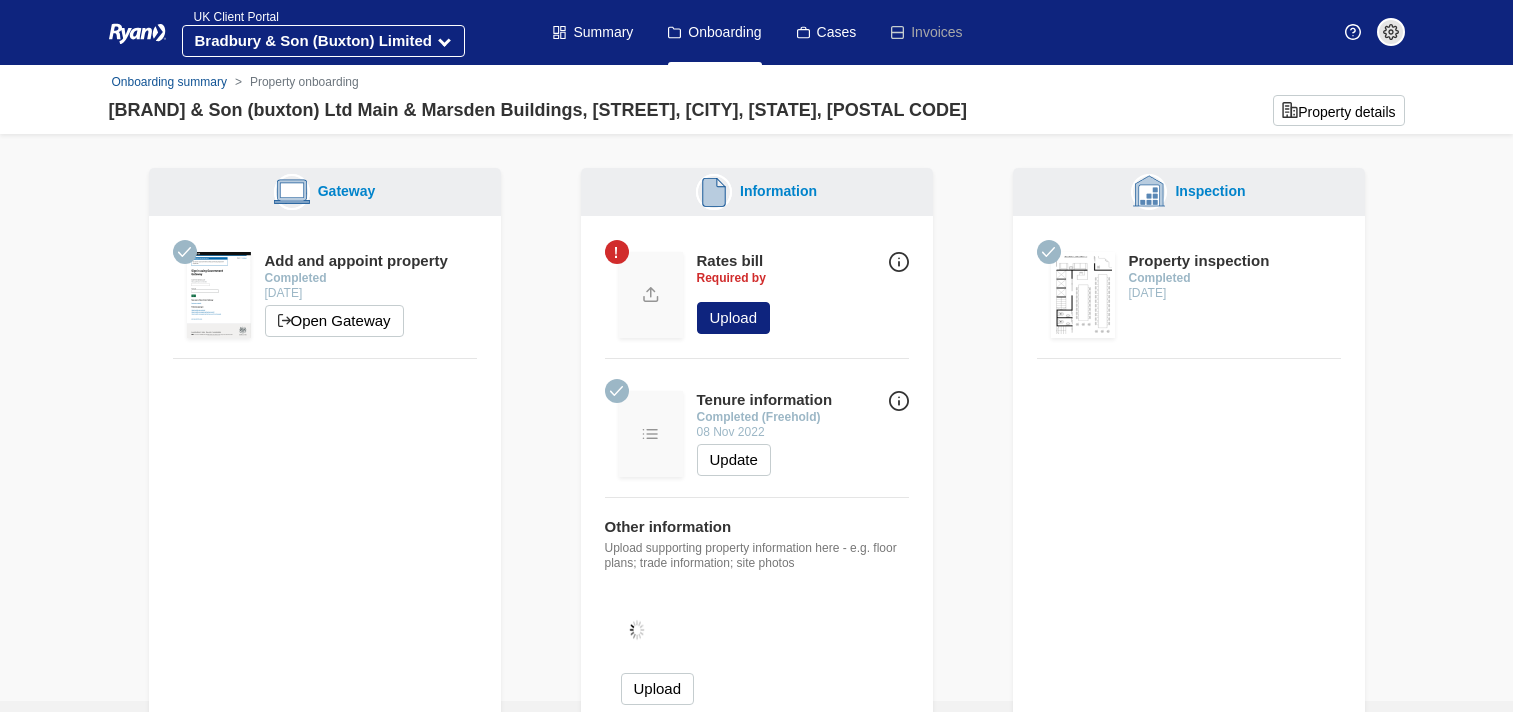 scroll, scrollTop: 0, scrollLeft: 0, axis: both 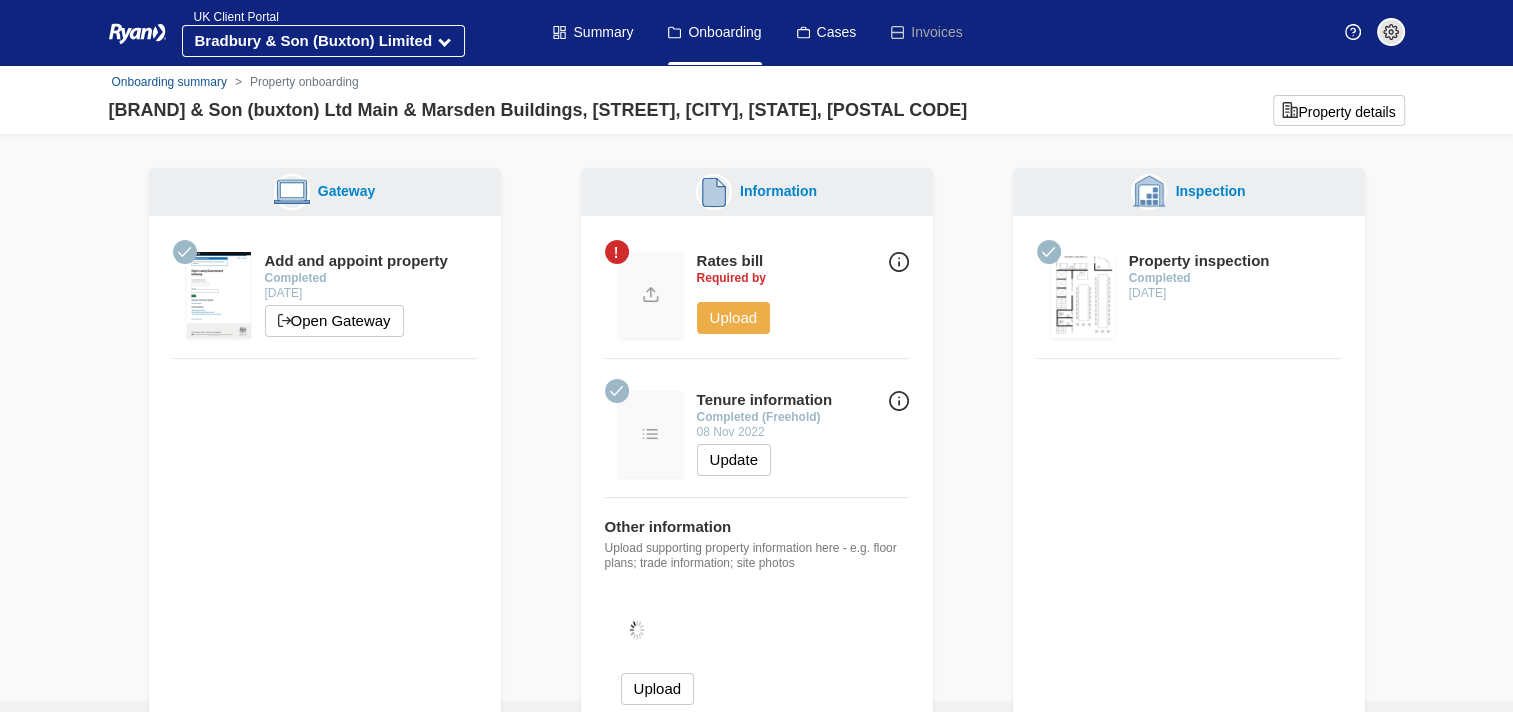 click on "Upload" at bounding box center (734, 318) 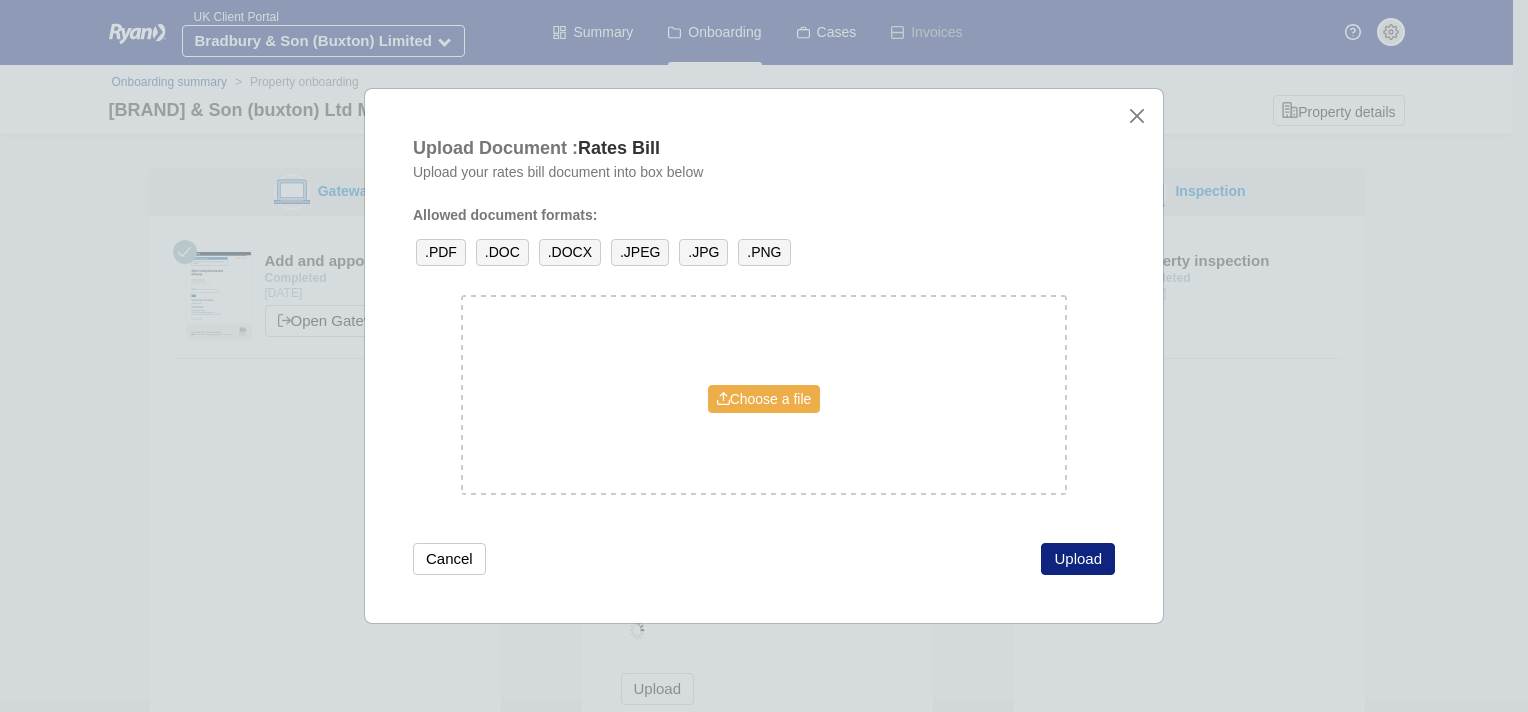 click on "Choose a file" at bounding box center [764, 399] 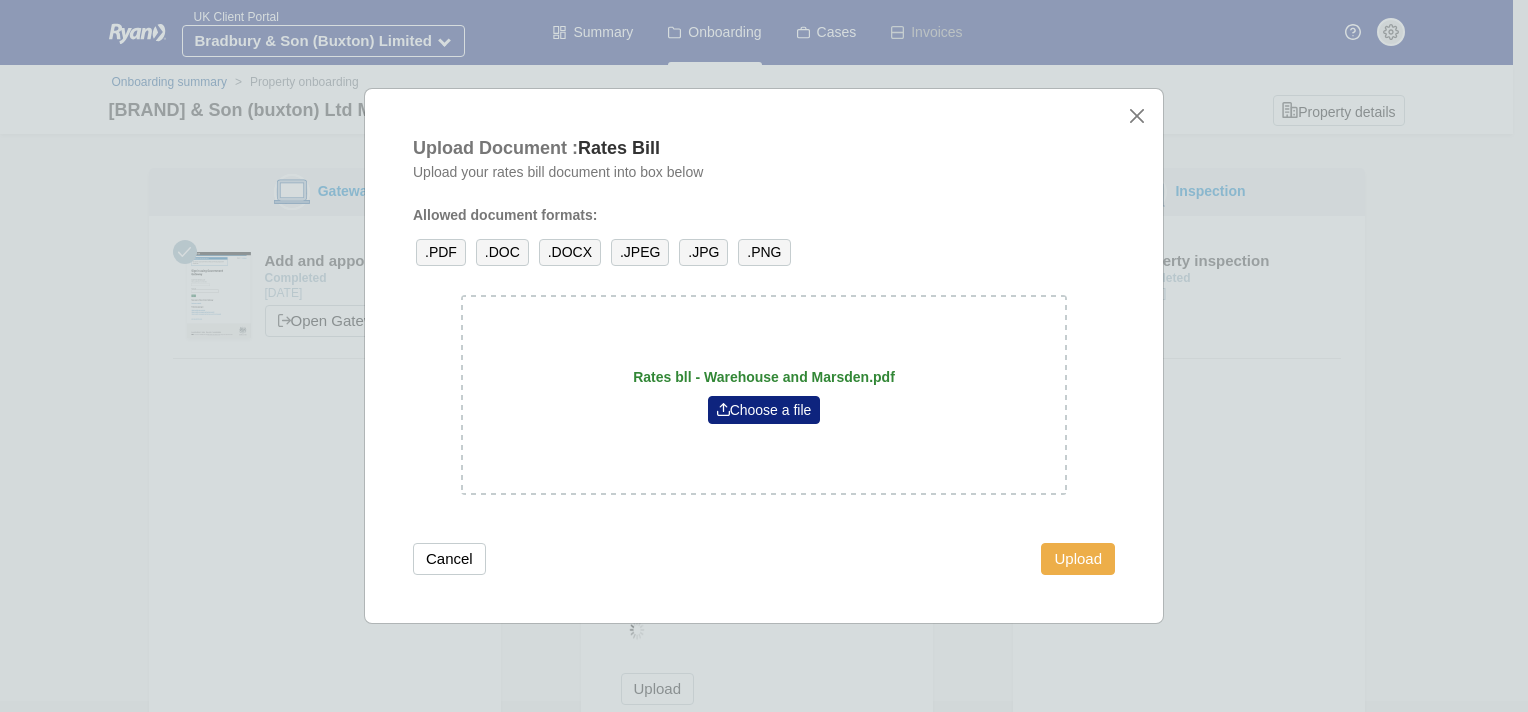 click on "Upload" at bounding box center (1078, 559) 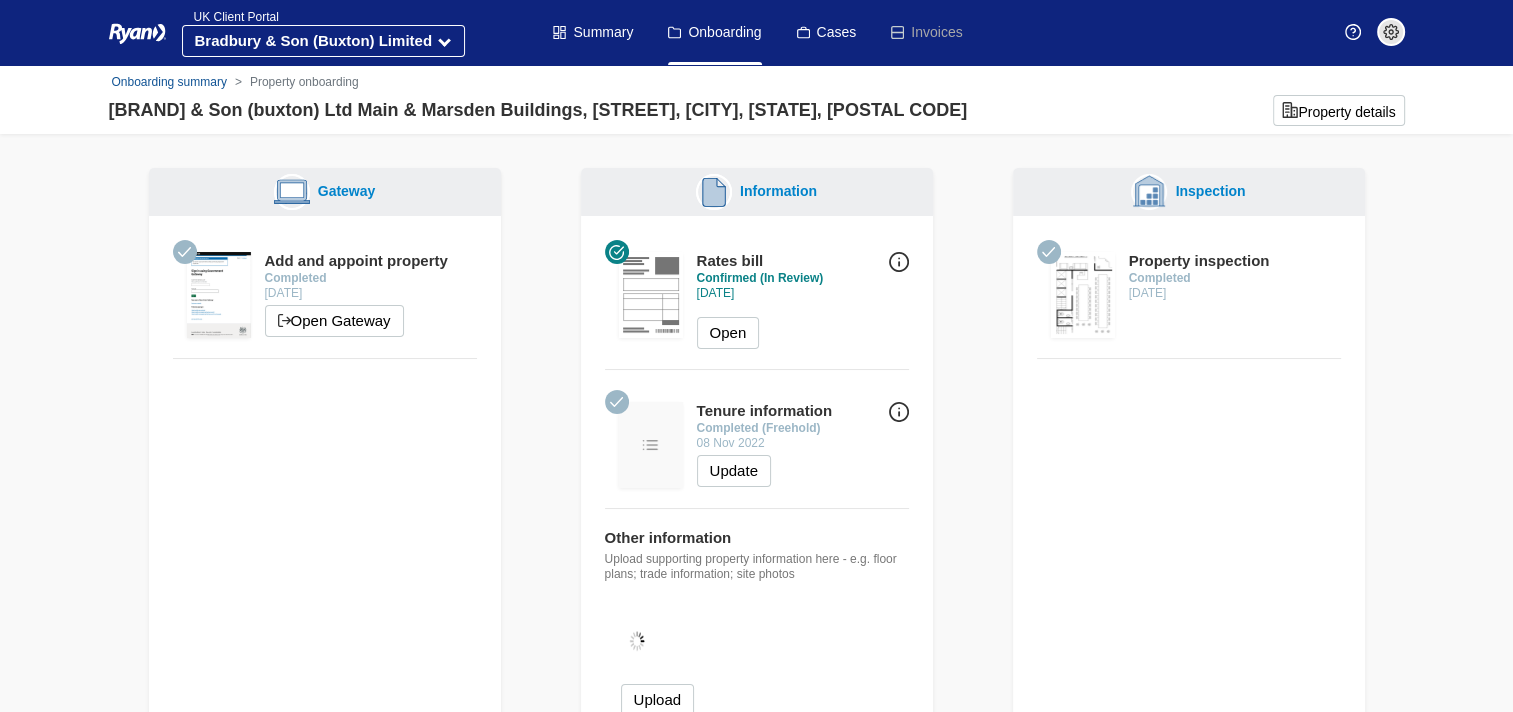 scroll, scrollTop: 0, scrollLeft: 0, axis: both 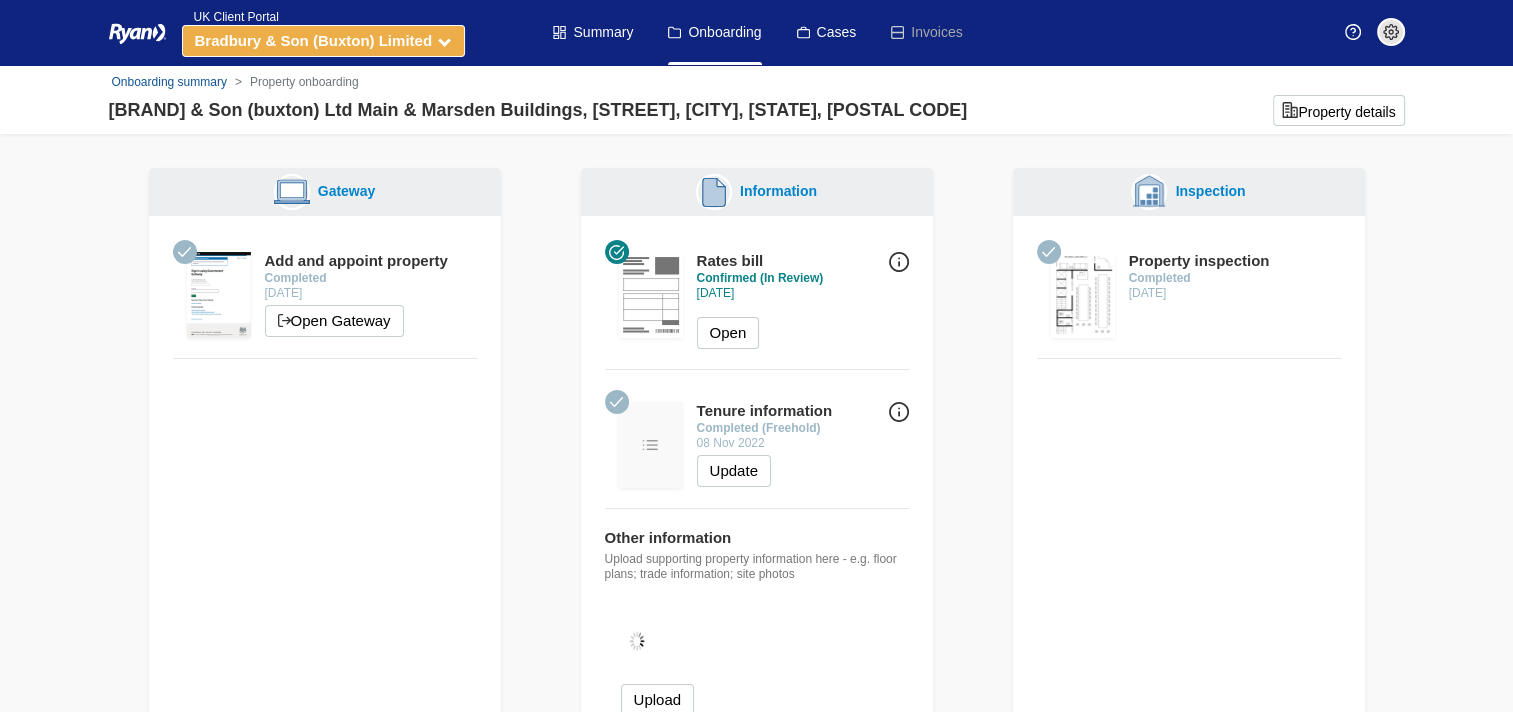 click at bounding box center (444, 40) 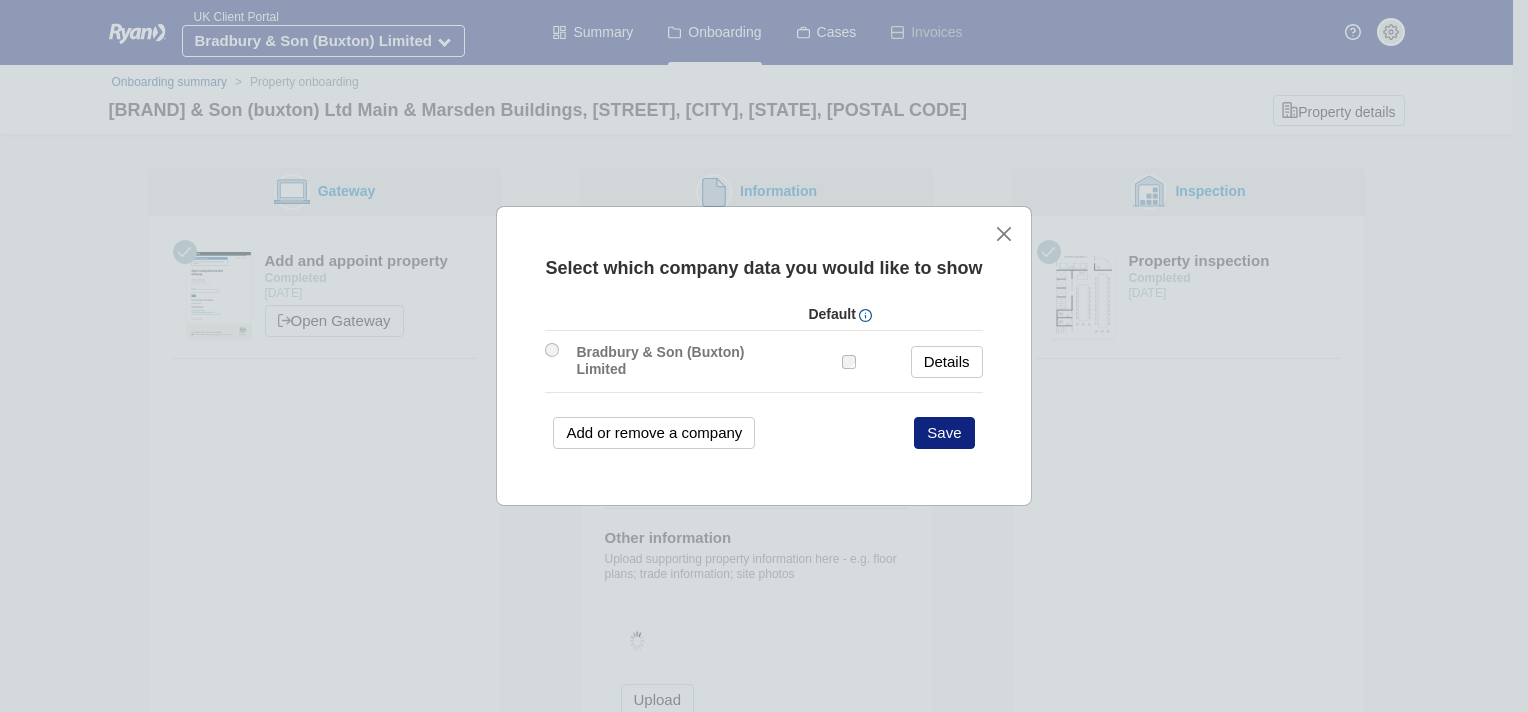 click on "Select which company data you would like to show
Default
Bradbury & Son (Buxton) Limited" at bounding box center (764, 356) 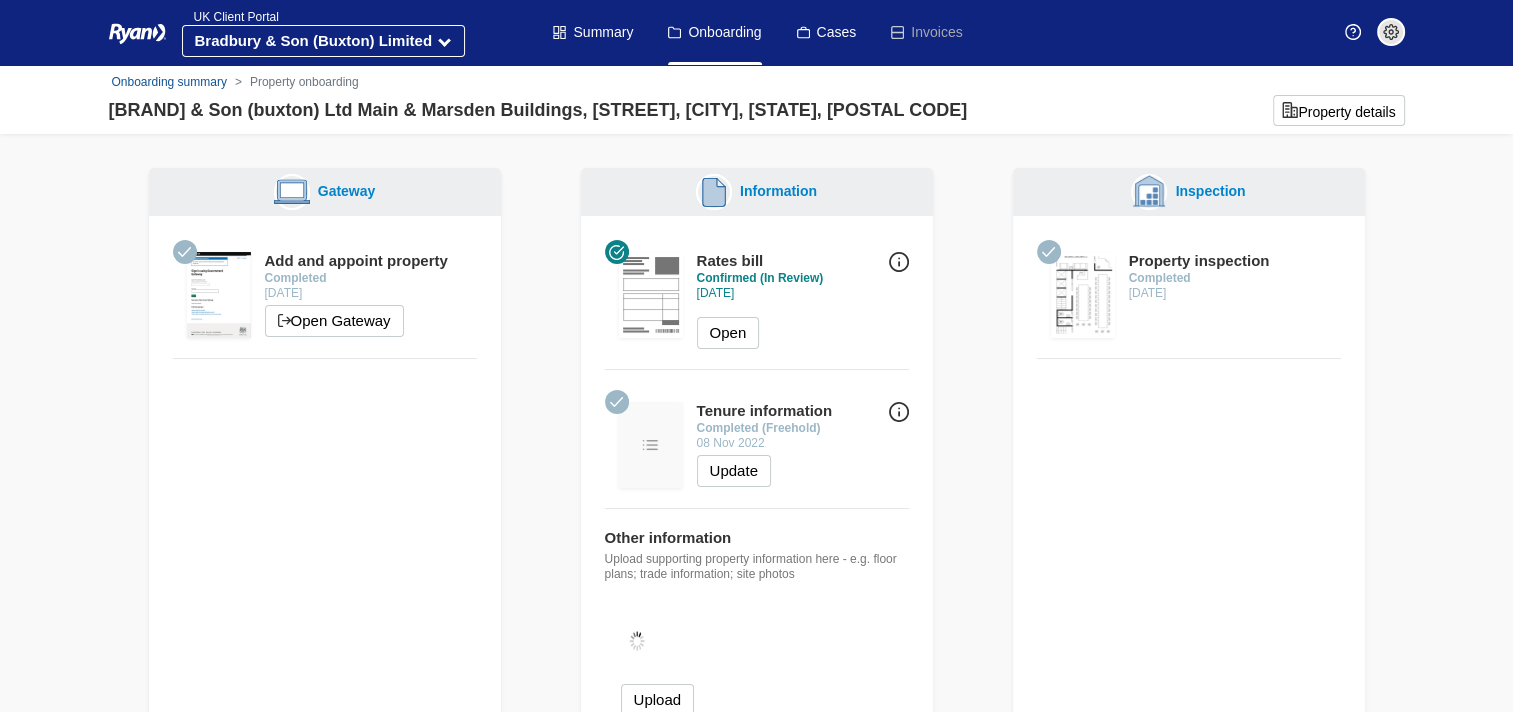 click on "You’re offline. This is a read only version of the page.
Ryan
Company Selection
Click the company name dropdown to view/manage a company.  Note: you may only have one company available.
Select a company to manage cases and properties
View or request an update to company details
Request to add or remove a company
Choose a company to load as default after login
Default Company
Choose a default company from the list. This company will load automatically each time you log in. NOTE:  You can have only 1 default company." at bounding box center [756, 448] 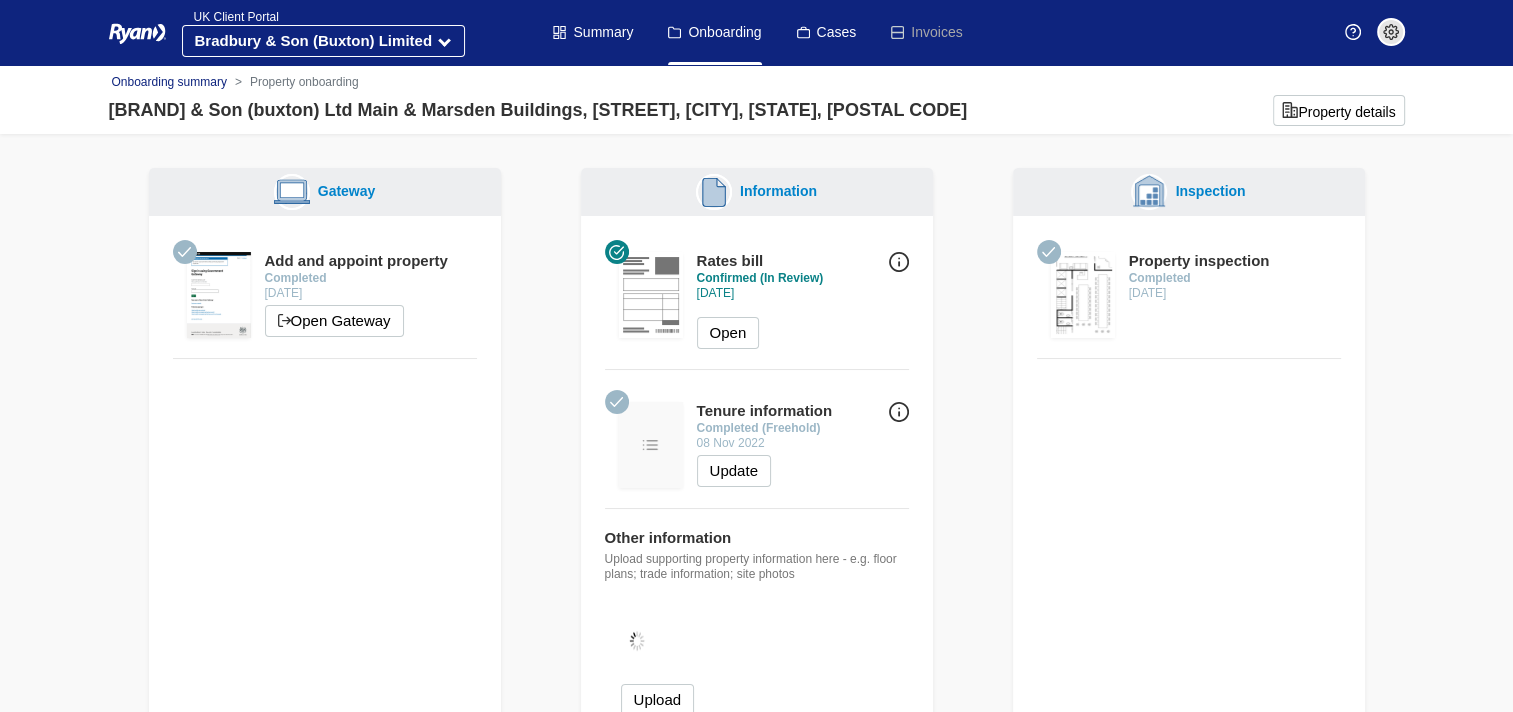 click on "Onboarding summary" at bounding box center [169, 82] 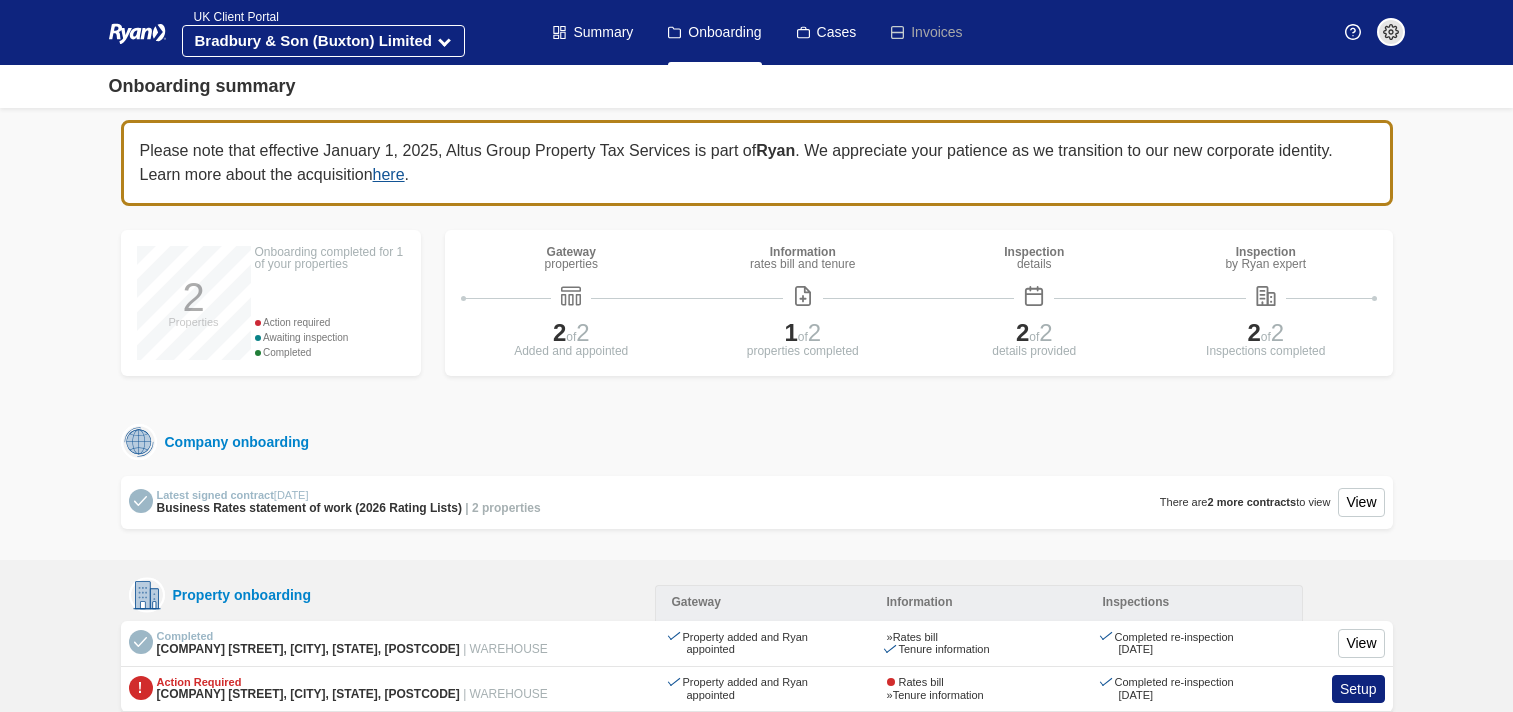 scroll, scrollTop: 0, scrollLeft: 0, axis: both 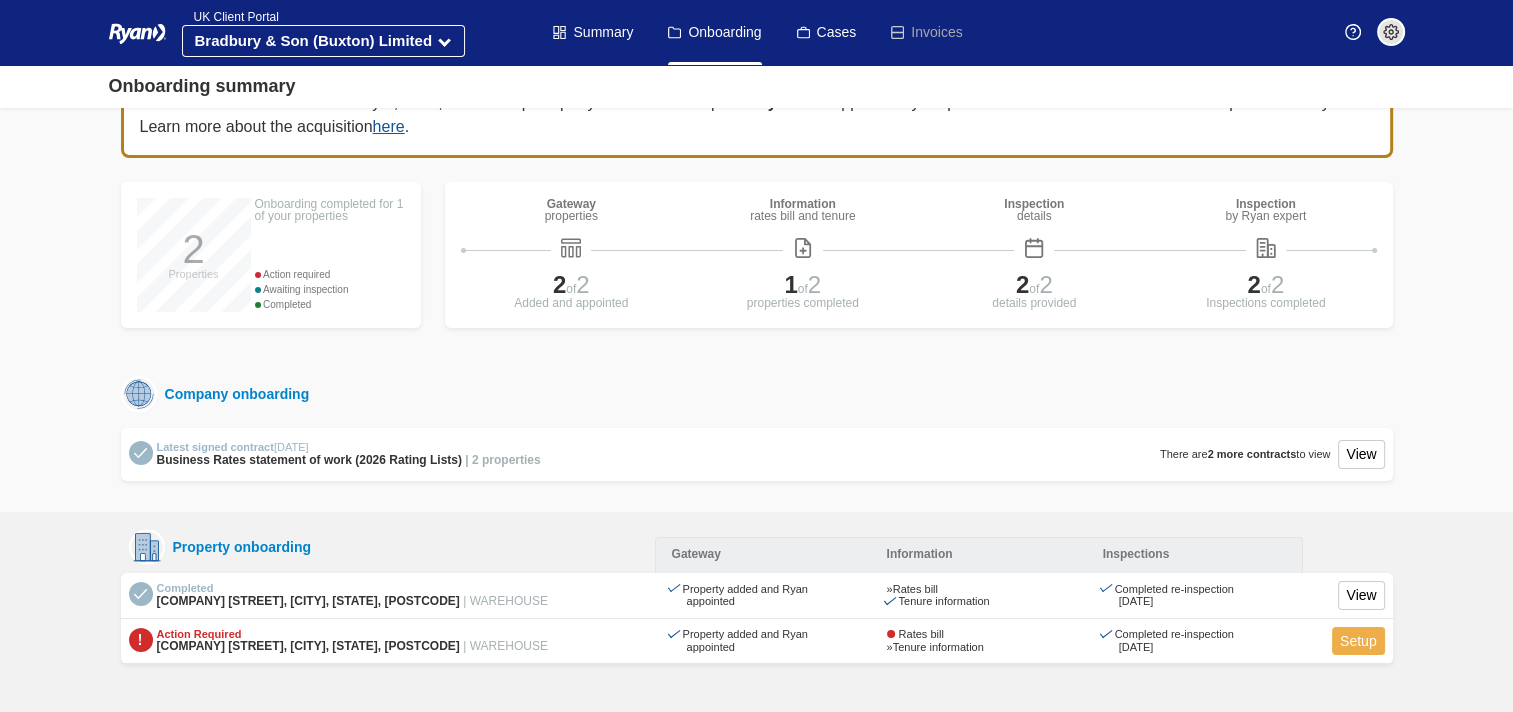 click on "Setup" at bounding box center (1358, 641) 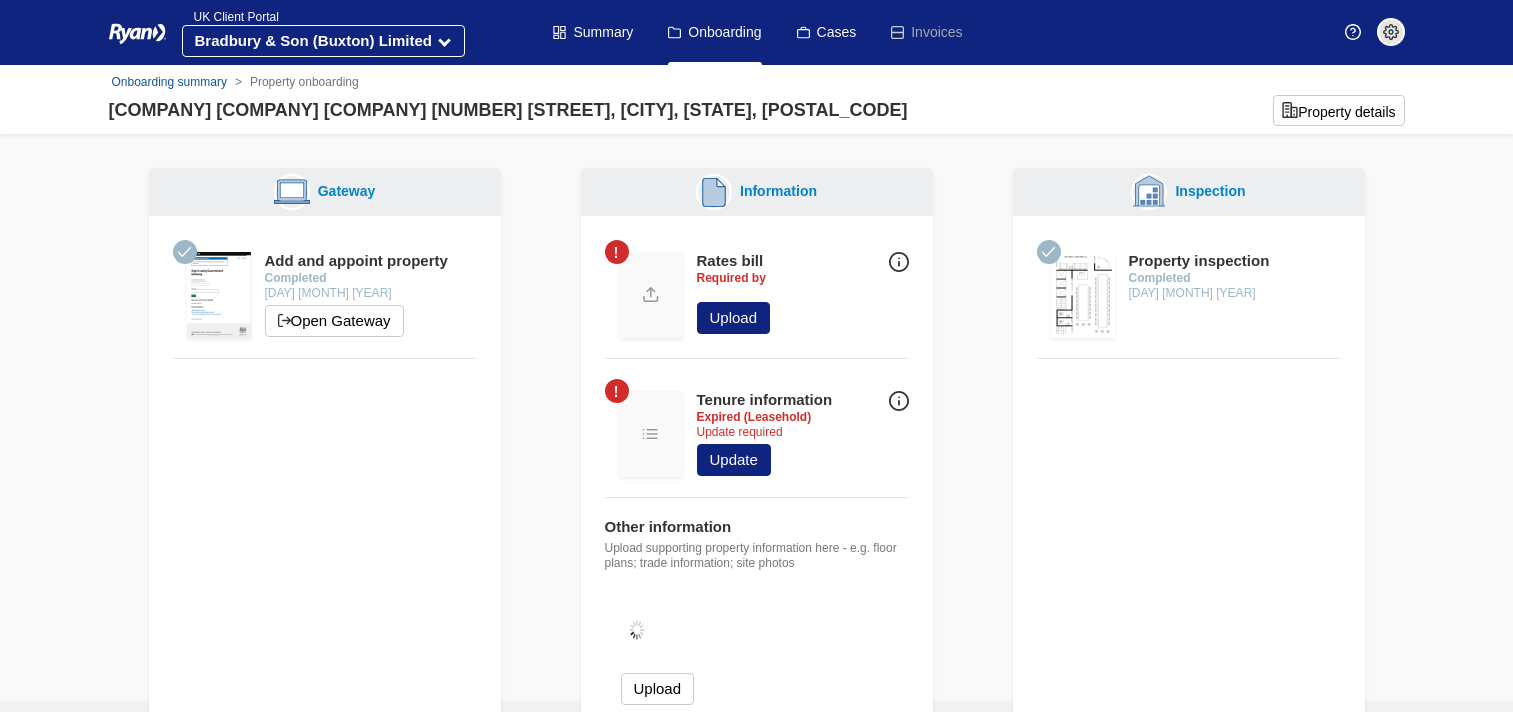 scroll, scrollTop: 0, scrollLeft: 0, axis: both 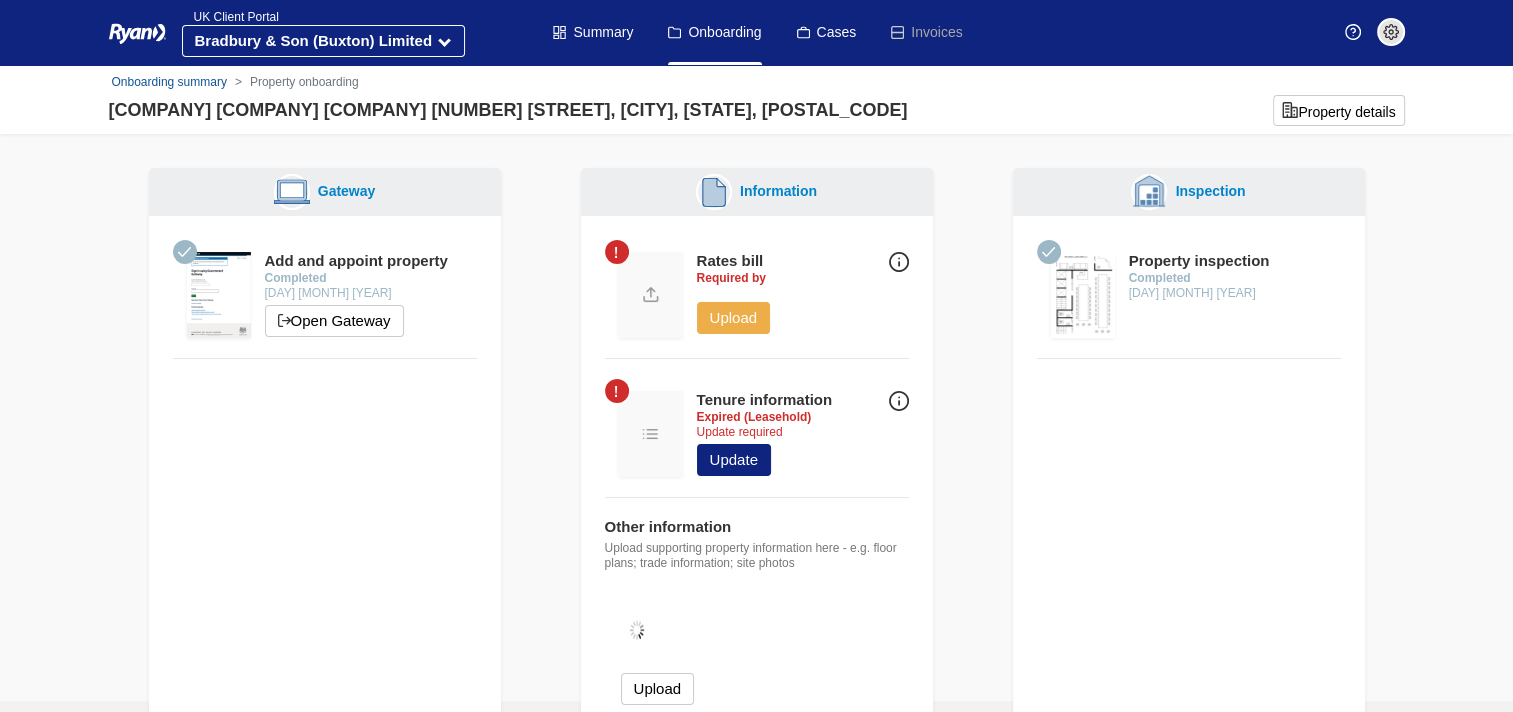 click on "Upload" at bounding box center (734, 318) 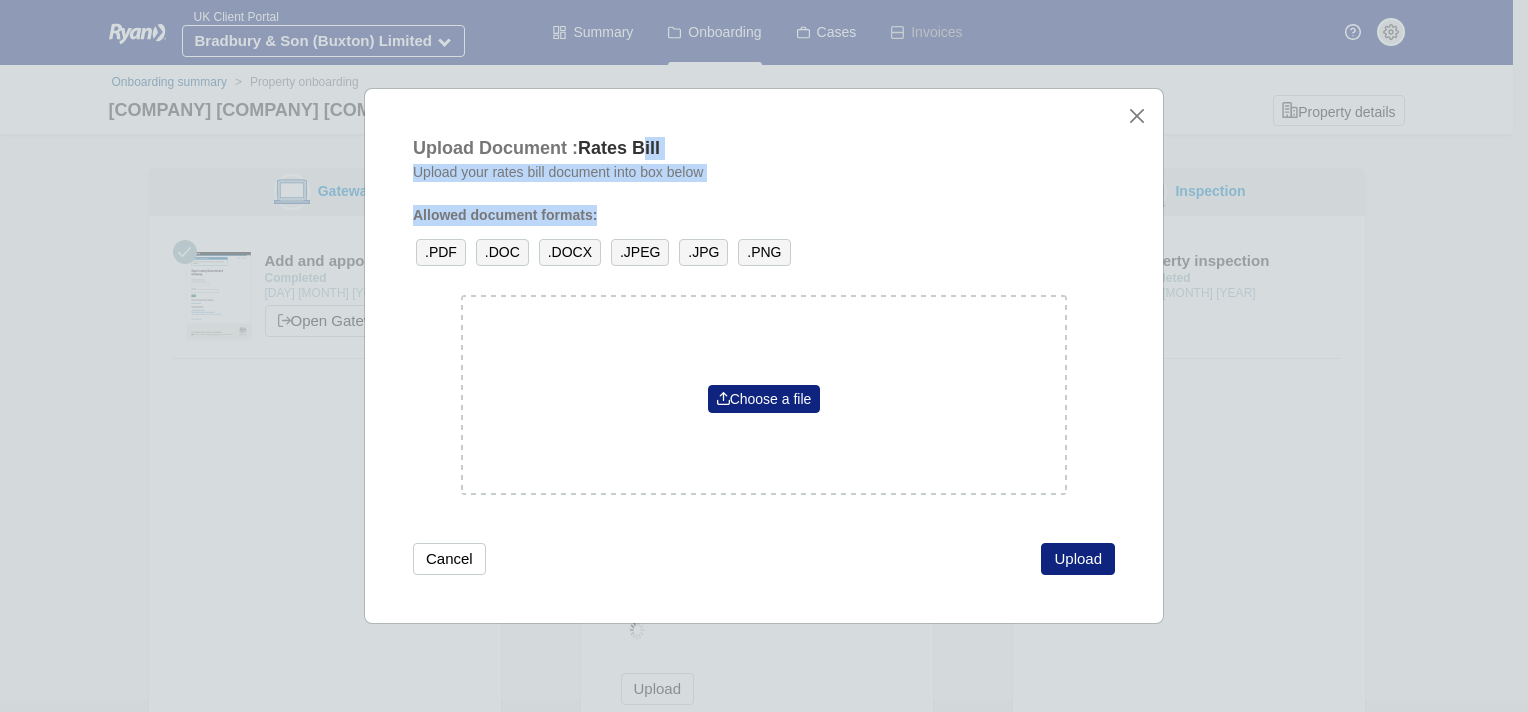 drag, startPoint x: 636, startPoint y: 116, endPoint x: 768, endPoint y: 196, distance: 154.35025 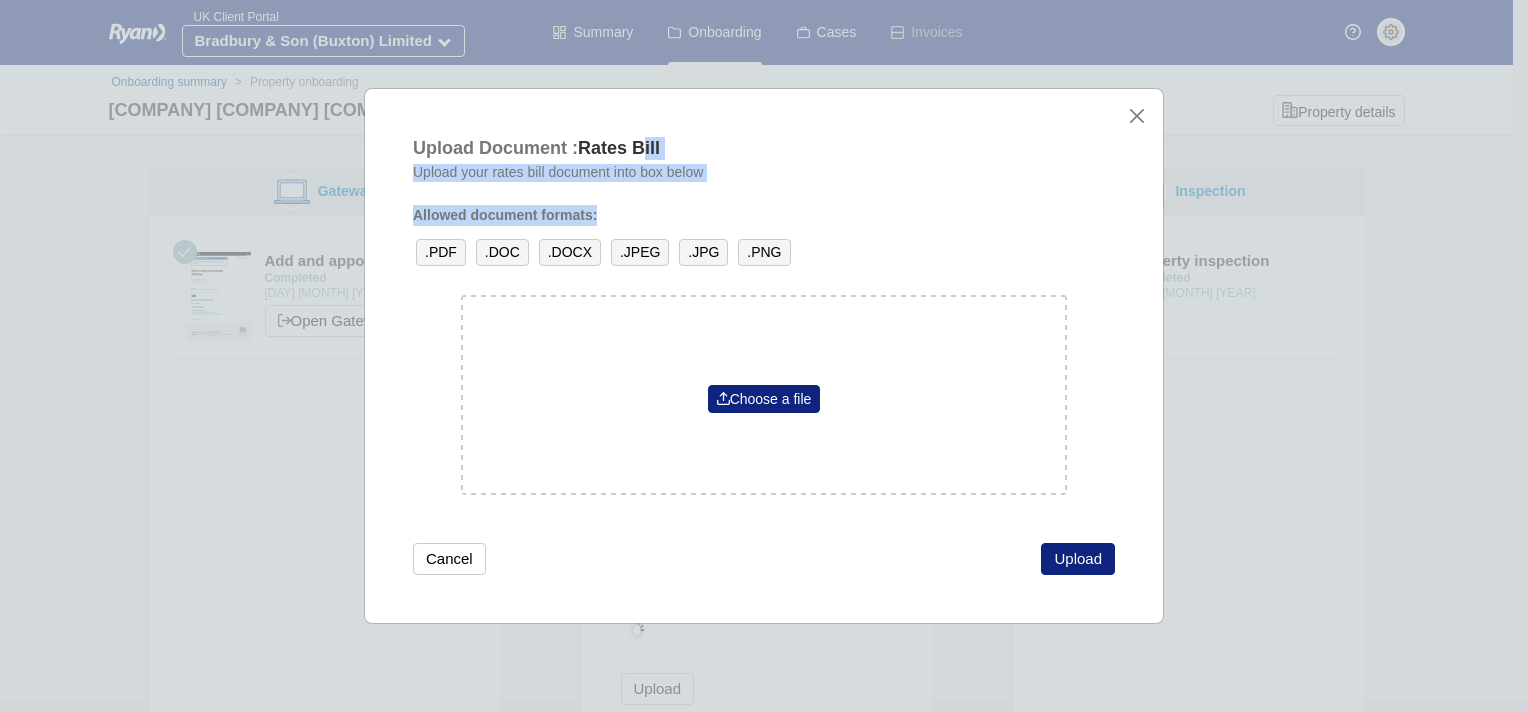 click on "Upload Document :  Rates Bill
Upload your rates bill document into box below
Allowed document formats:
.PDF
.DOC
.DOCX
.JPEG
.JPG
.PNG
Choose a file
Cancel
Upload" at bounding box center [764, 356] 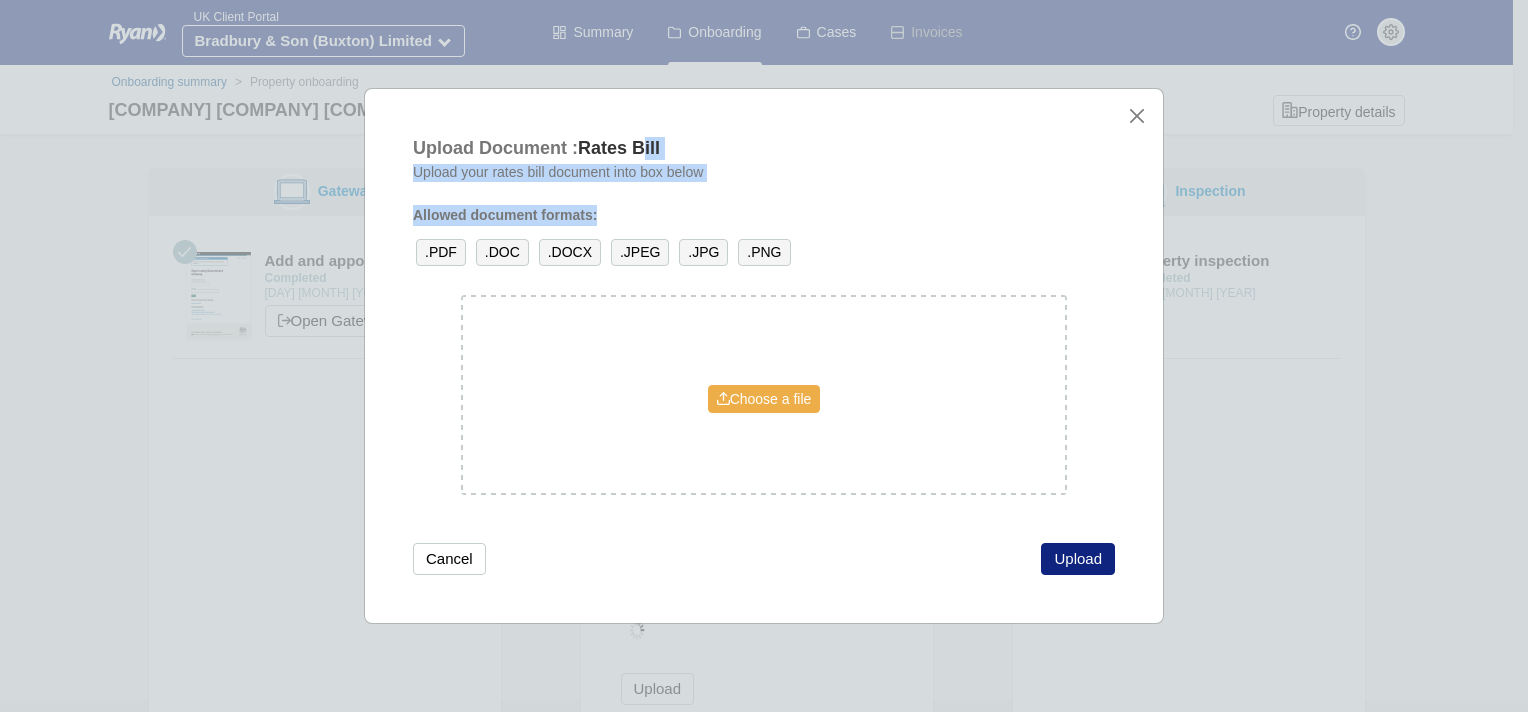 click on "Choose a file" at bounding box center (764, 399) 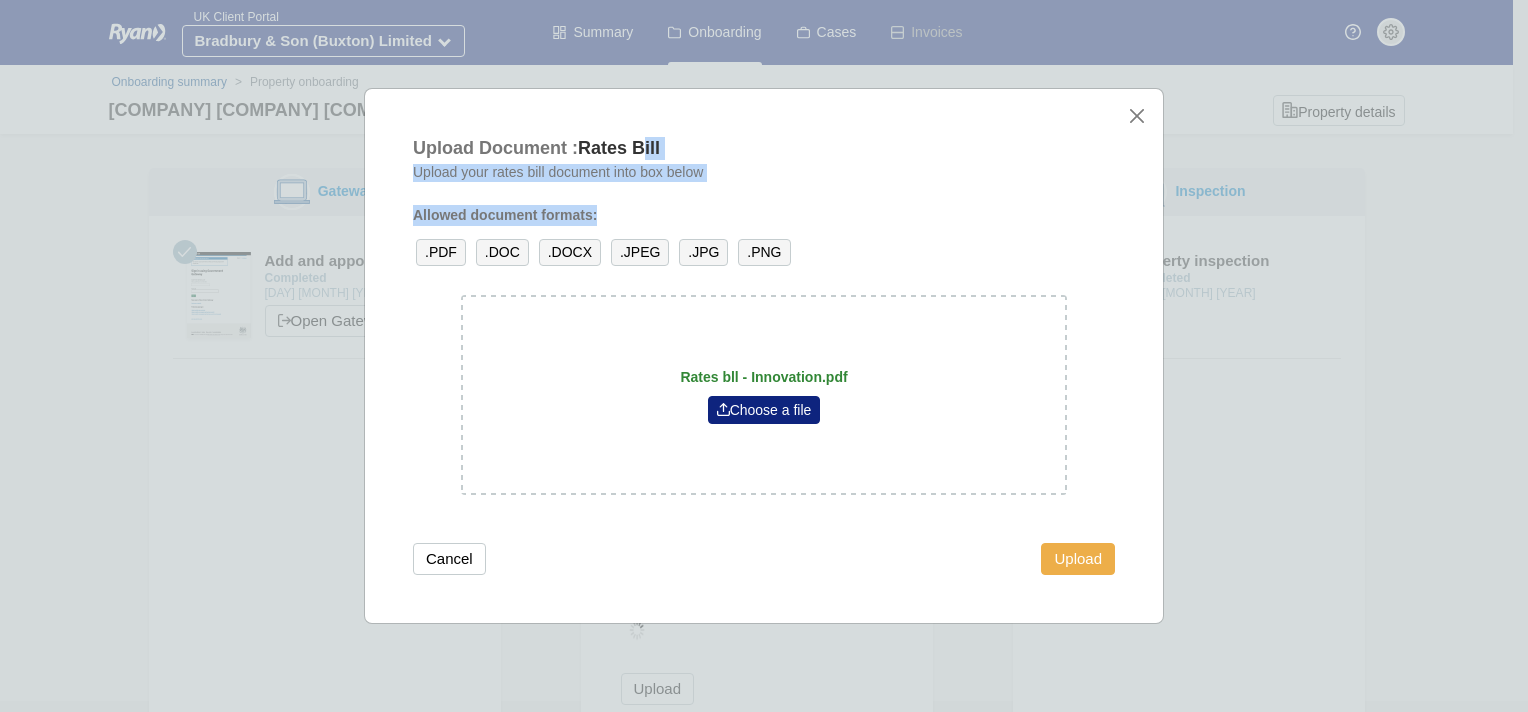 click on "Upload" at bounding box center (1078, 559) 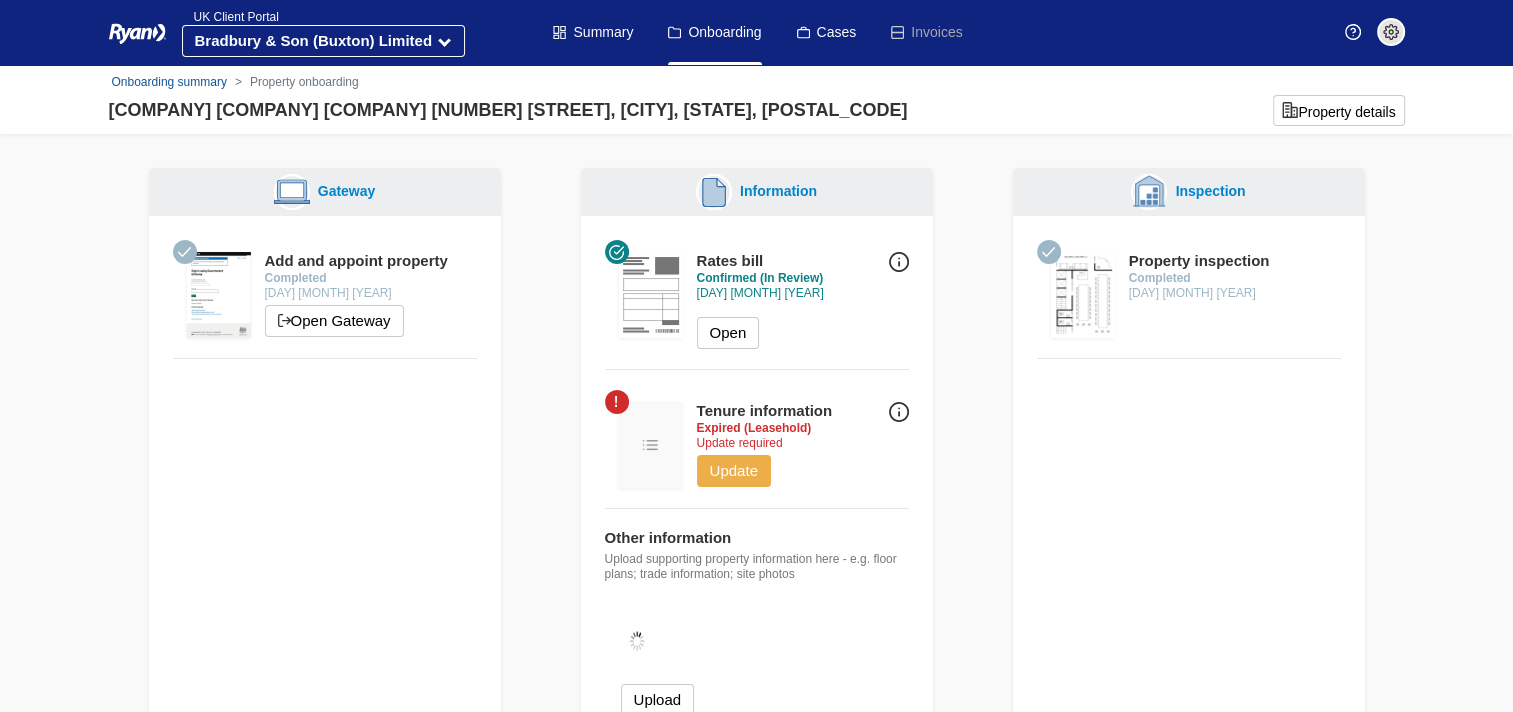 click on "Update" at bounding box center [734, 471] 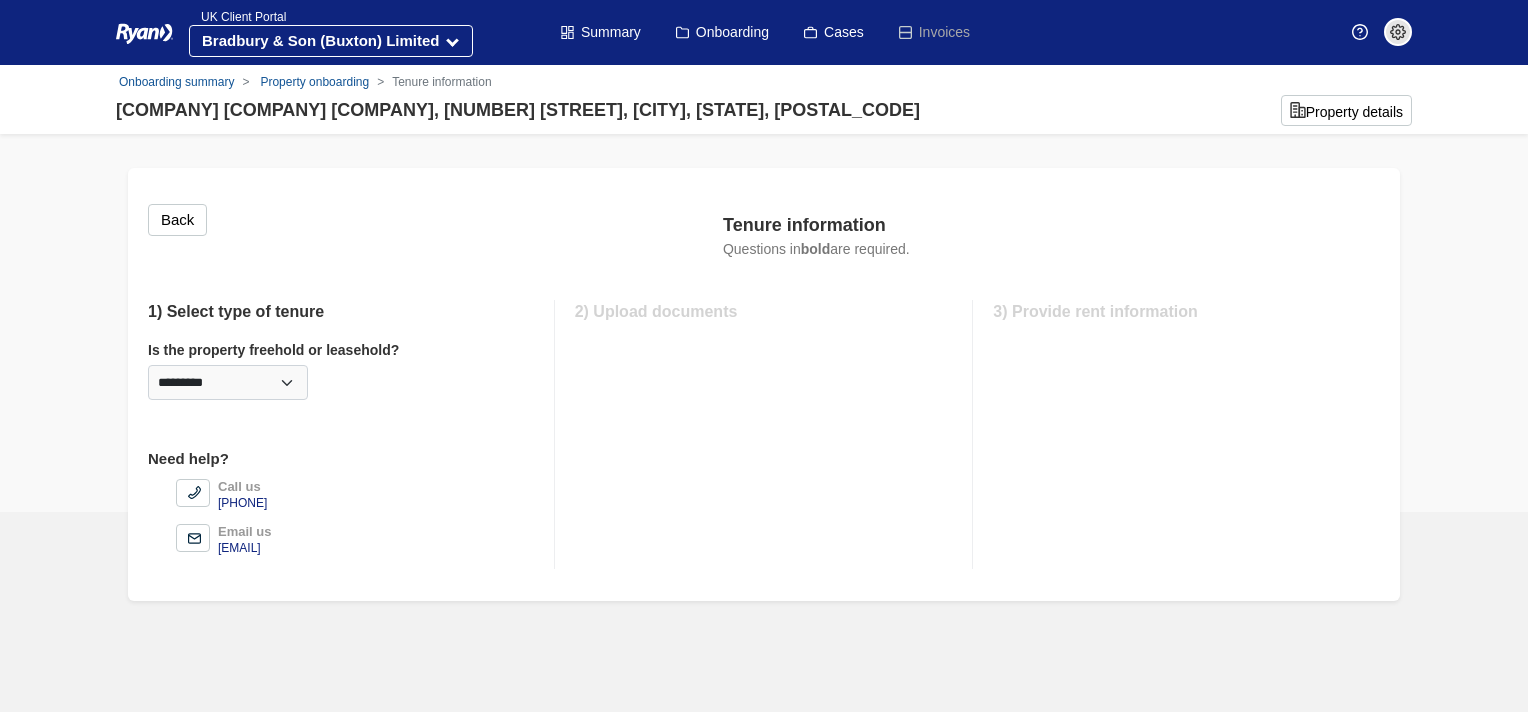 scroll, scrollTop: 0, scrollLeft: 0, axis: both 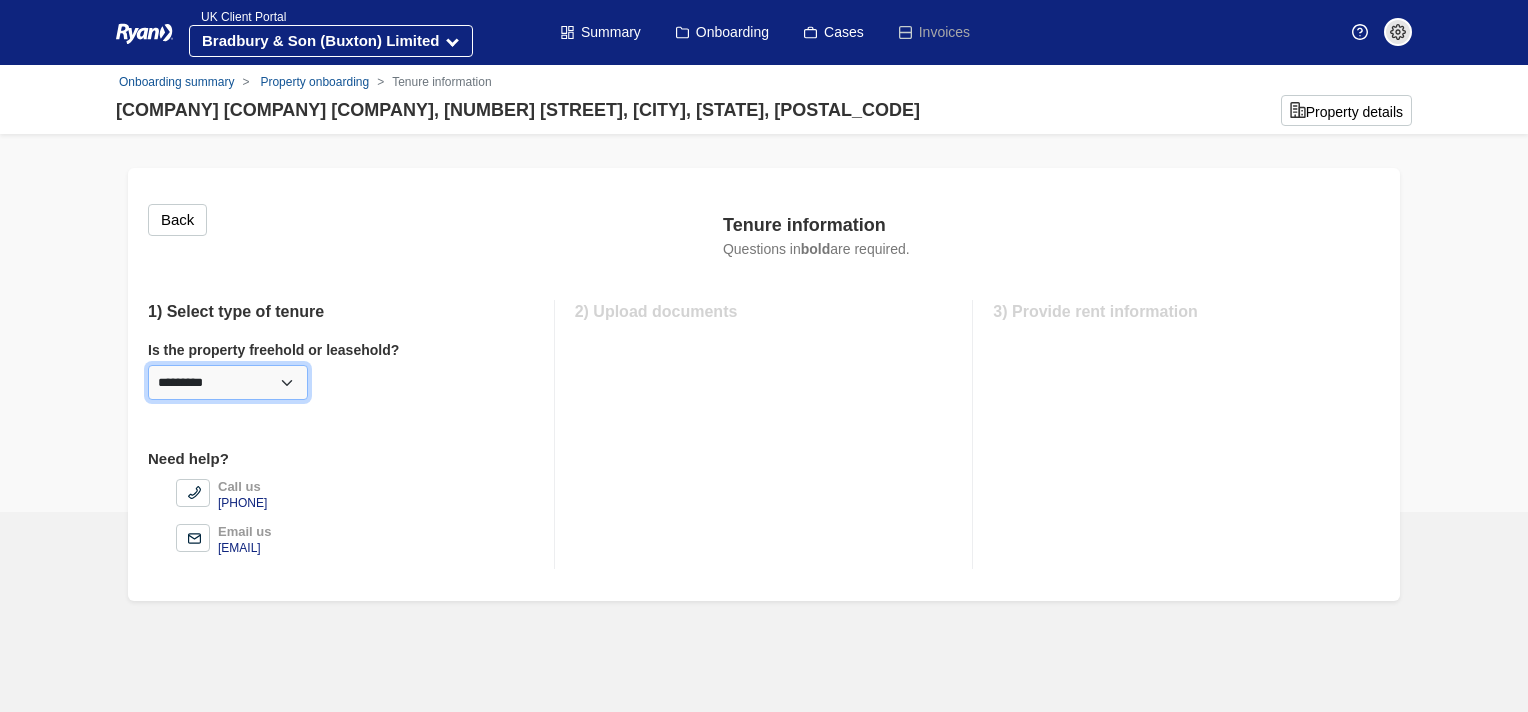 click on "*********
********
*********" at bounding box center [228, 382] 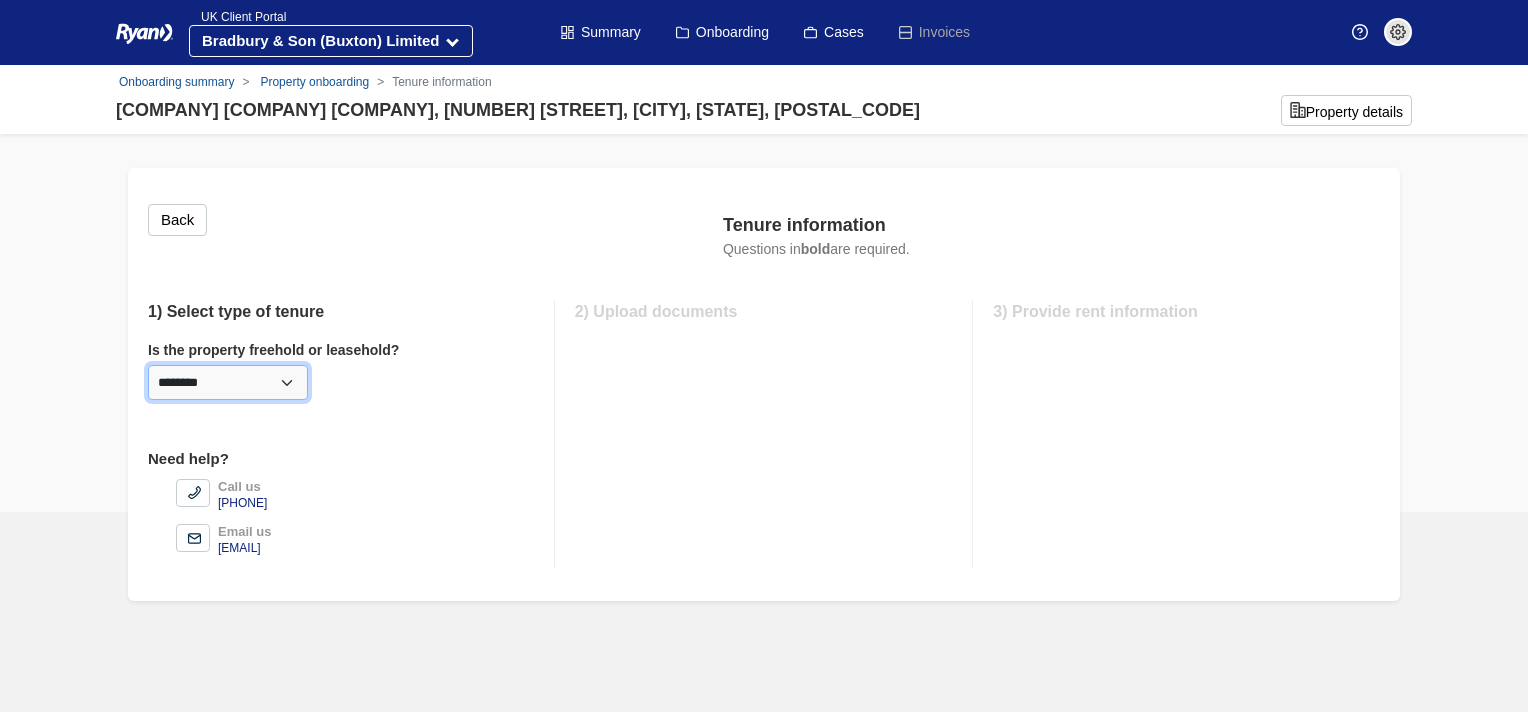 click on "*********
********
*********" at bounding box center (228, 382) 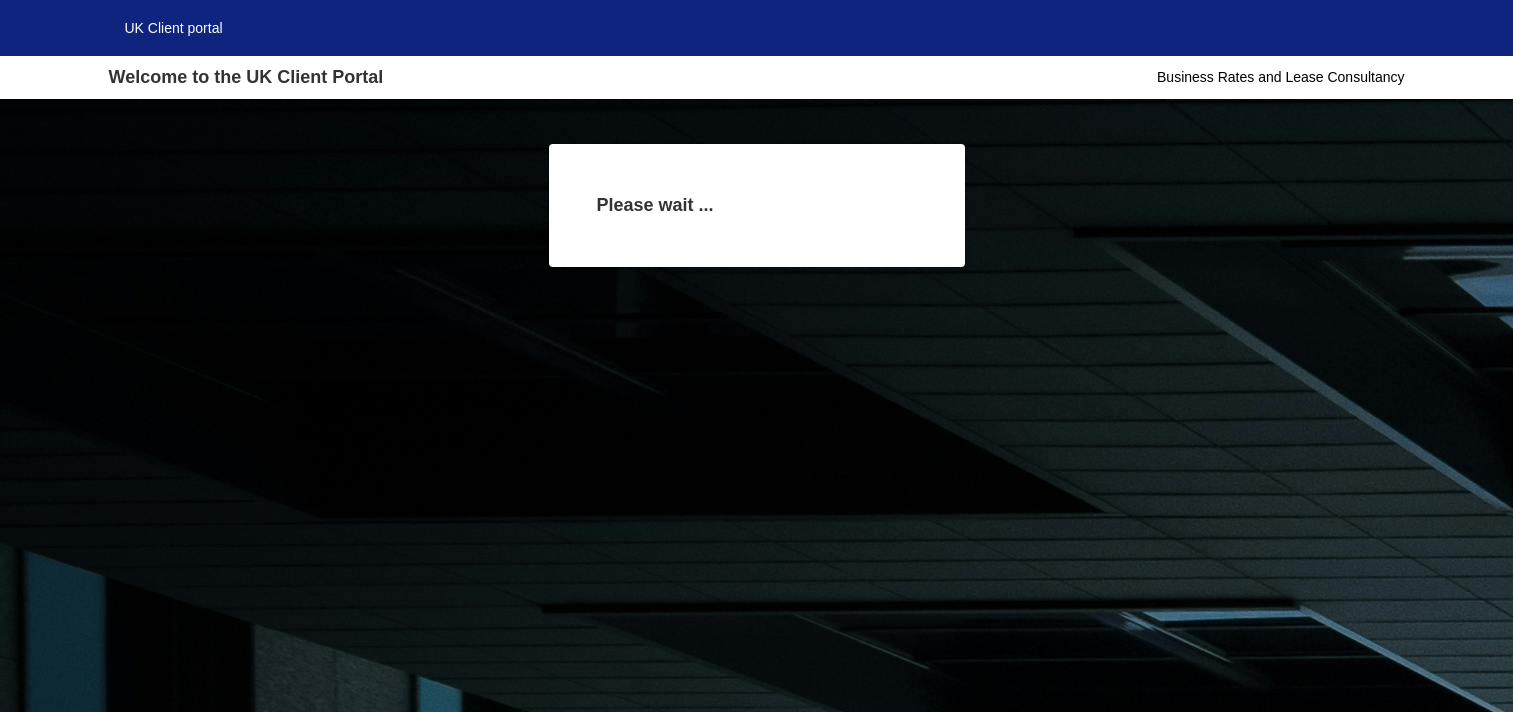scroll, scrollTop: 0, scrollLeft: 0, axis: both 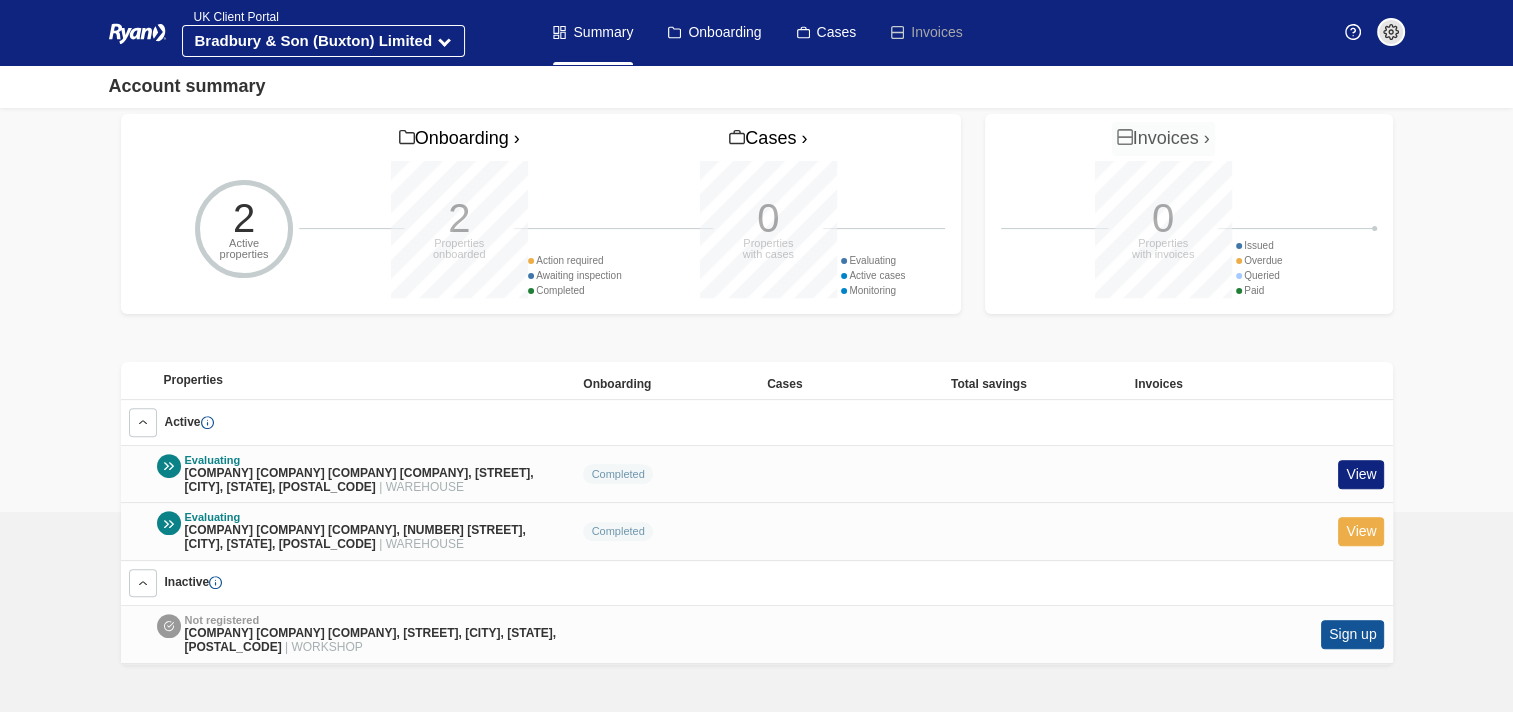 click on "View" at bounding box center [1361, 531] 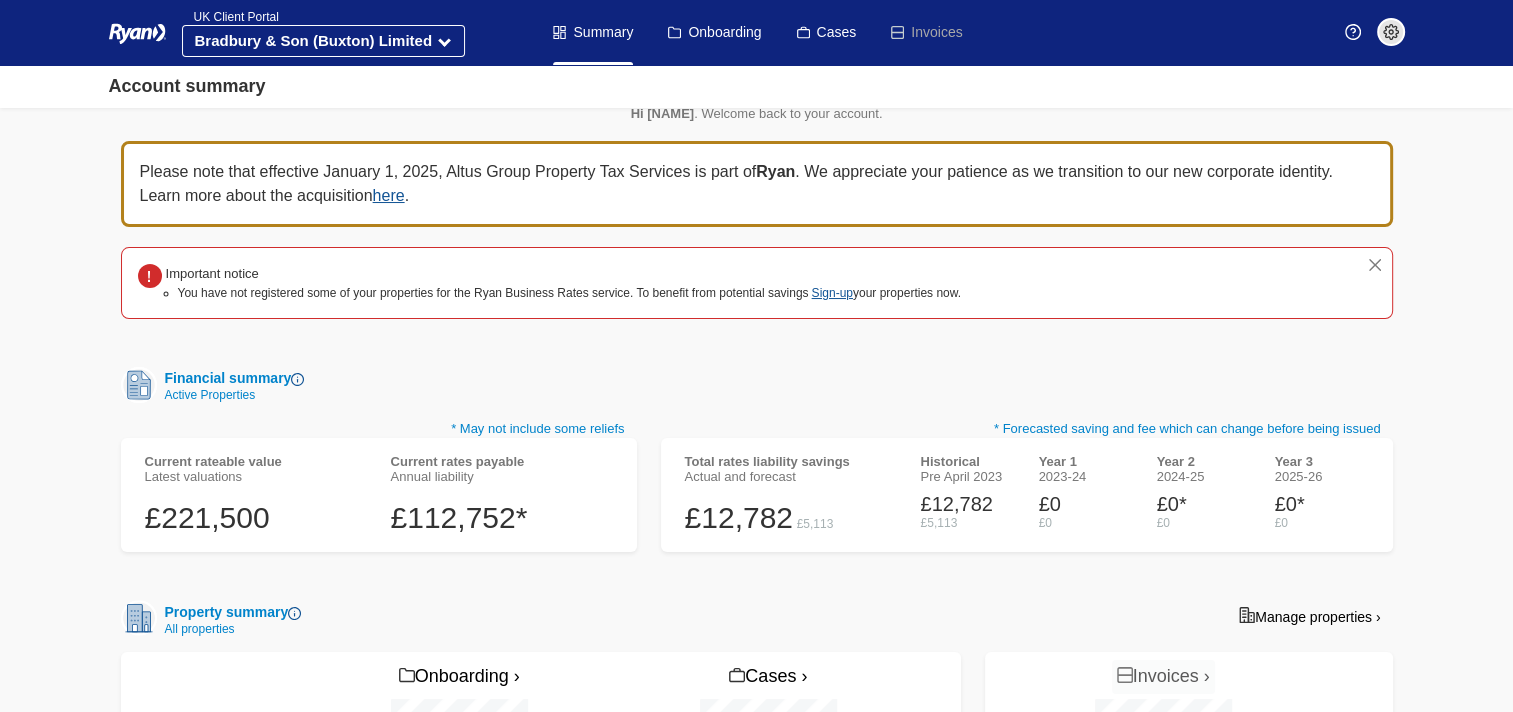 scroll, scrollTop: 21, scrollLeft: 0, axis: vertical 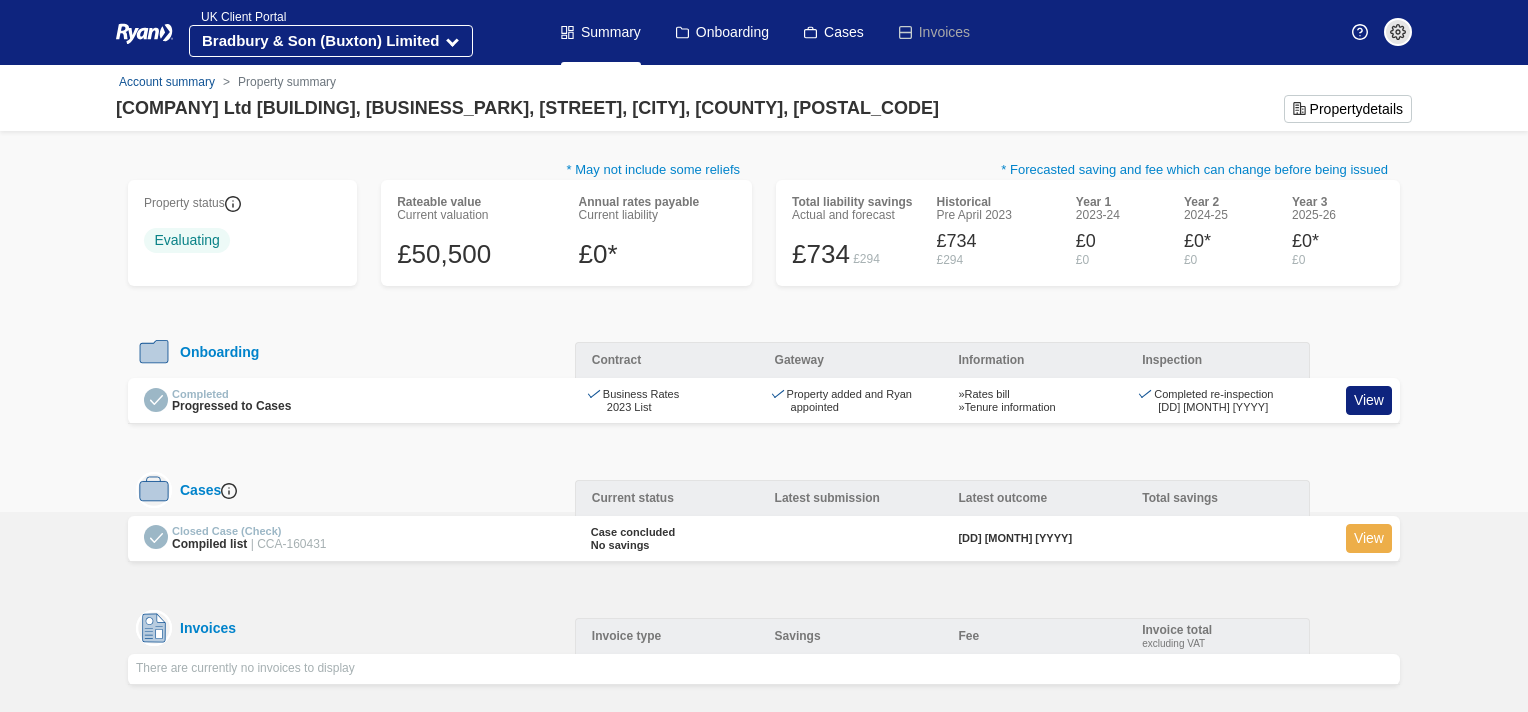 click on "View" at bounding box center (1369, 538) 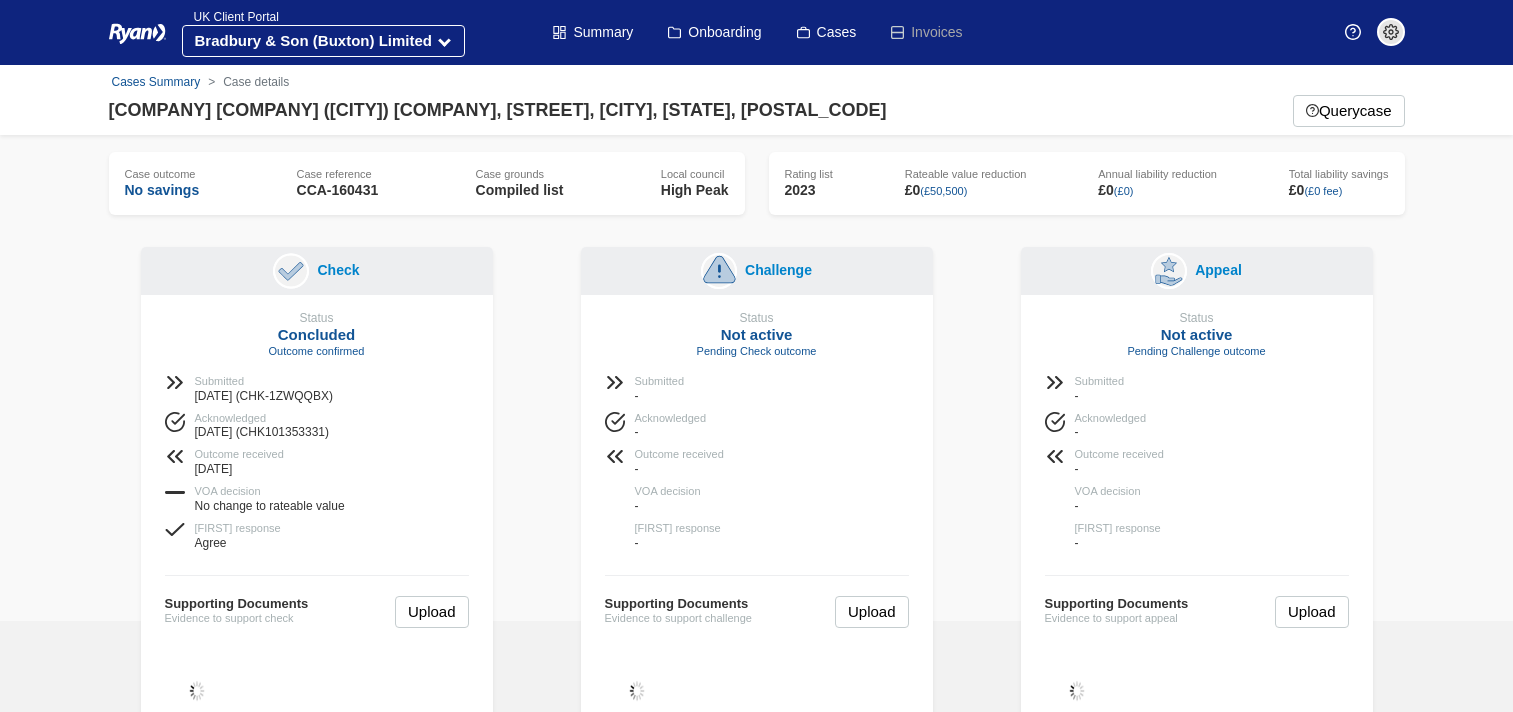 scroll, scrollTop: 0, scrollLeft: 0, axis: both 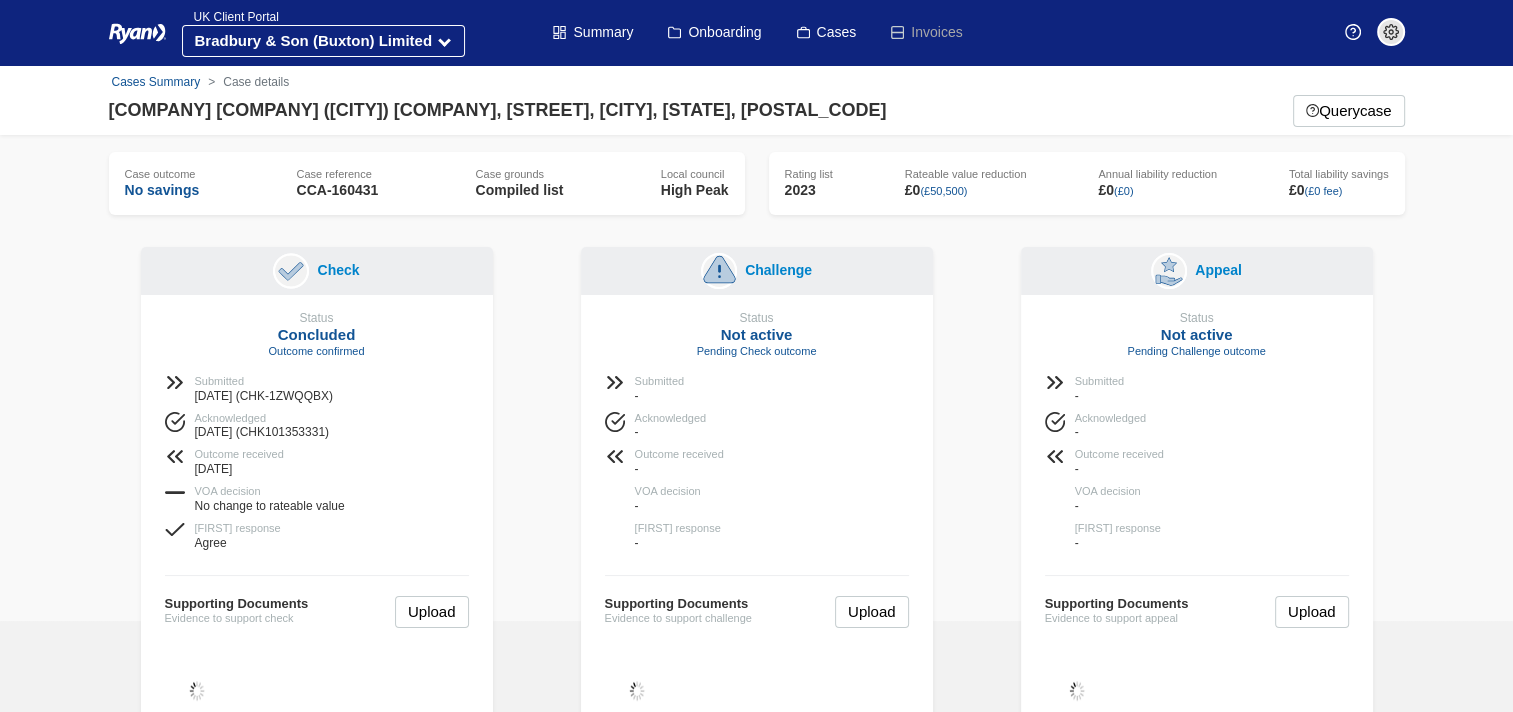 click on "Cases Summary" at bounding box center (155, 82) 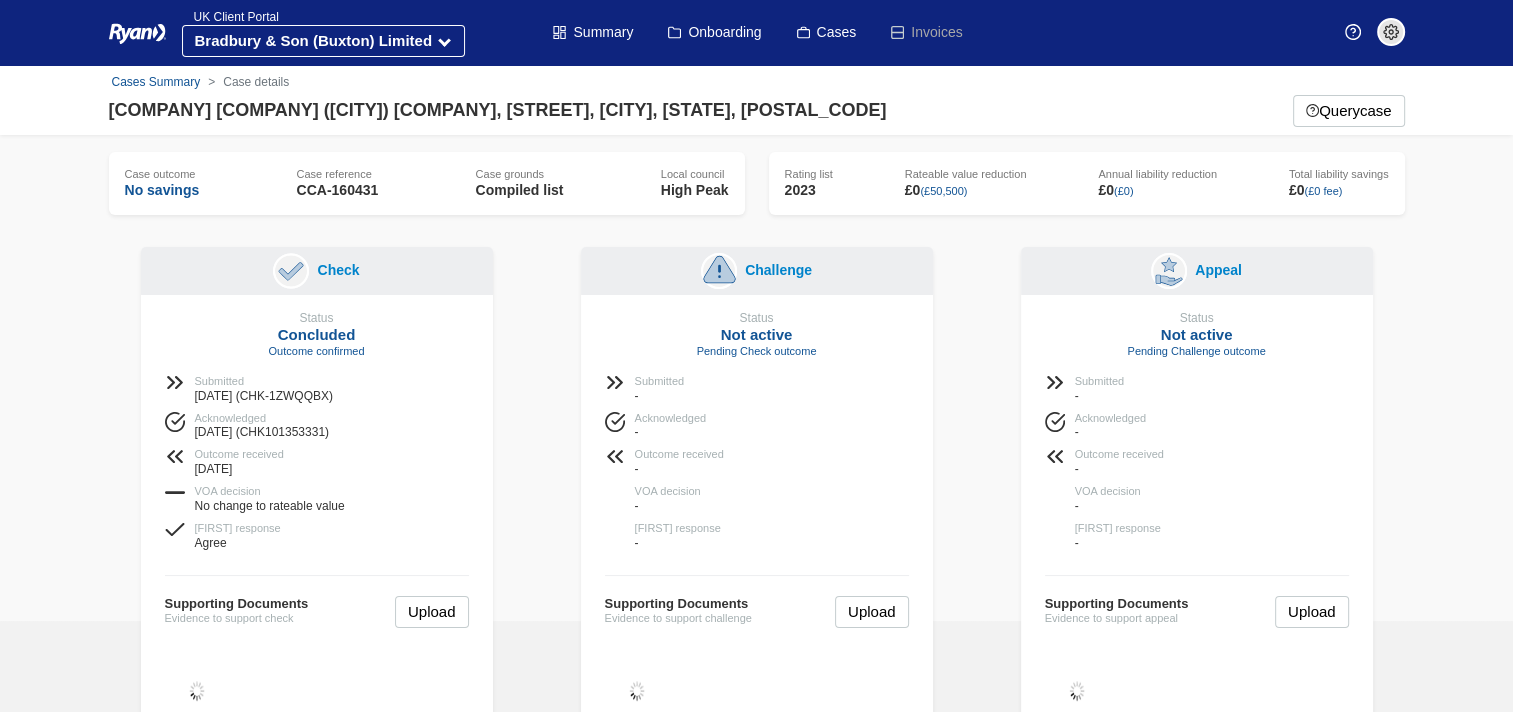 click on "Cases Summary" at bounding box center [155, 82] 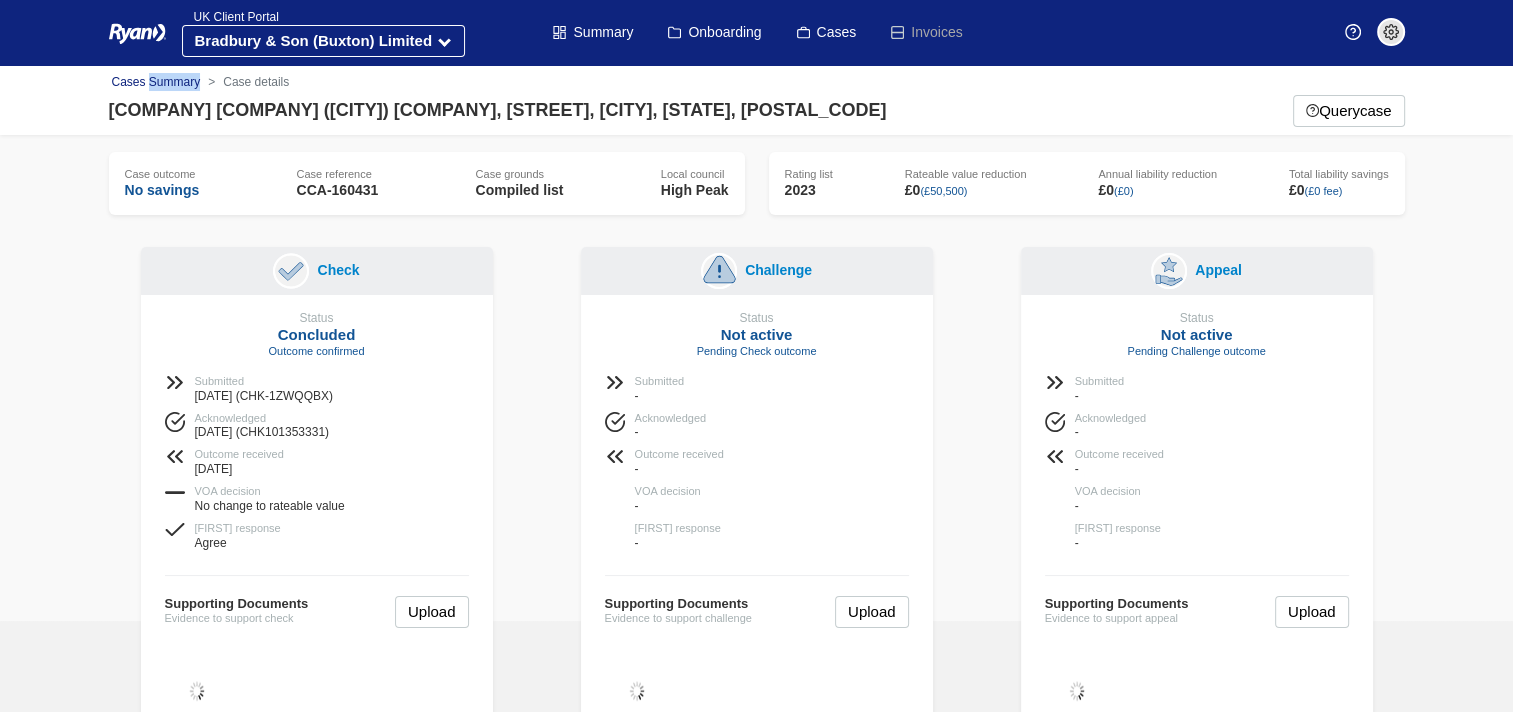 drag, startPoint x: 149, startPoint y: 71, endPoint x: 137, endPoint y: 83, distance: 16.970562 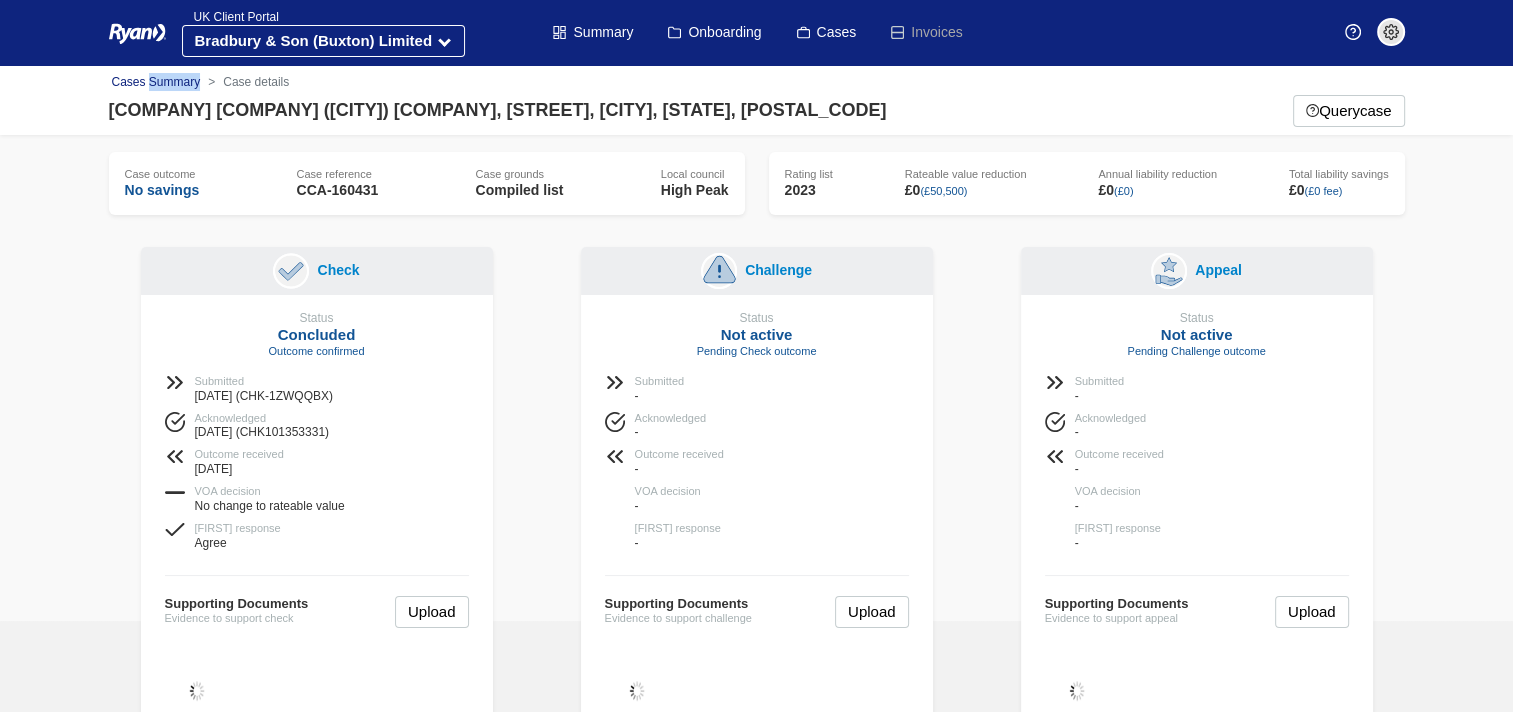 click on "Cases Summary" at bounding box center (156, 82) 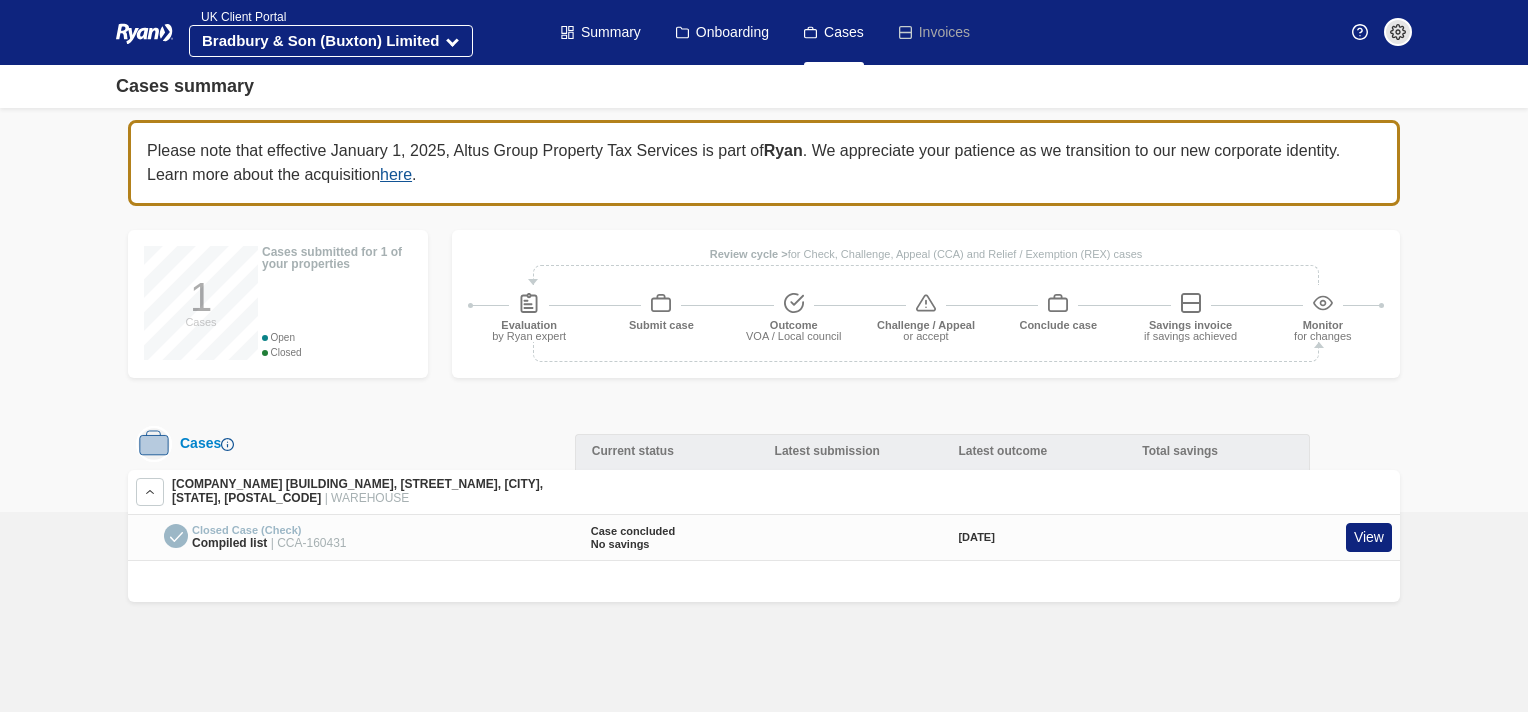 scroll, scrollTop: 0, scrollLeft: 0, axis: both 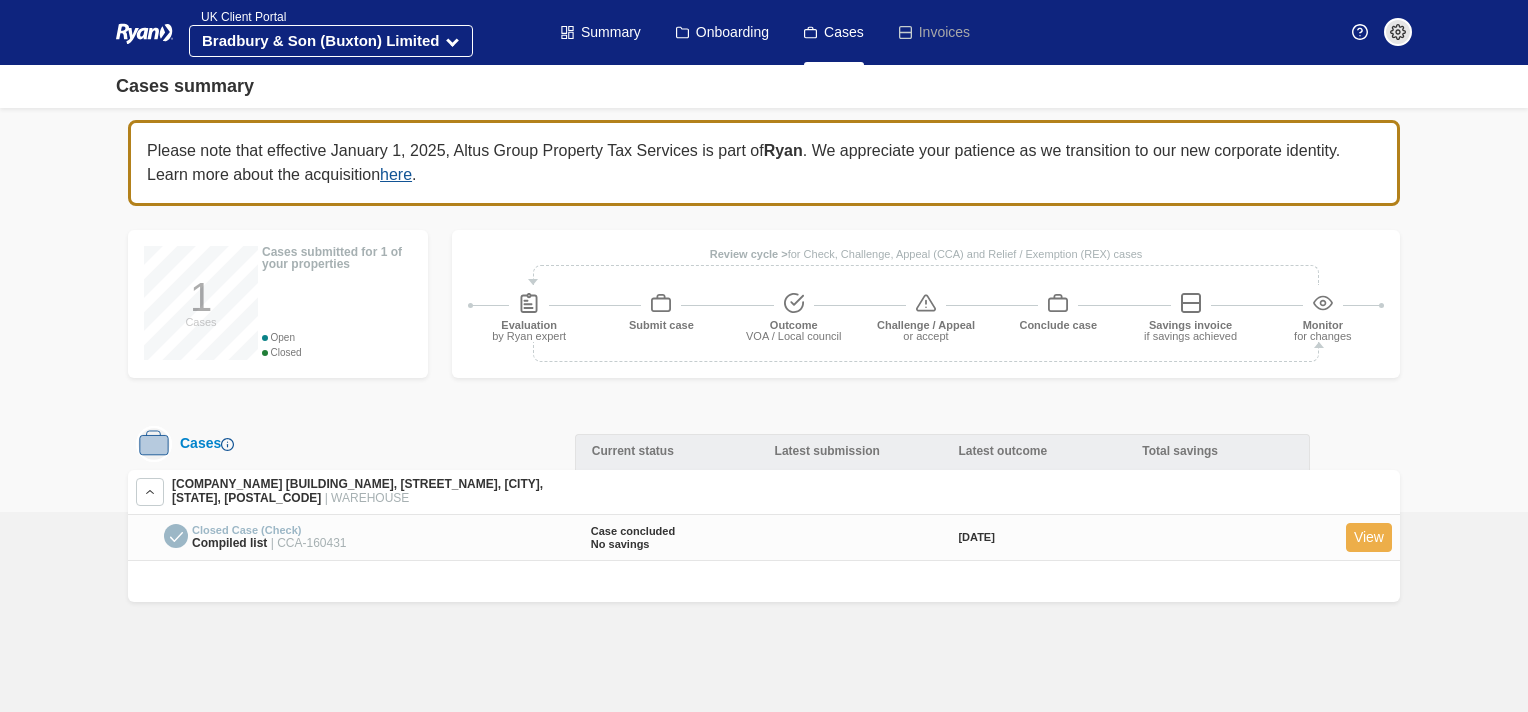click on "View" at bounding box center (1369, 537) 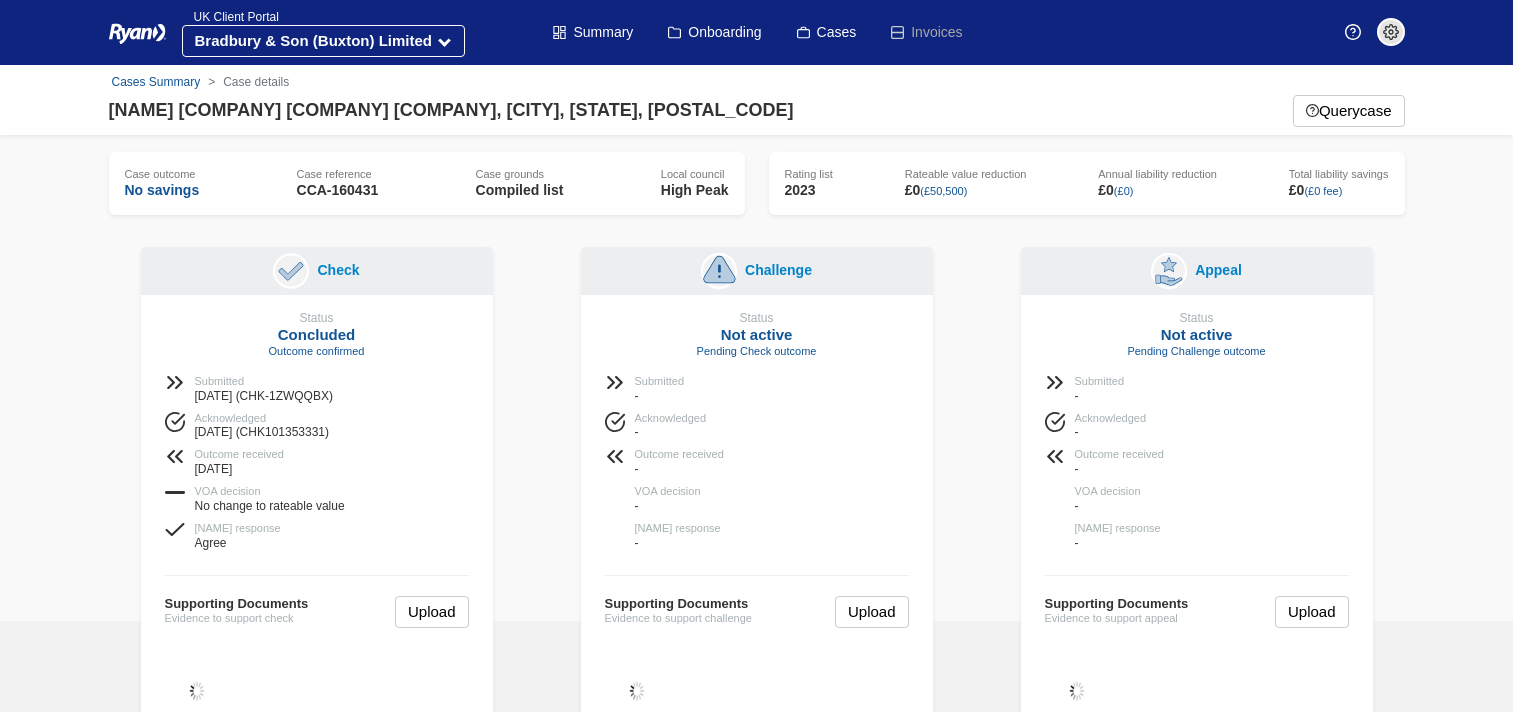 scroll, scrollTop: 0, scrollLeft: 0, axis: both 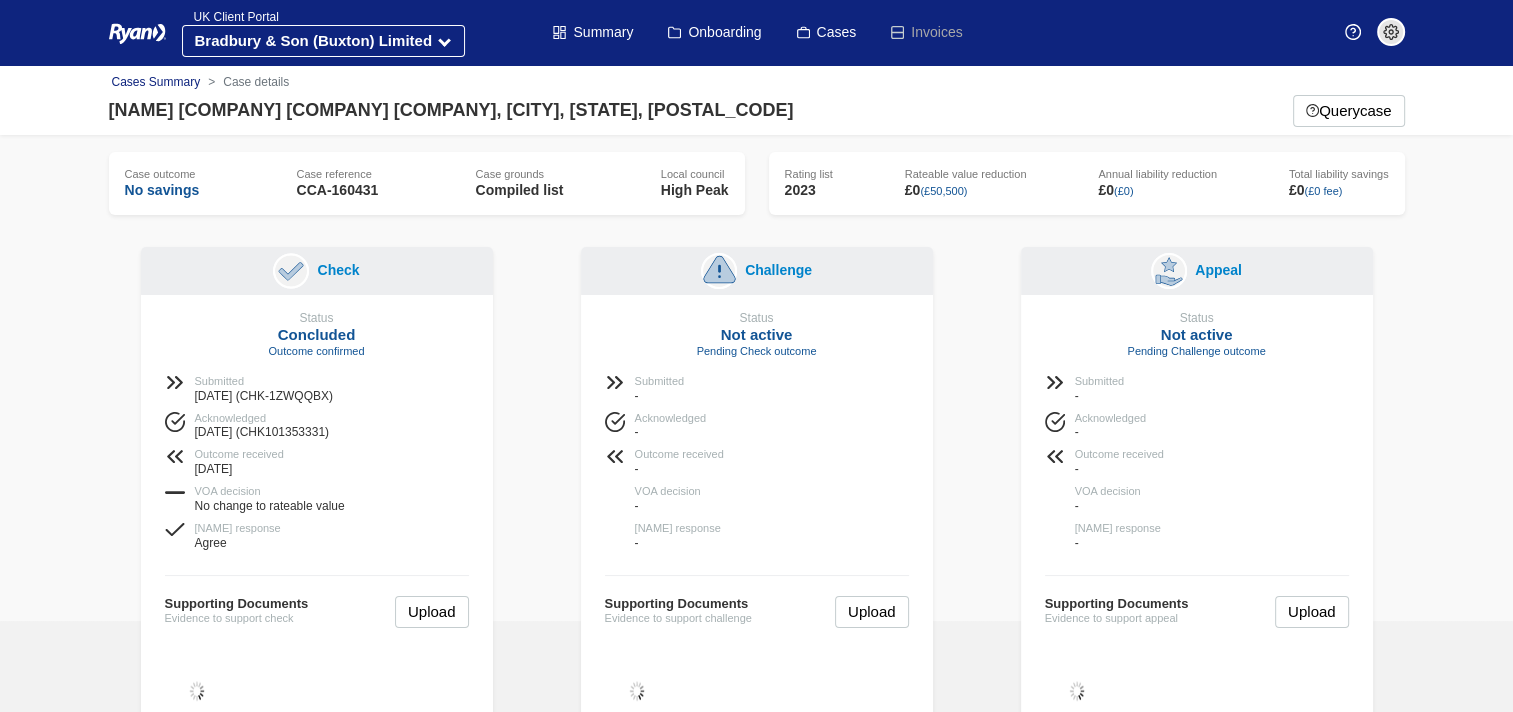 click on "Cases Summary" at bounding box center (156, 82) 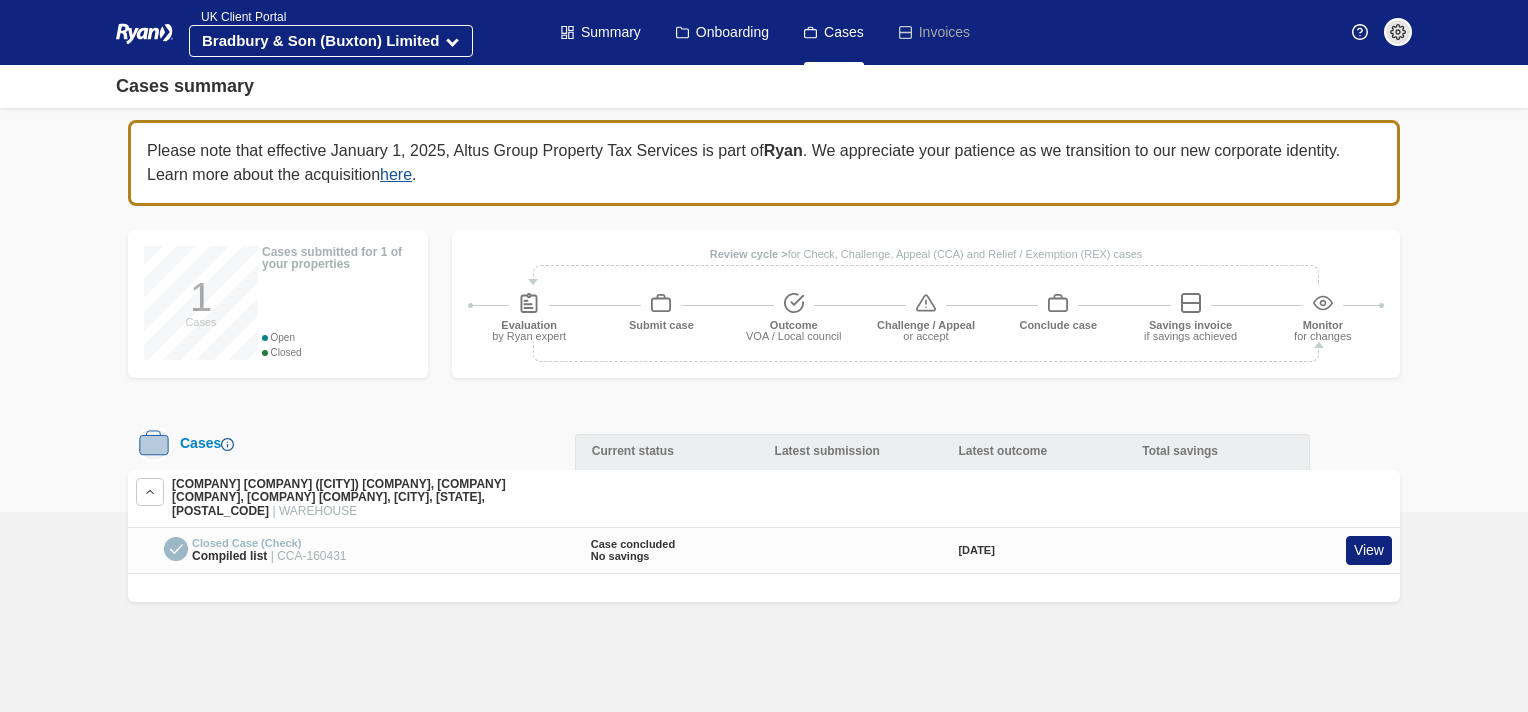 scroll, scrollTop: 0, scrollLeft: 0, axis: both 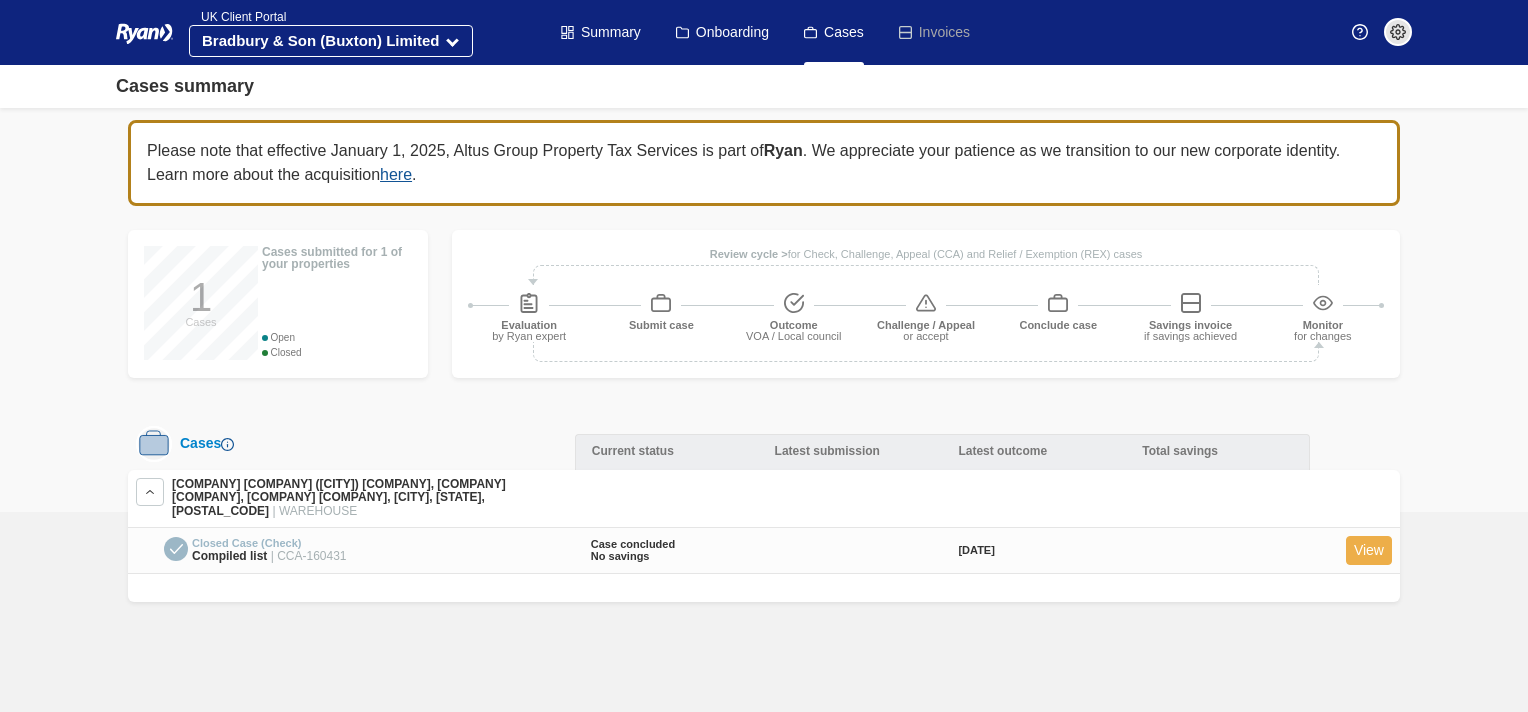 click on "View" at bounding box center [1369, 550] 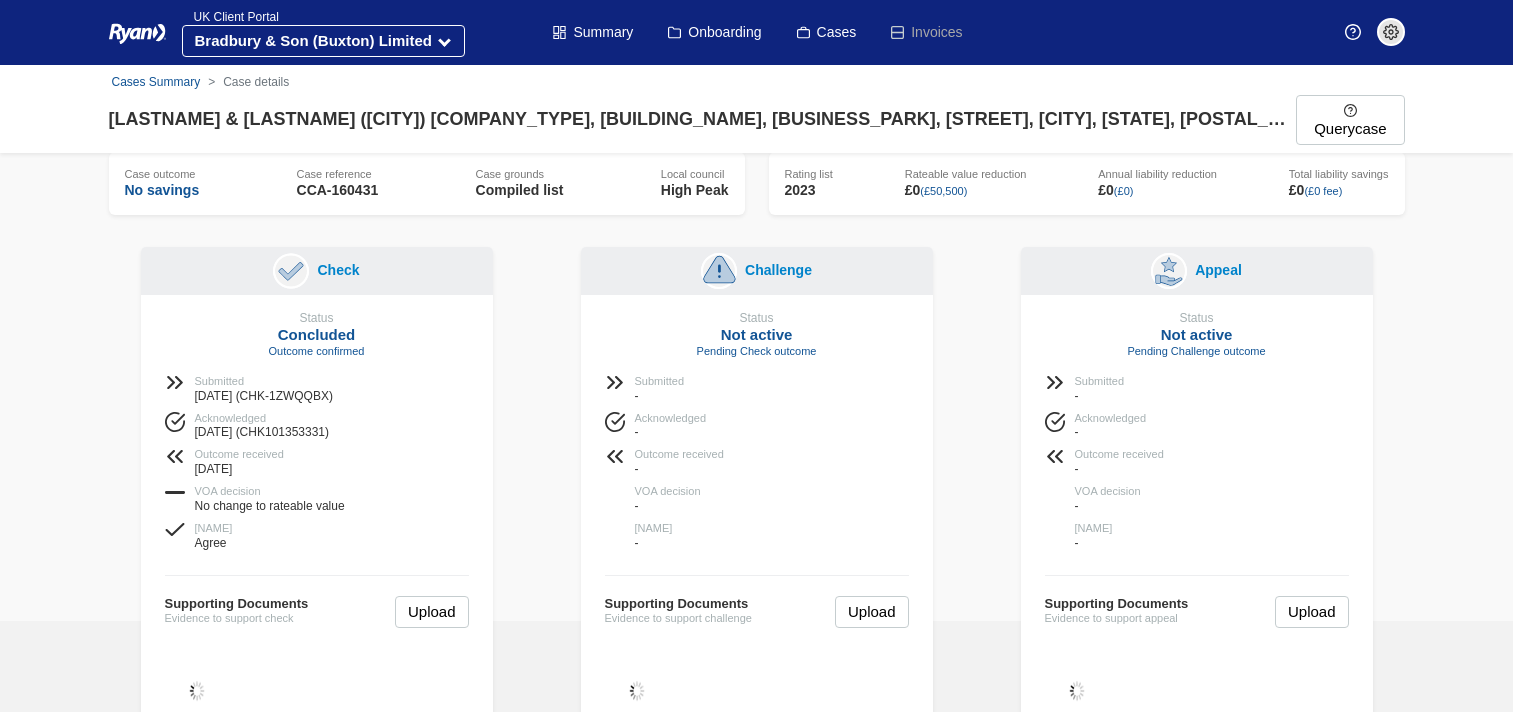 scroll, scrollTop: 0, scrollLeft: 0, axis: both 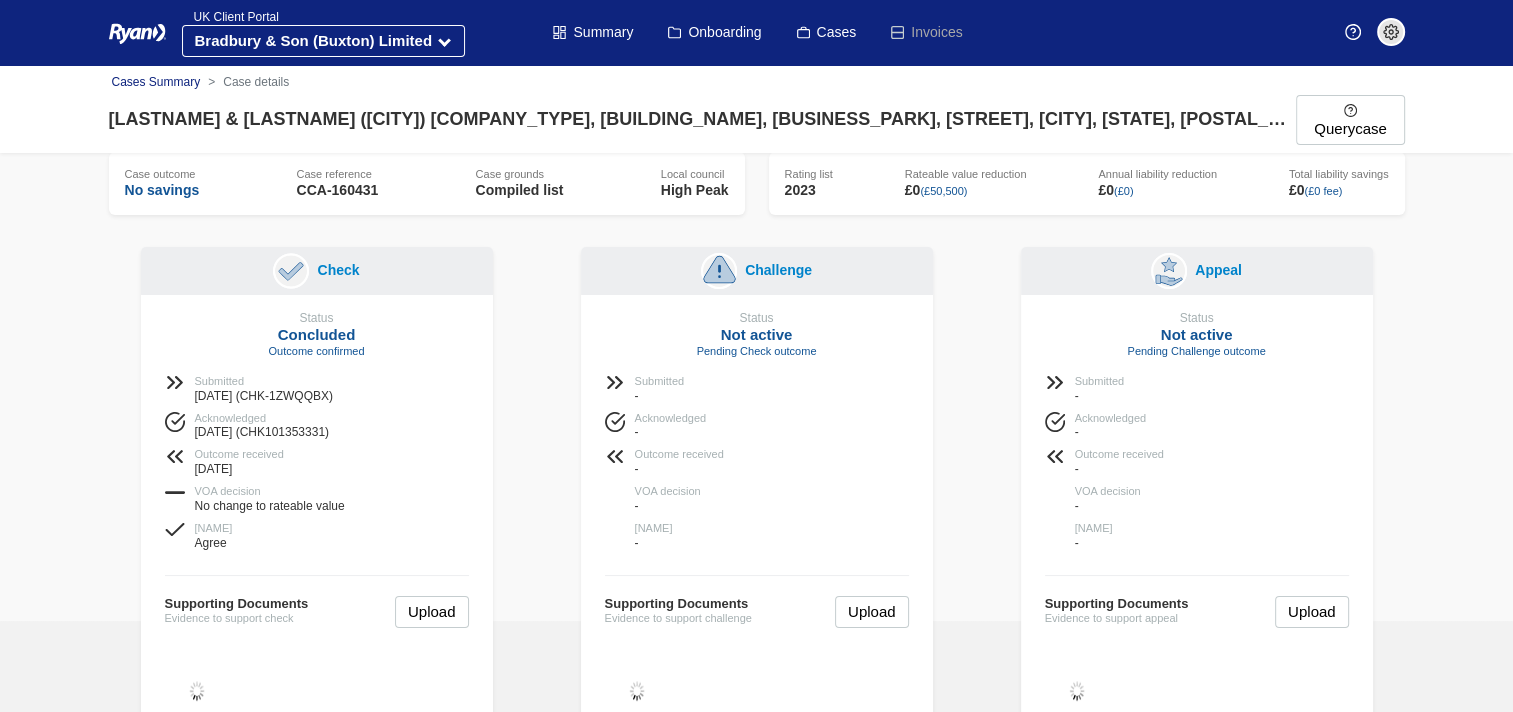 click on "Cases Summary" at bounding box center [156, 82] 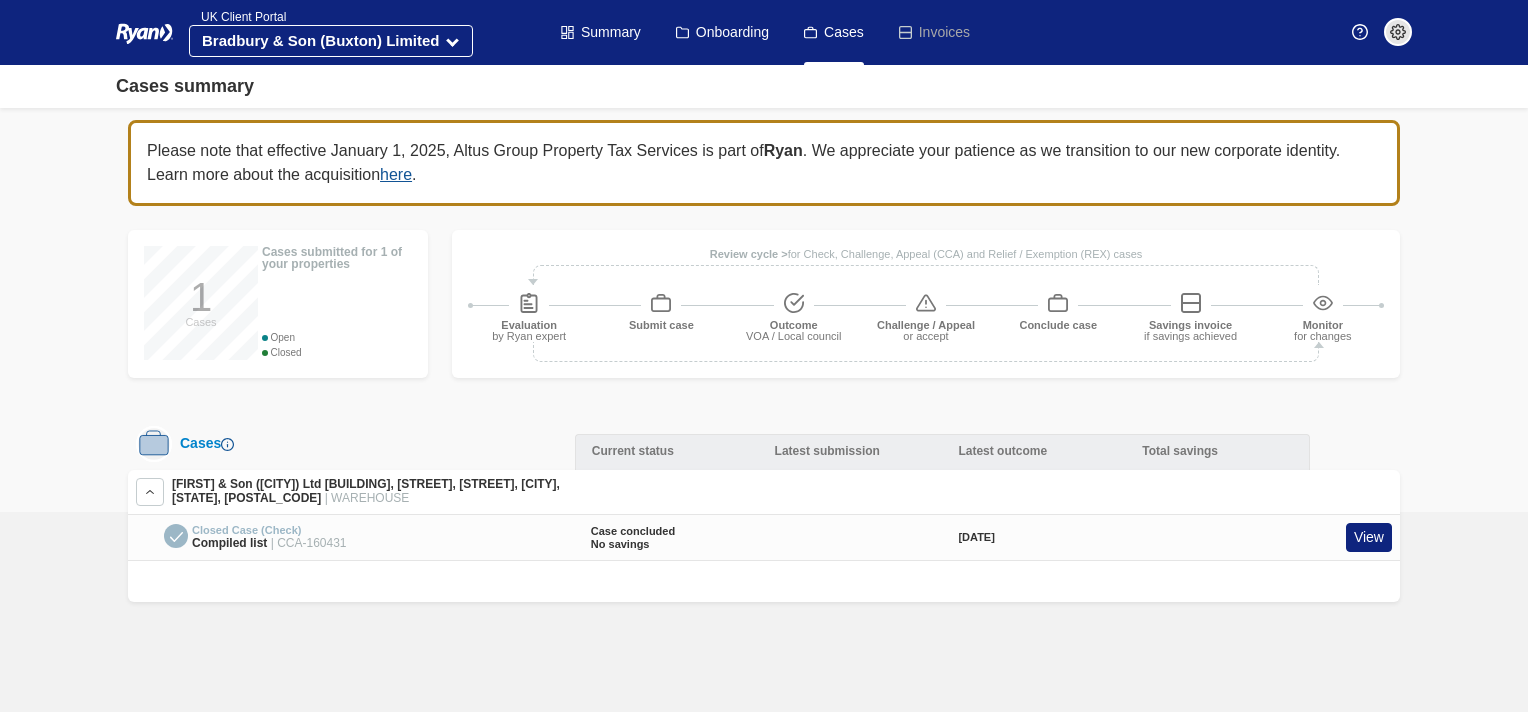 scroll, scrollTop: 0, scrollLeft: 0, axis: both 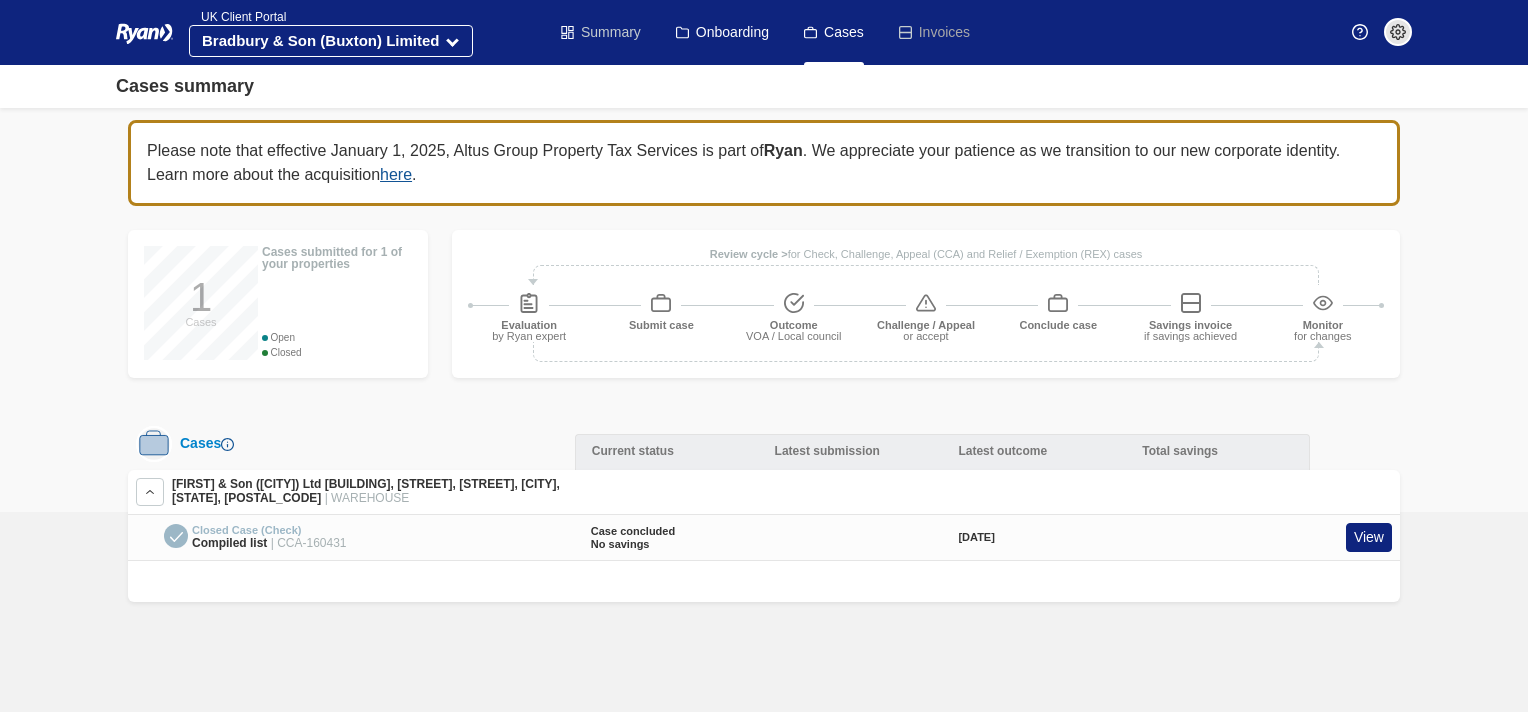 click on "Summary" at bounding box center (601, 32) 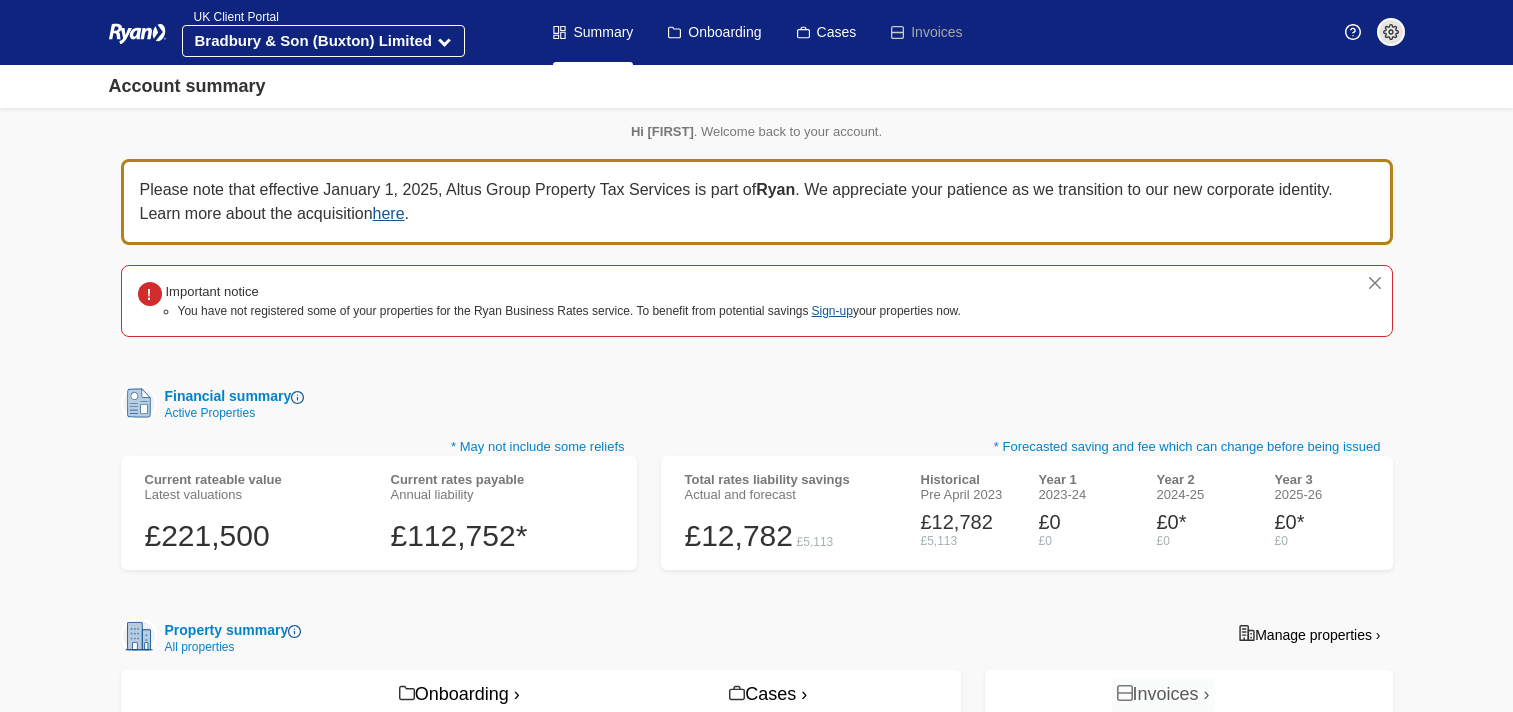 scroll, scrollTop: 0, scrollLeft: 0, axis: both 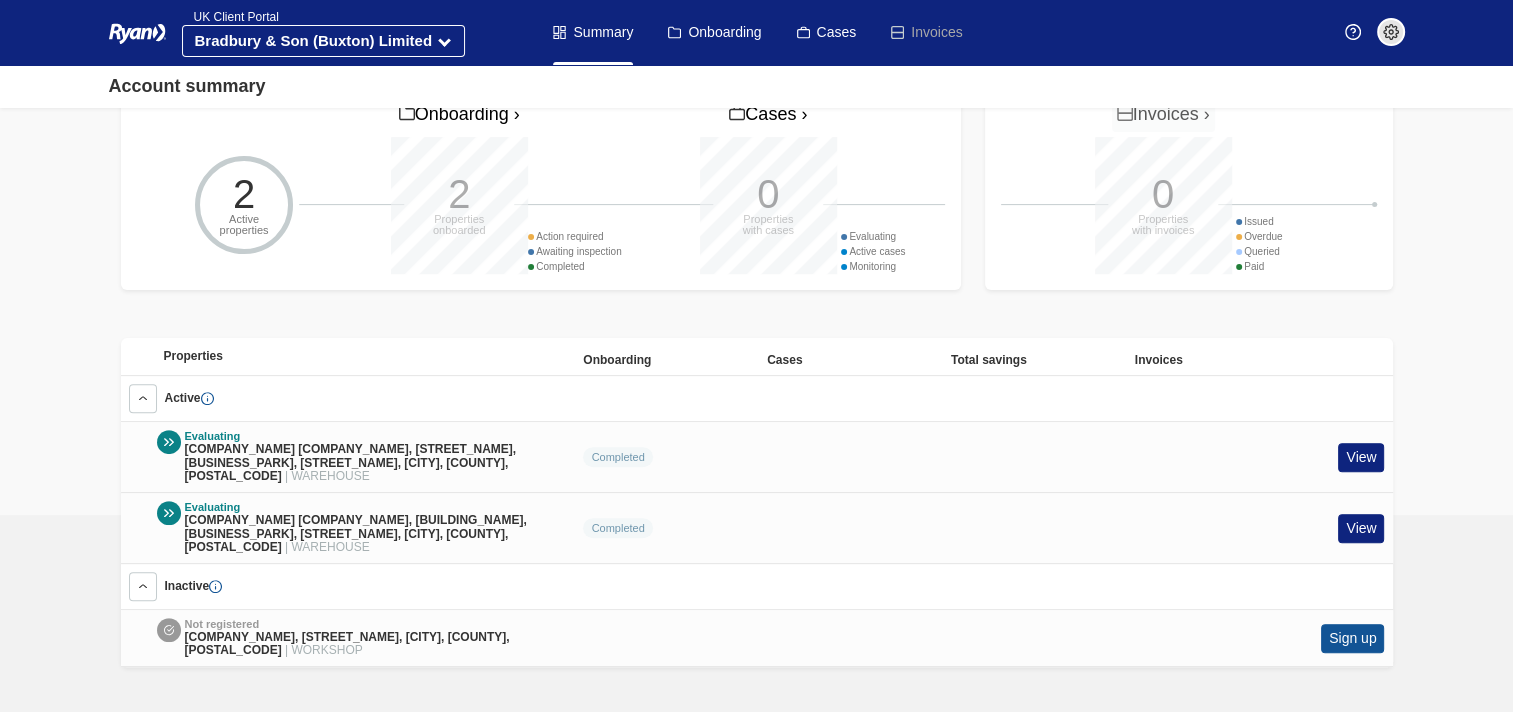 click at bounding box center (215, 586) 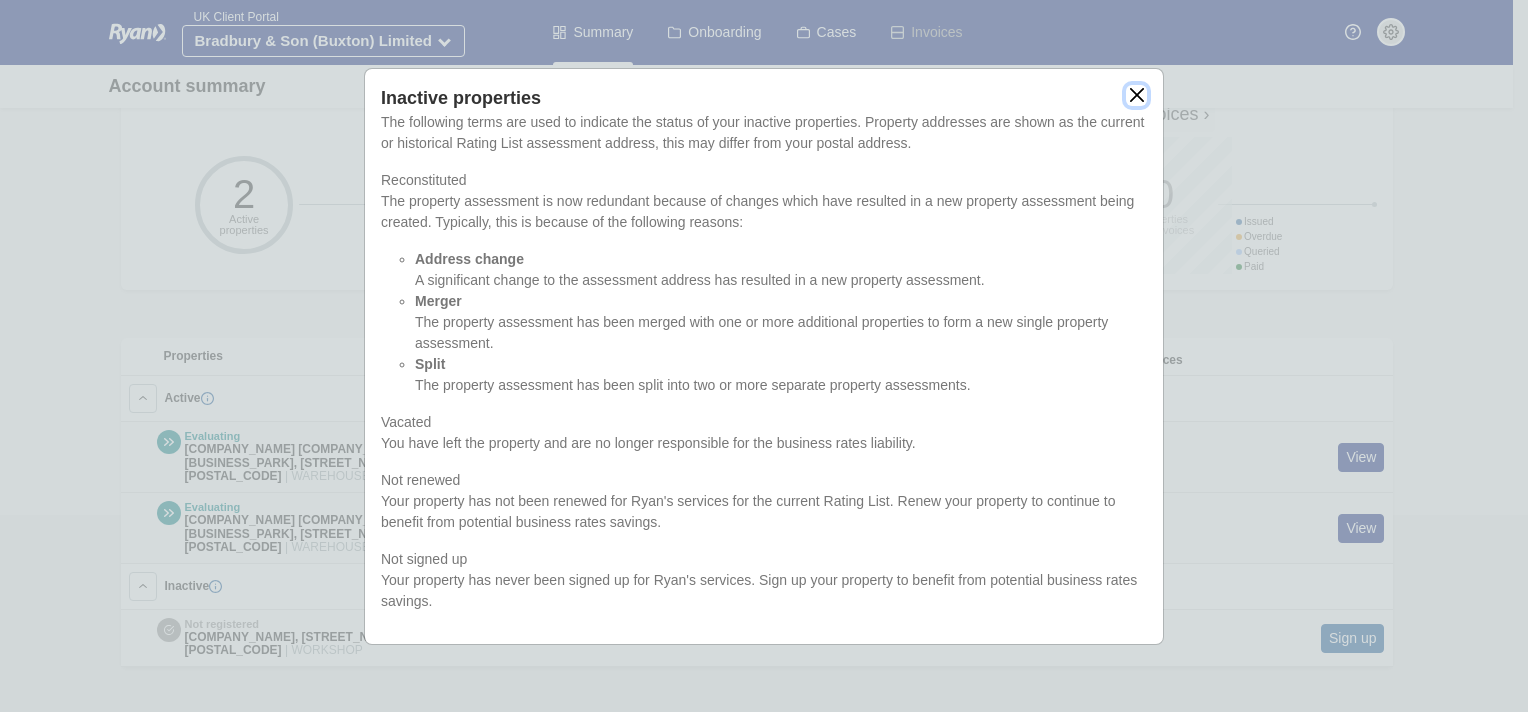 click at bounding box center [1136, 95] 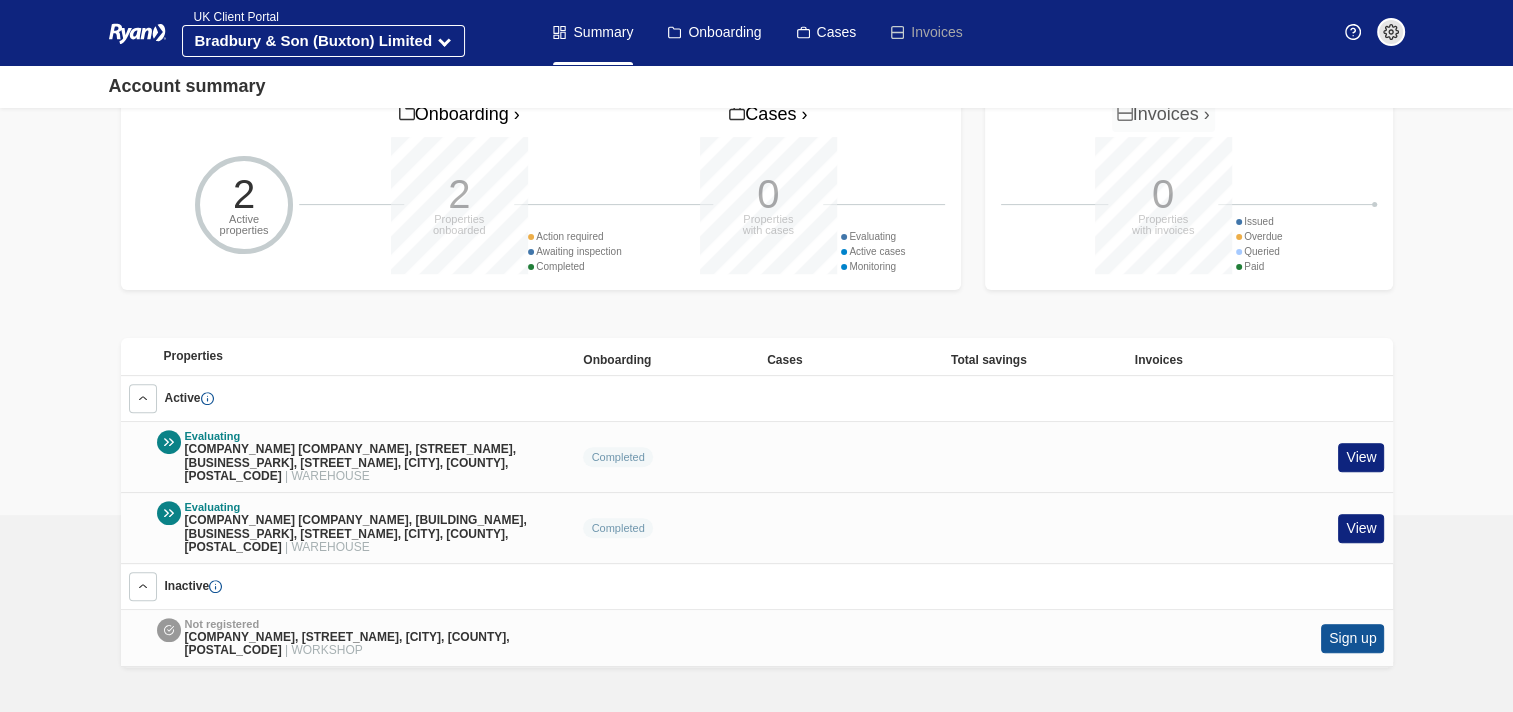 click at bounding box center [169, 630] 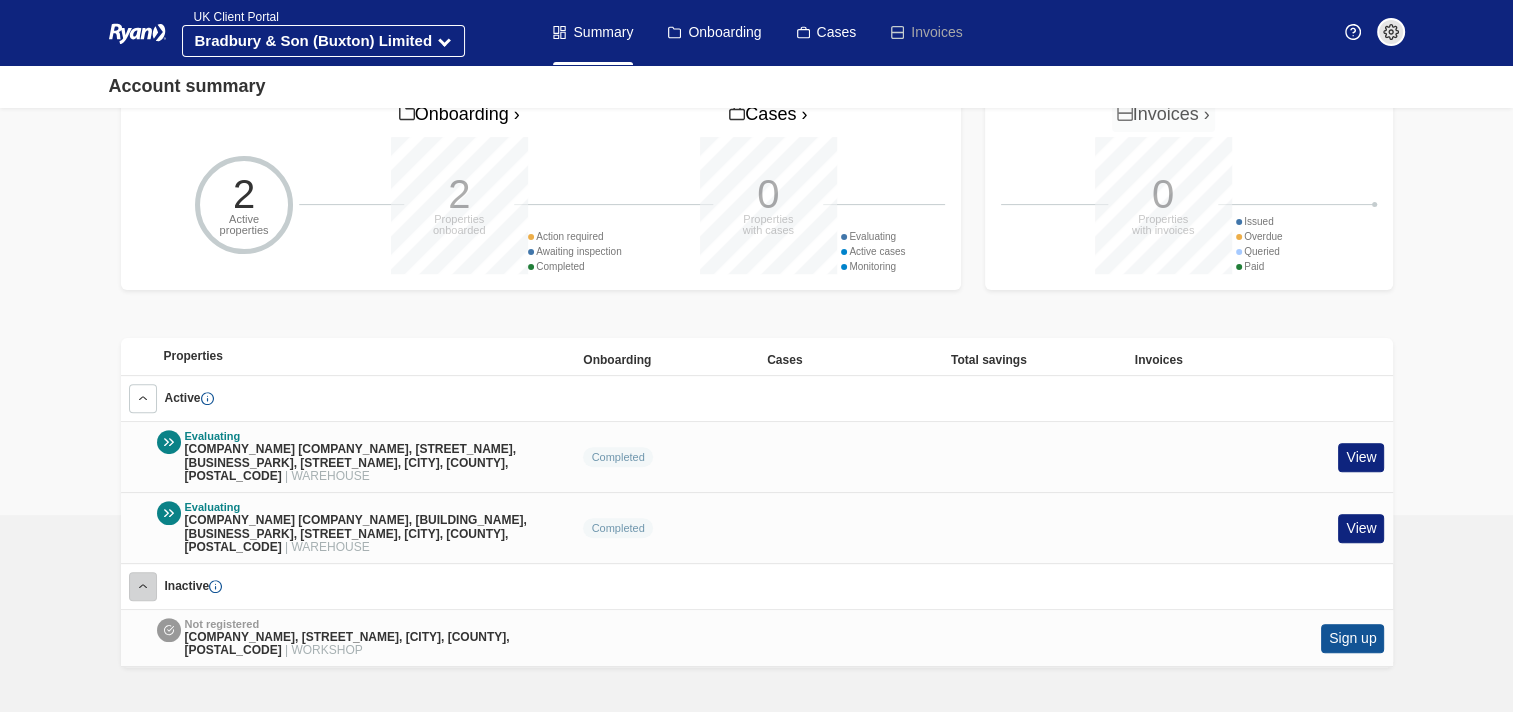click at bounding box center [143, 398] 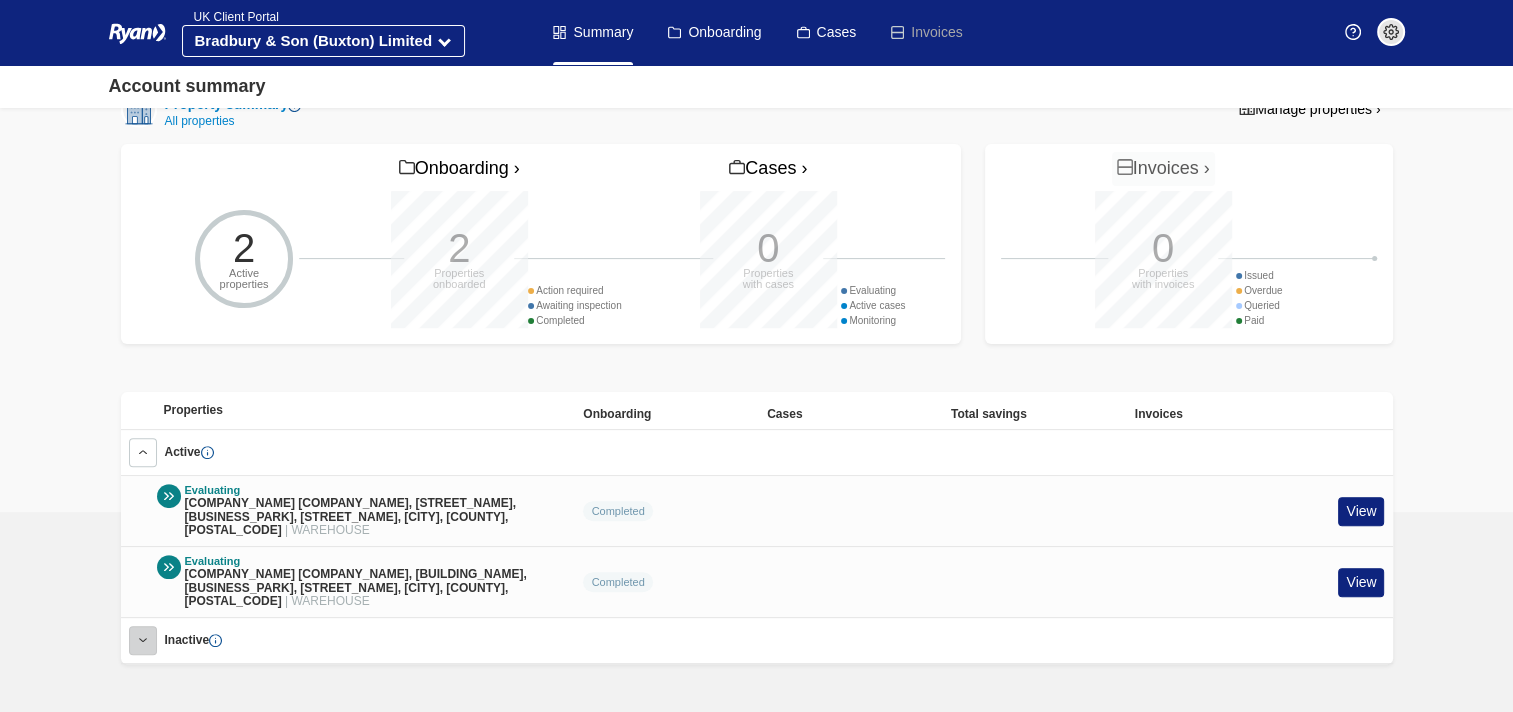 scroll, scrollTop: 523, scrollLeft: 0, axis: vertical 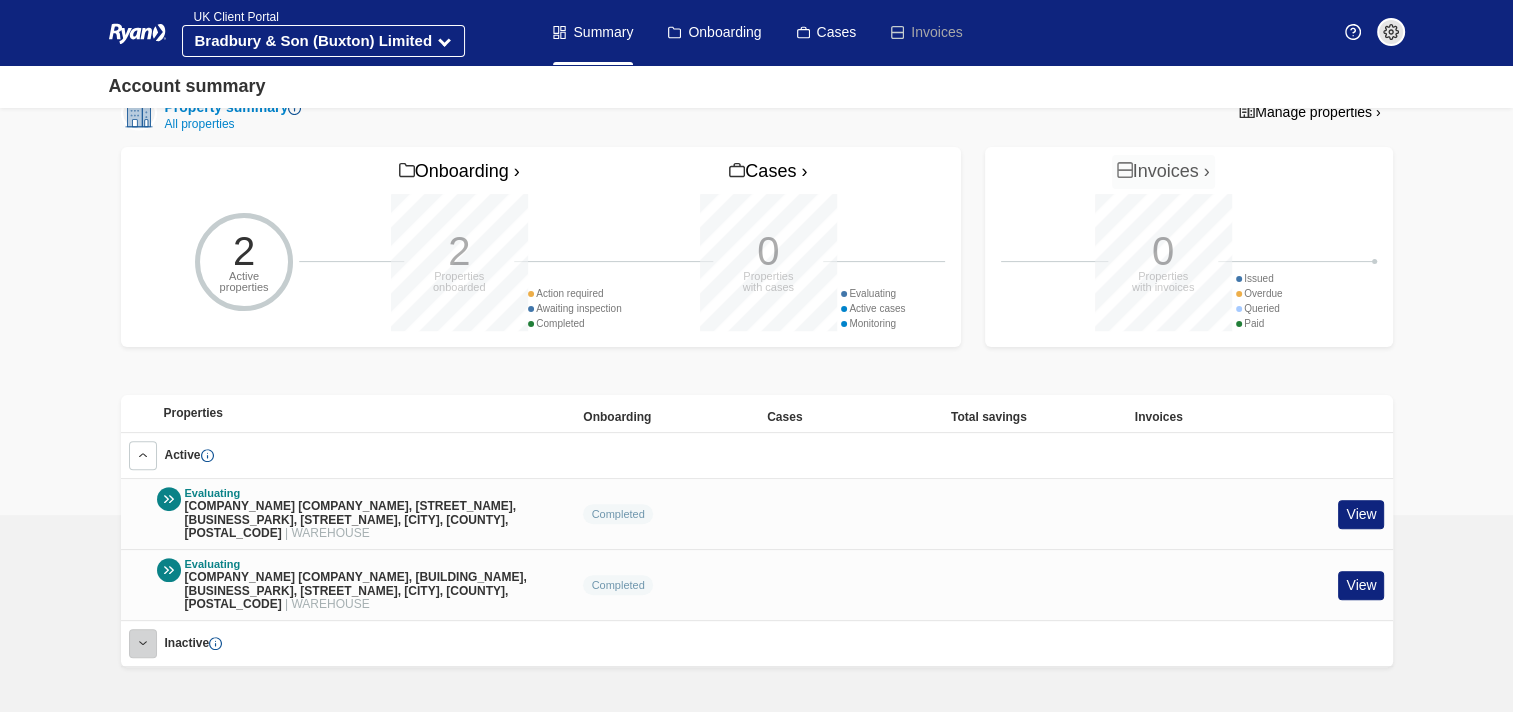 click at bounding box center (143, 643) 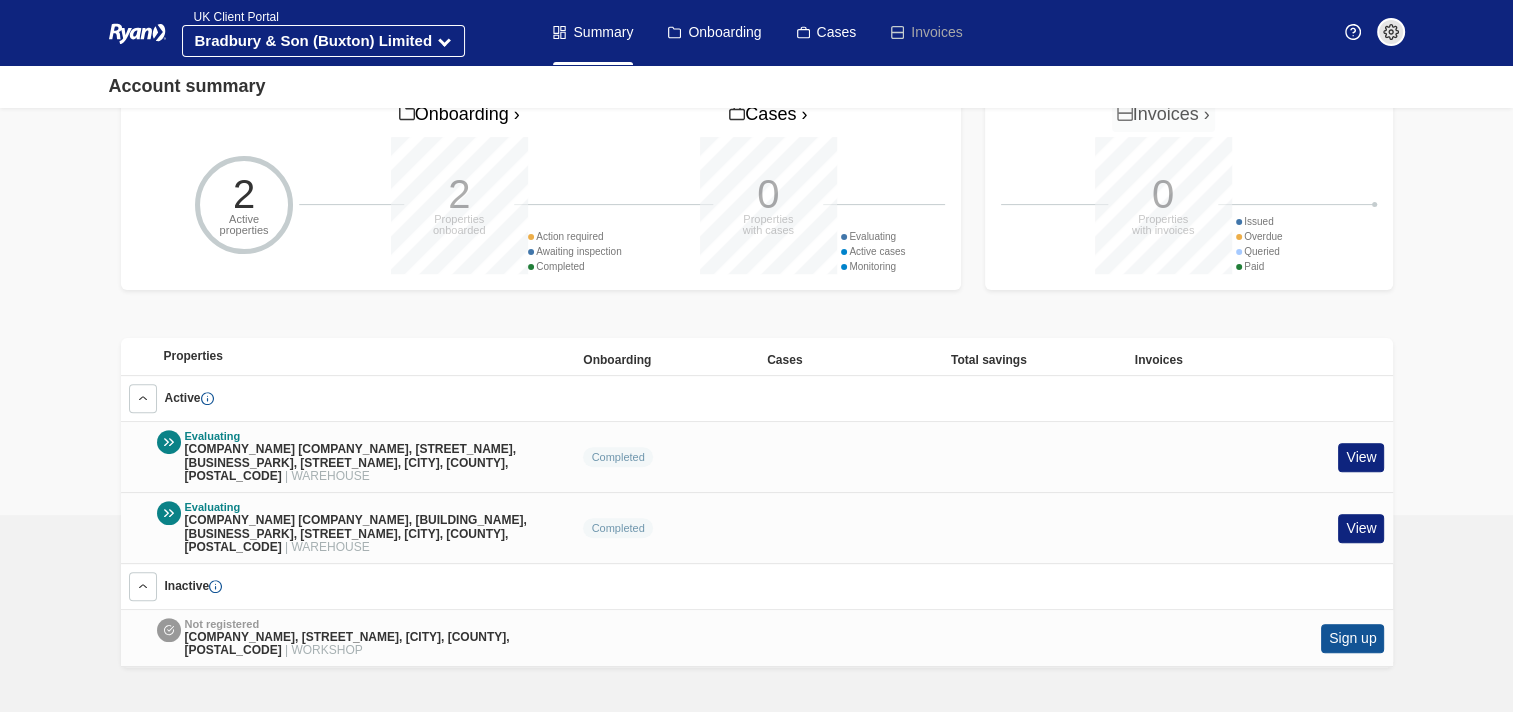 click at bounding box center [215, 586] 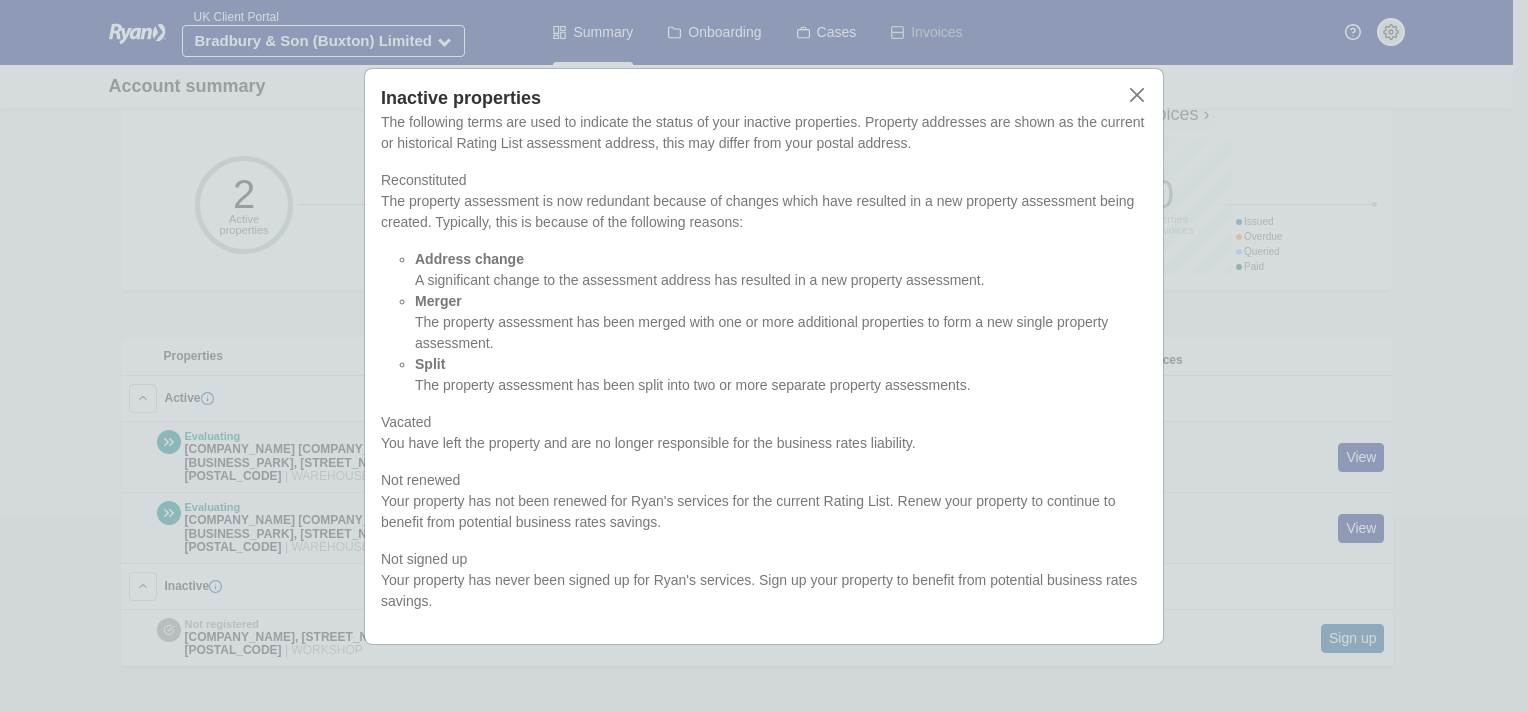 click on "Inactive properties
The following terms are used to indicate the status of your inactive properties. Property addresses are shown as the current or historical Rating List assessment address, this may differ from your postal address.
Reconstituted
The property assessment is now redundant because of changes which have resulted in a new property assessment being created. Typically, this is because of the following reasons:
Address change A significant change to the assessment address has resulted in a new property assessment.
Merger The property assessment has been merged with one or more additional properties to form a new single property assessment.
Split The property assessment has been split into two or more separate property assessments.
Vacated
You have left the property and are no longer responsible for the business rates liability.
Not renewed
Not signed up" at bounding box center [764, 356] 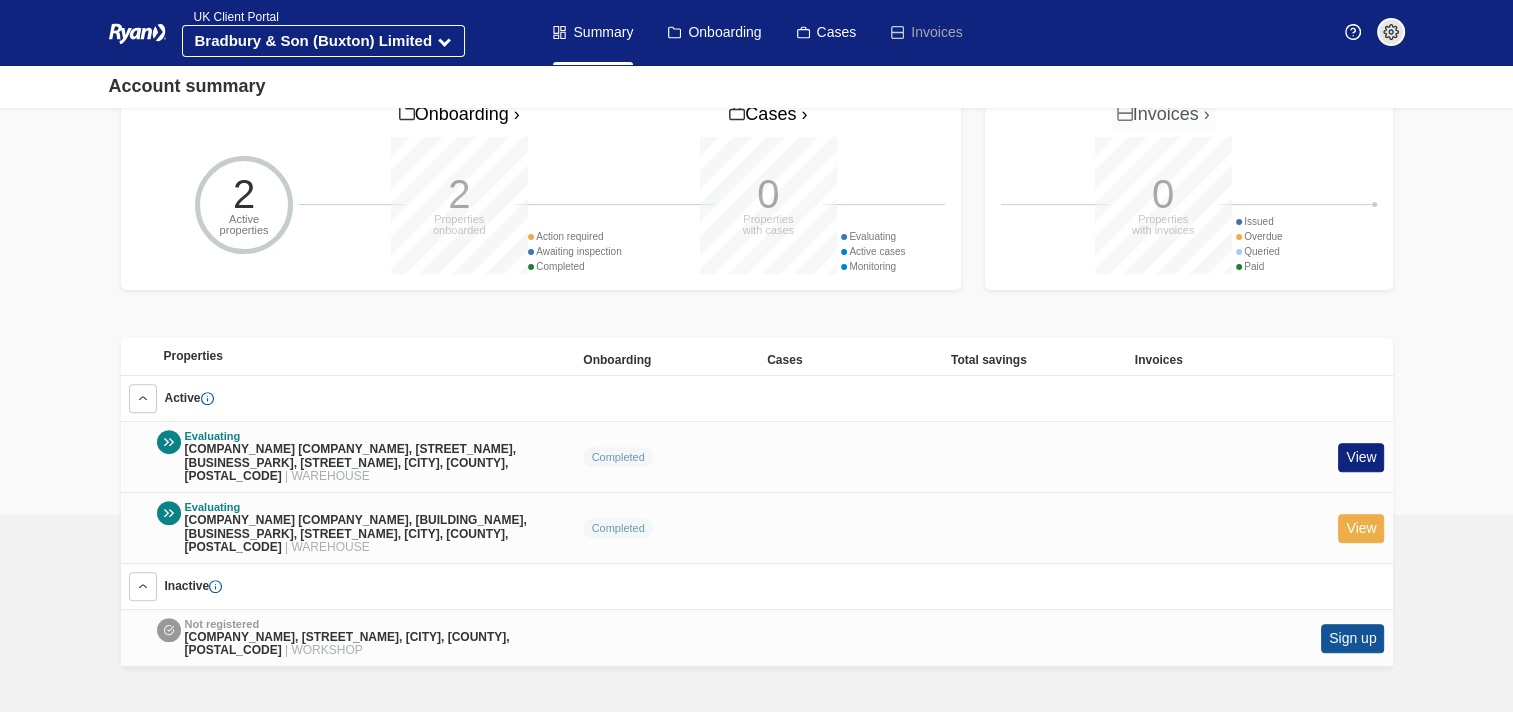 click on "View" at bounding box center (1361, 528) 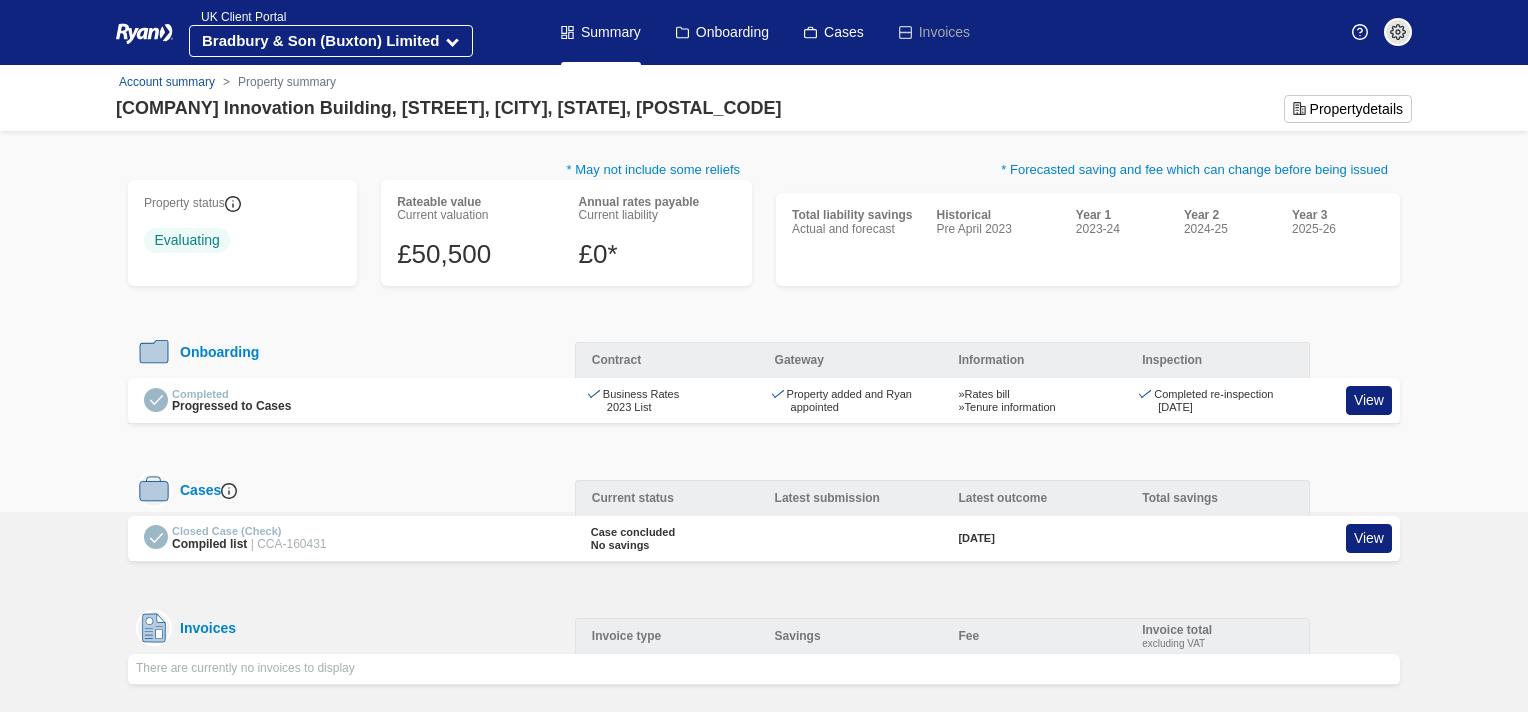 scroll, scrollTop: 0, scrollLeft: 0, axis: both 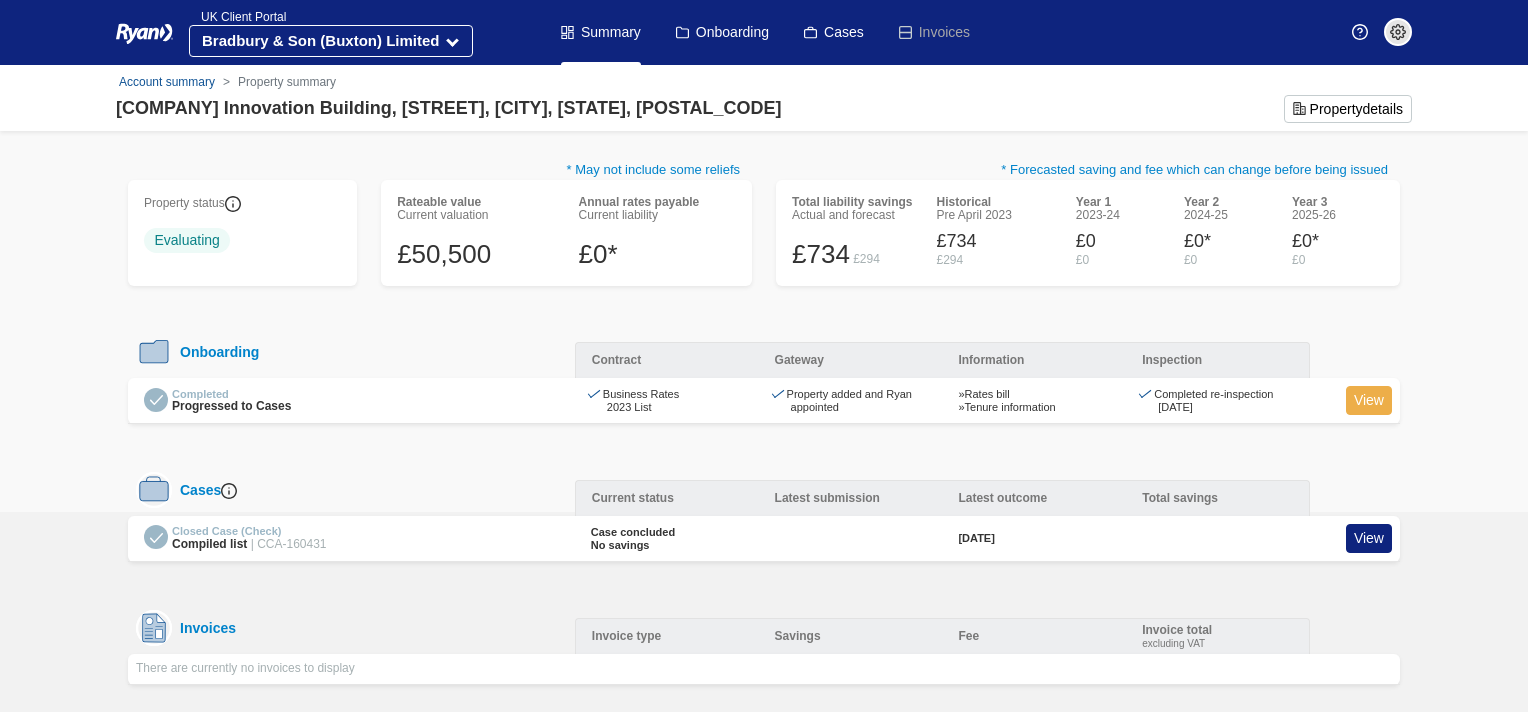 click on "View" at bounding box center (1369, 400) 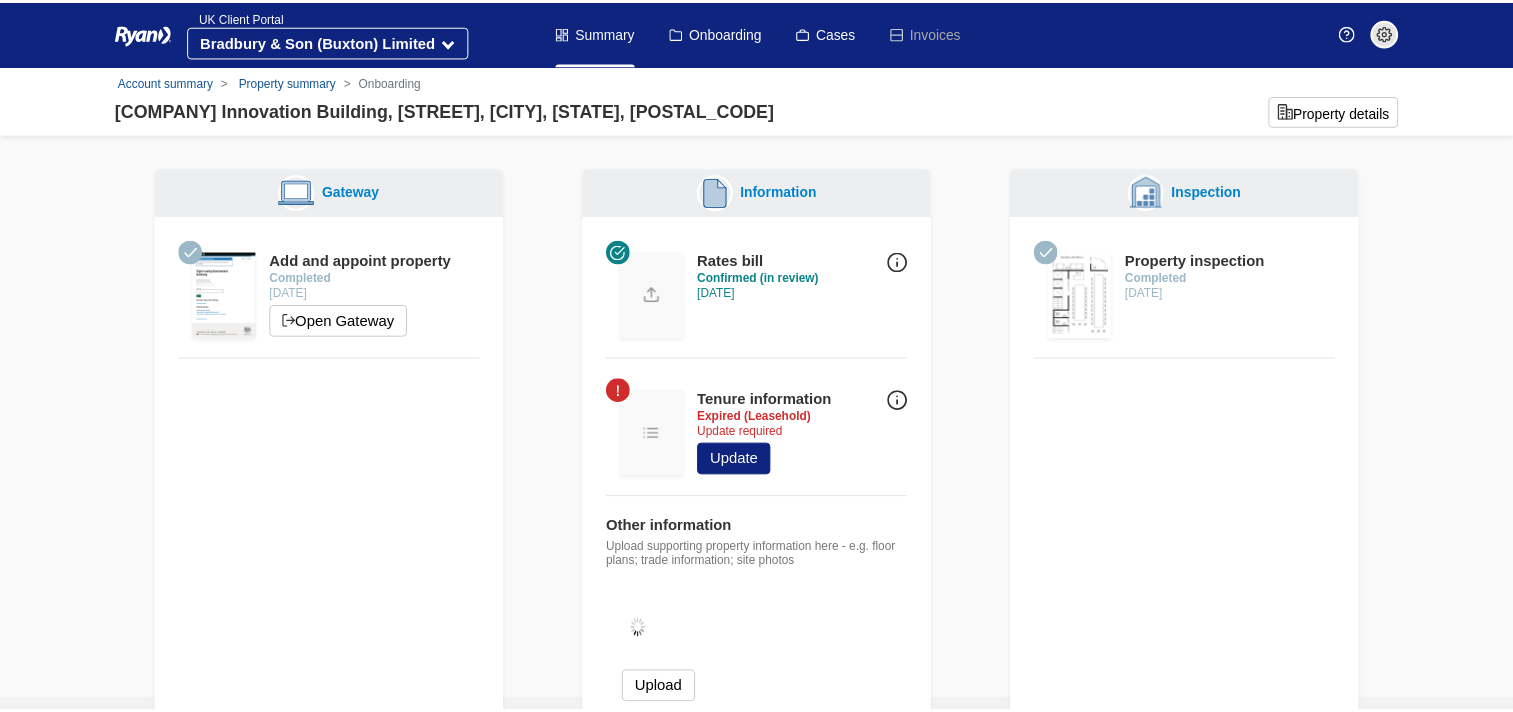 scroll, scrollTop: 0, scrollLeft: 0, axis: both 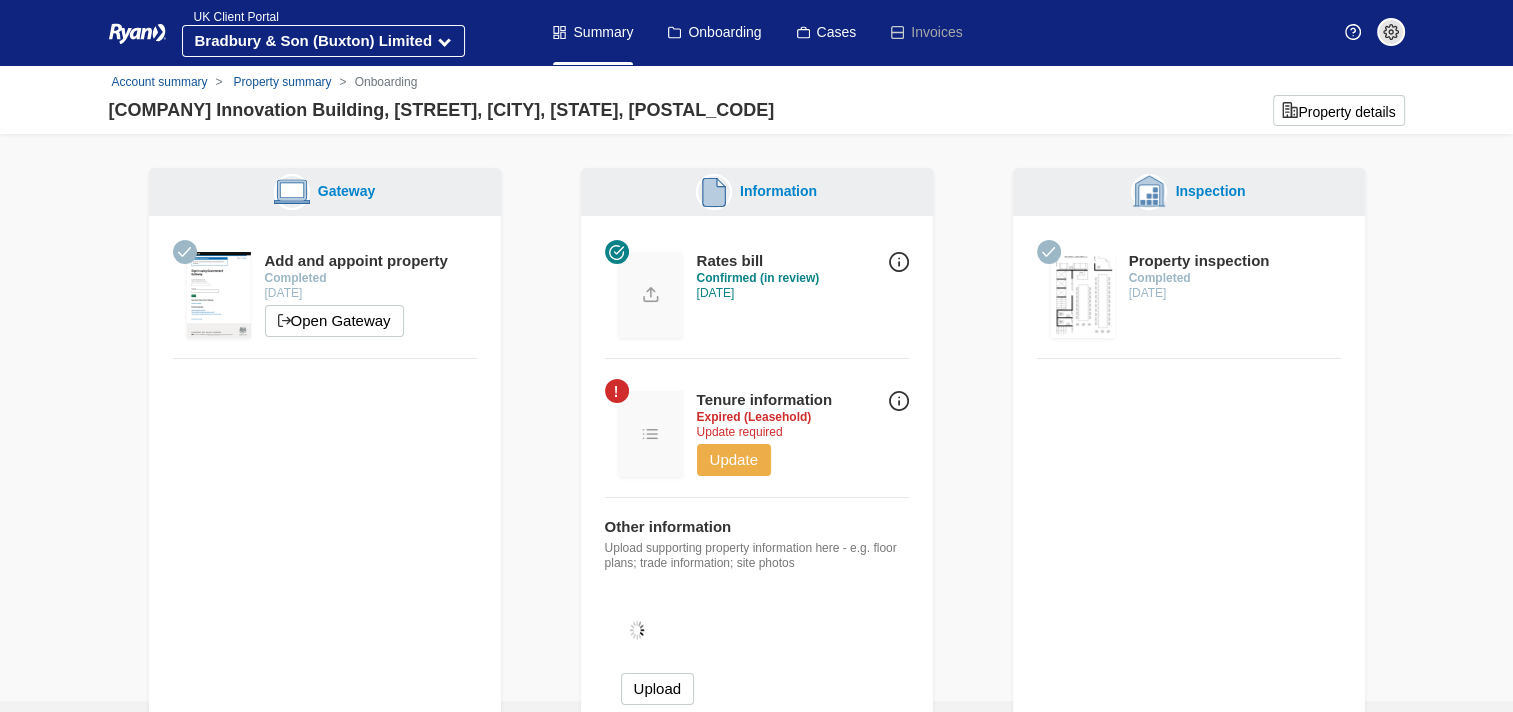 click on "Update" at bounding box center [734, 460] 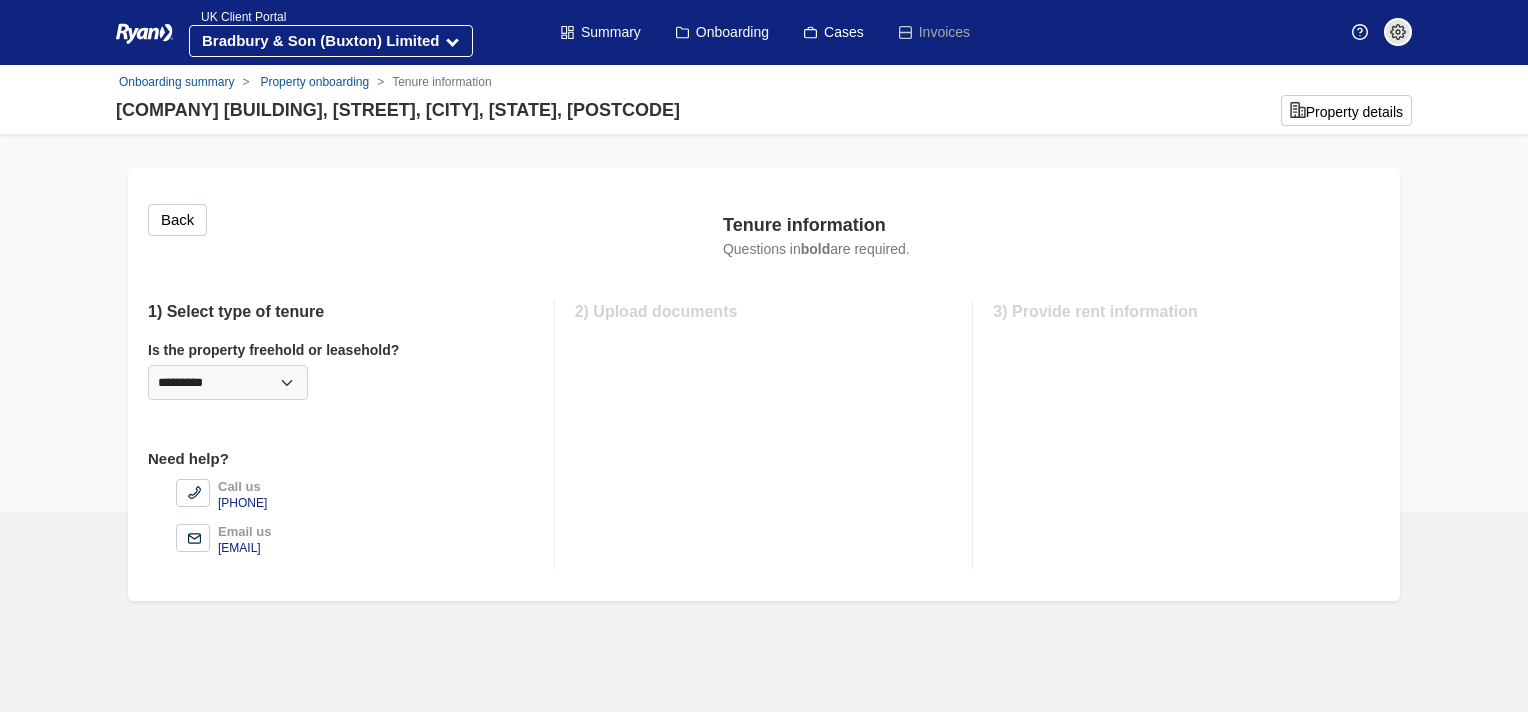 scroll, scrollTop: 0, scrollLeft: 0, axis: both 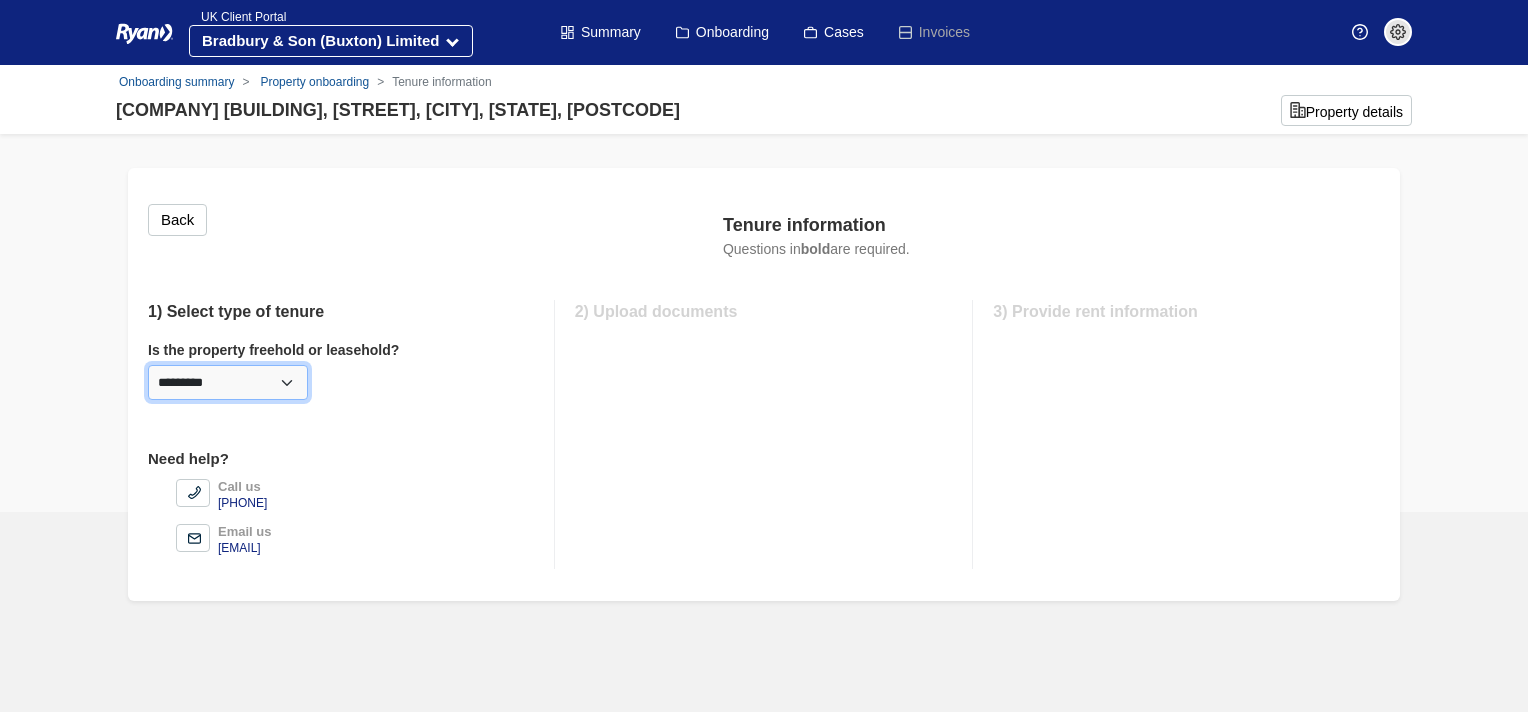 click on "*********
********
*********" at bounding box center [228, 382] 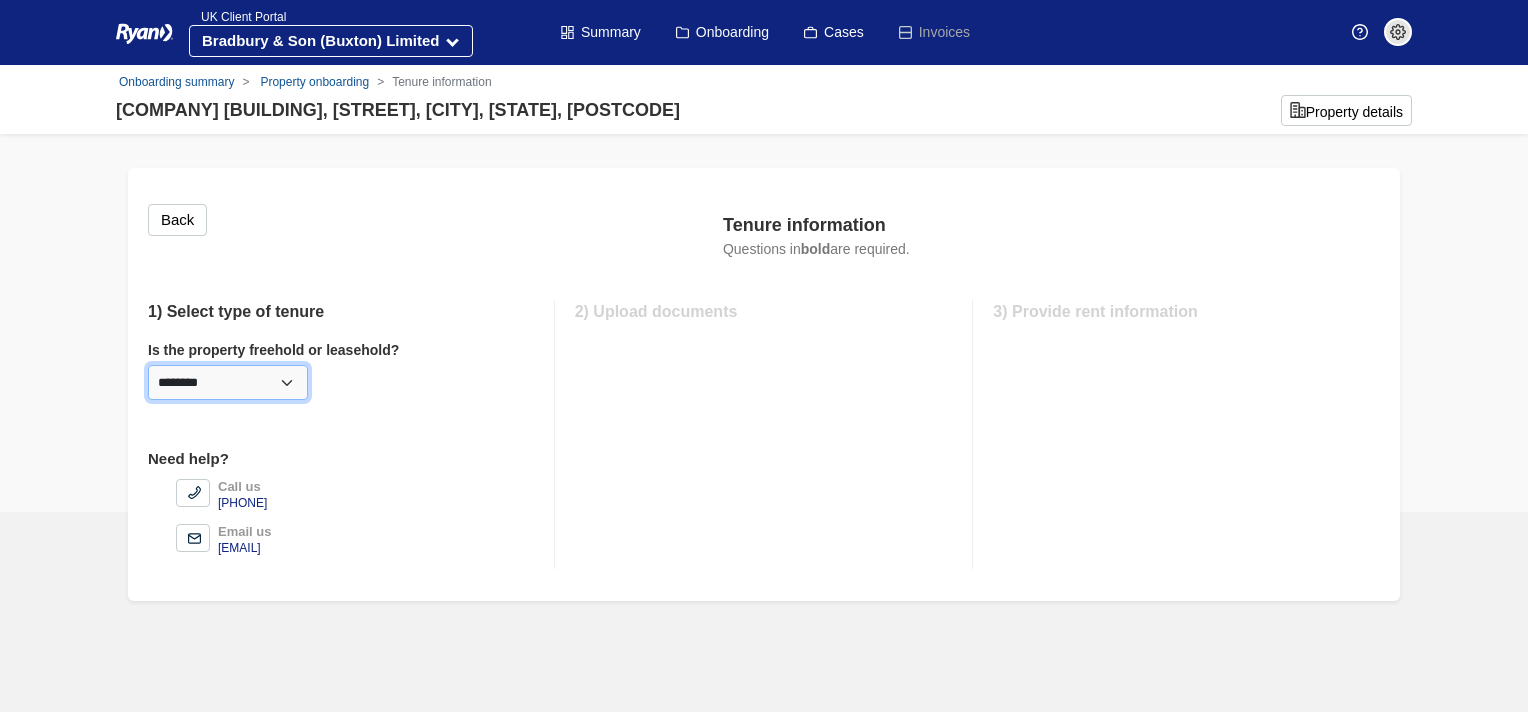 click on "*********
********
*********" at bounding box center (228, 382) 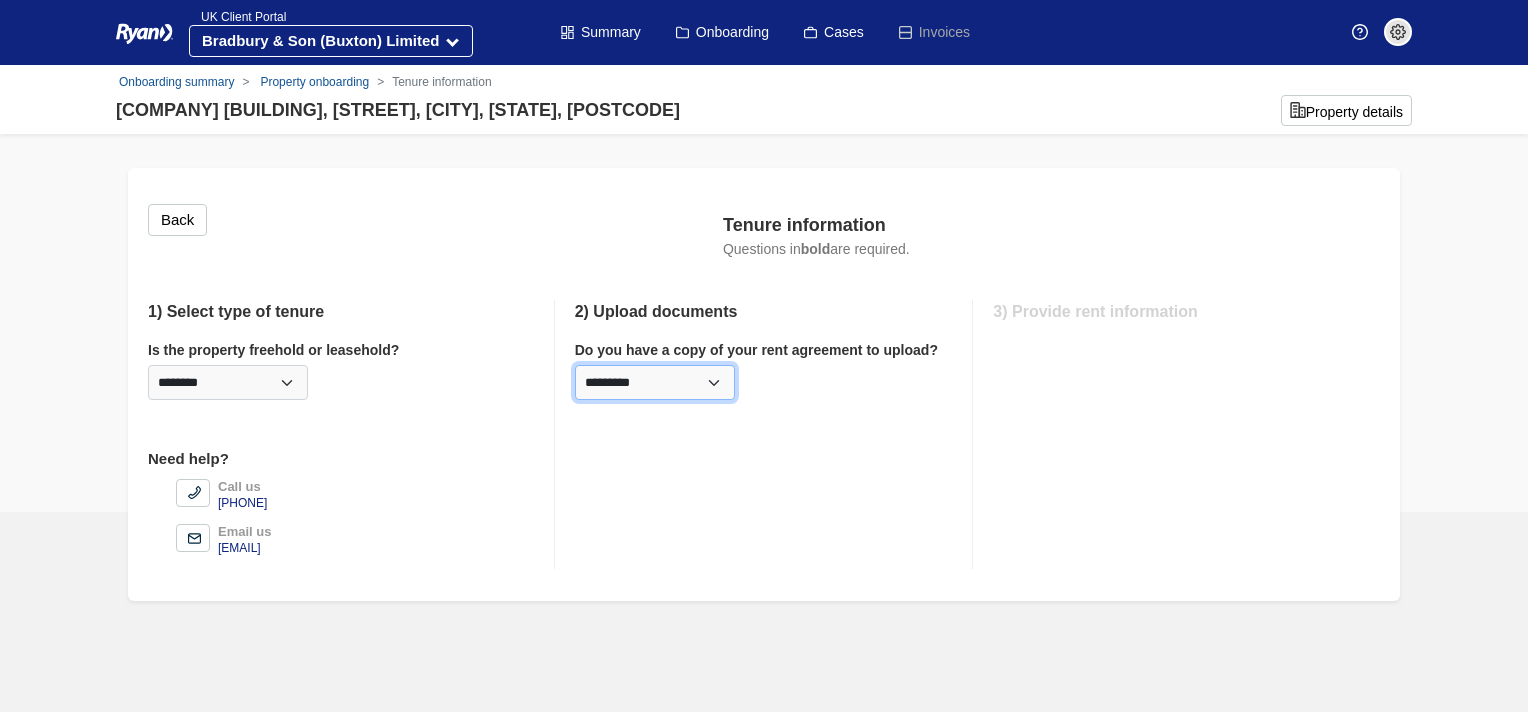 click on "*********
***
**" at bounding box center (655, 382) 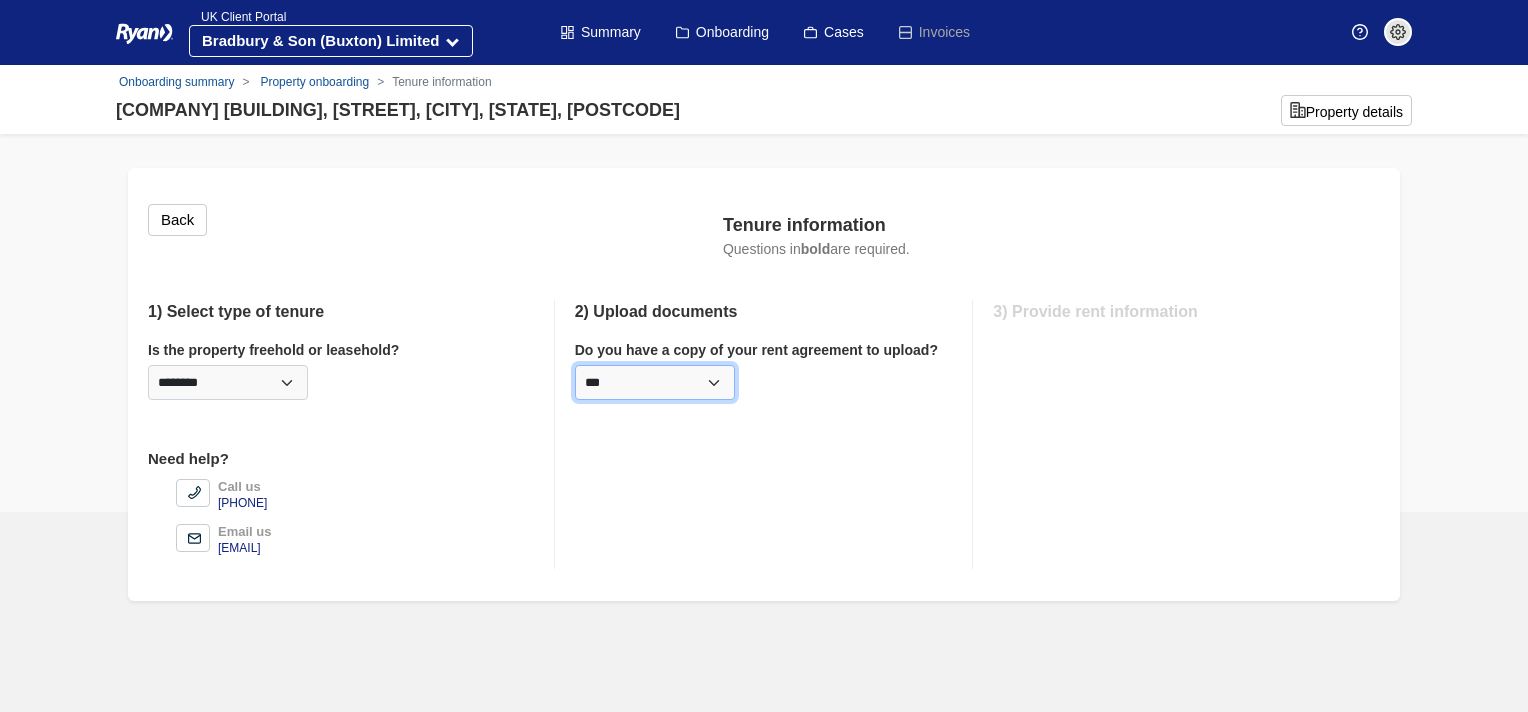click on "*********
***
**" at bounding box center [655, 382] 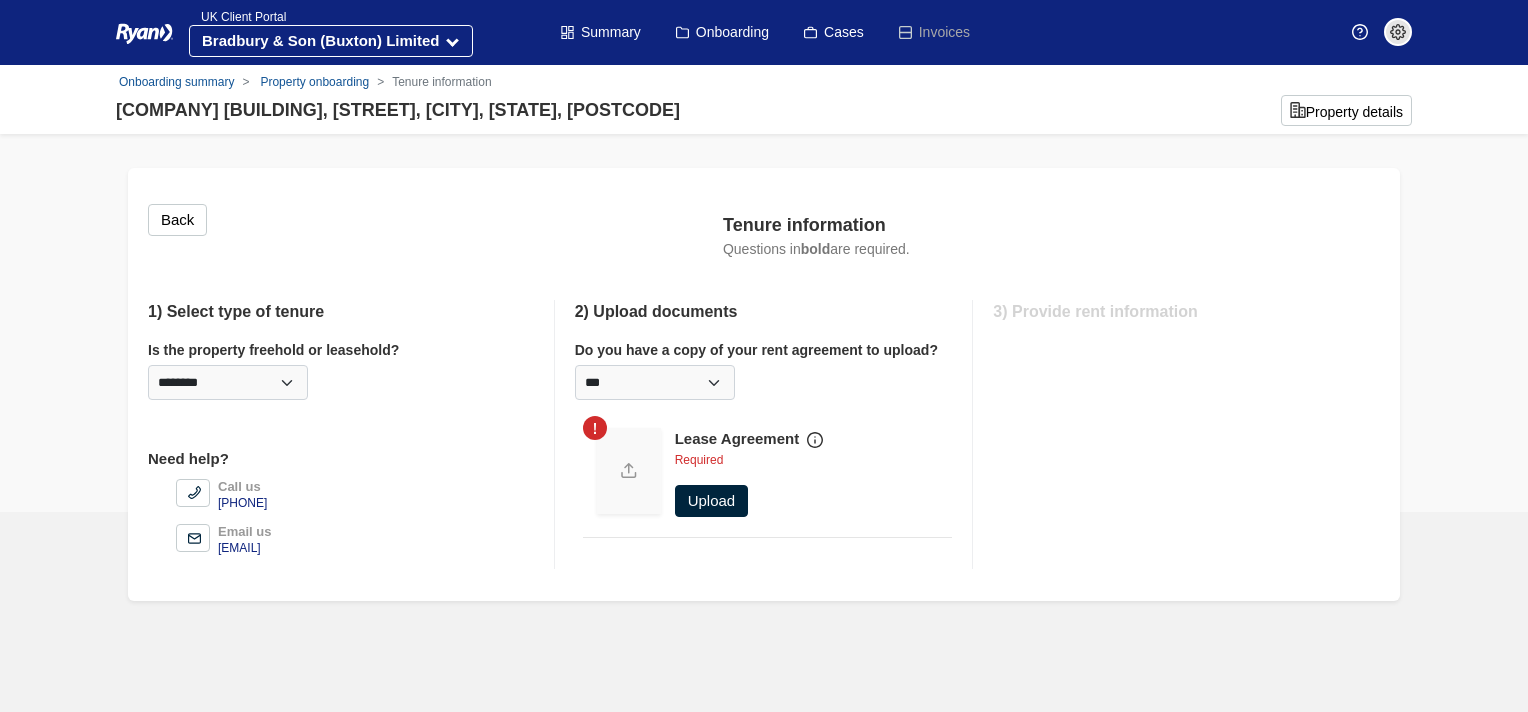 click on "Upload" at bounding box center (712, 501) 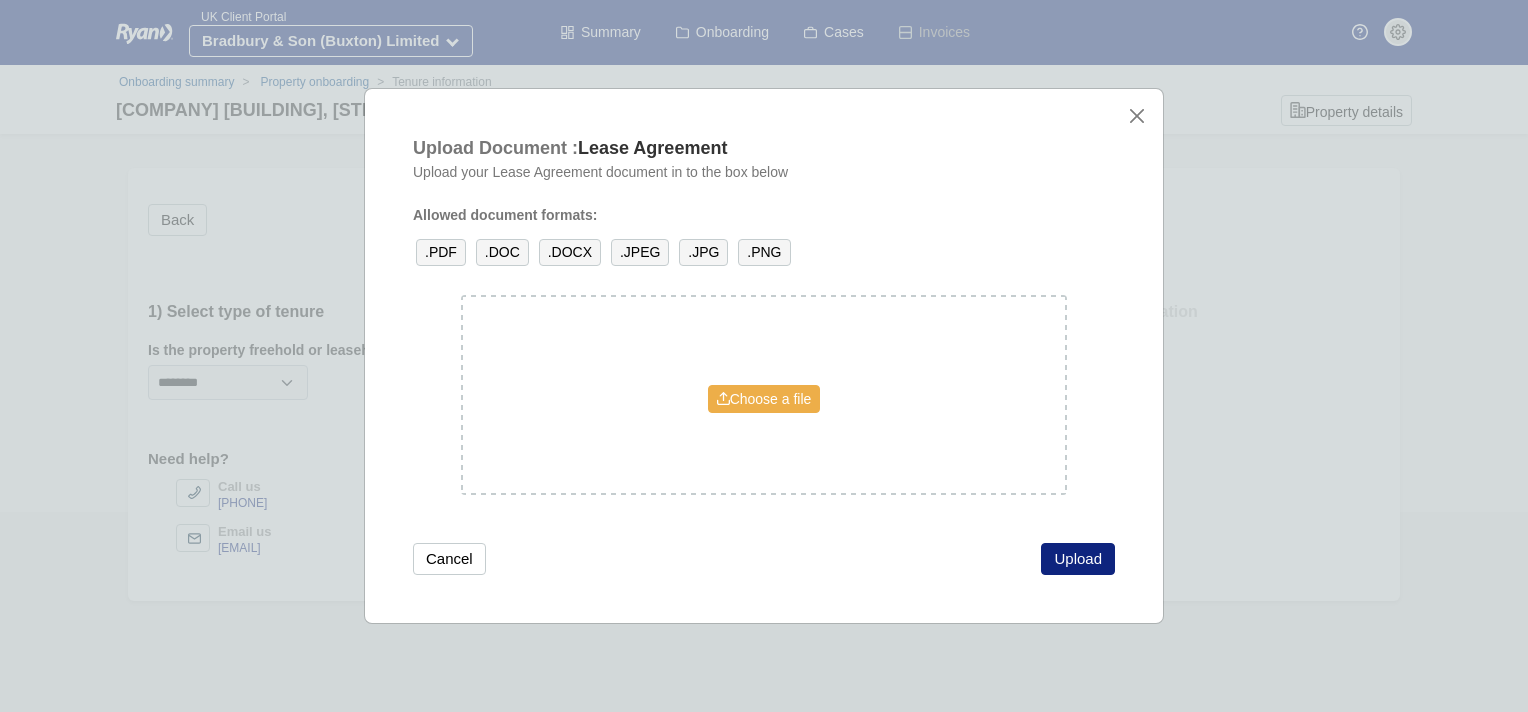 click on "Choose a file" at bounding box center [764, 399] 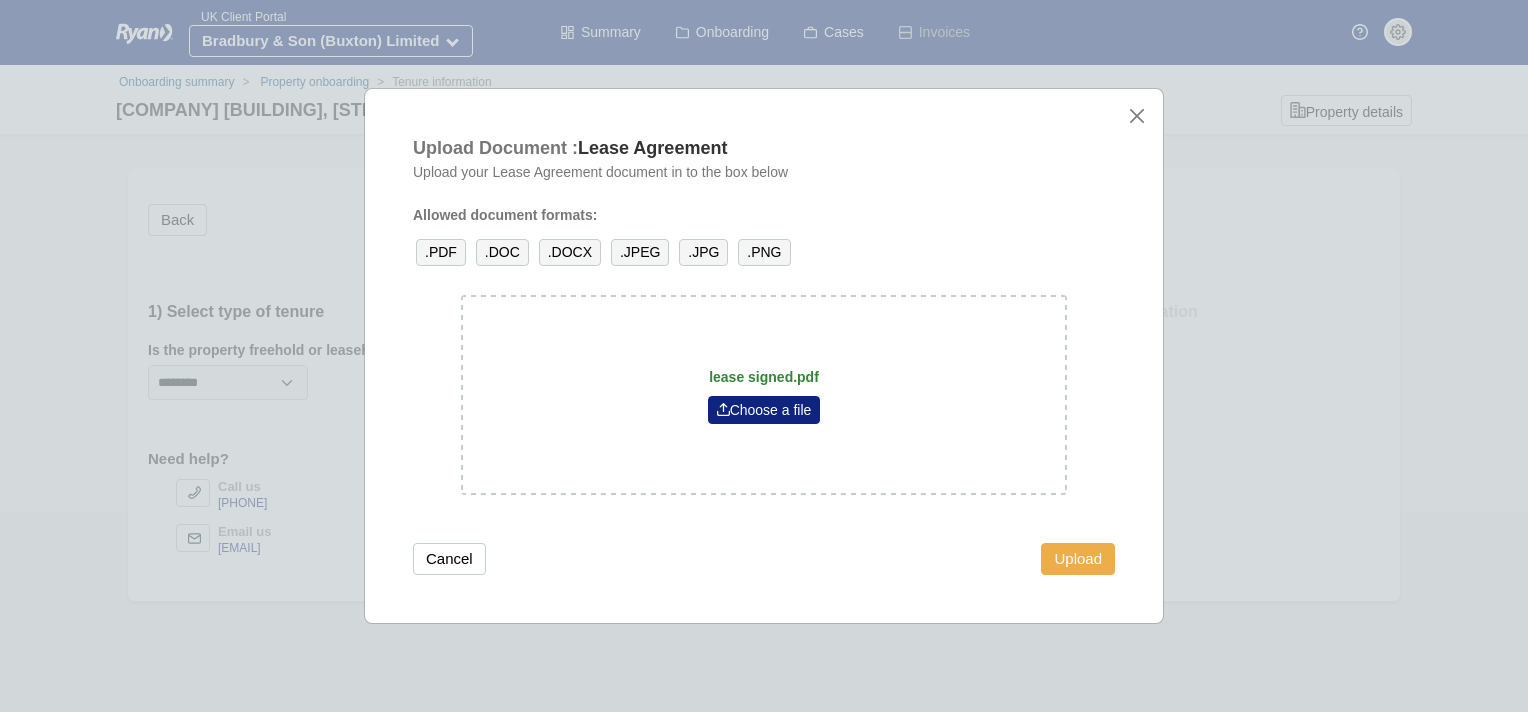 click on "Upload" at bounding box center (1078, 559) 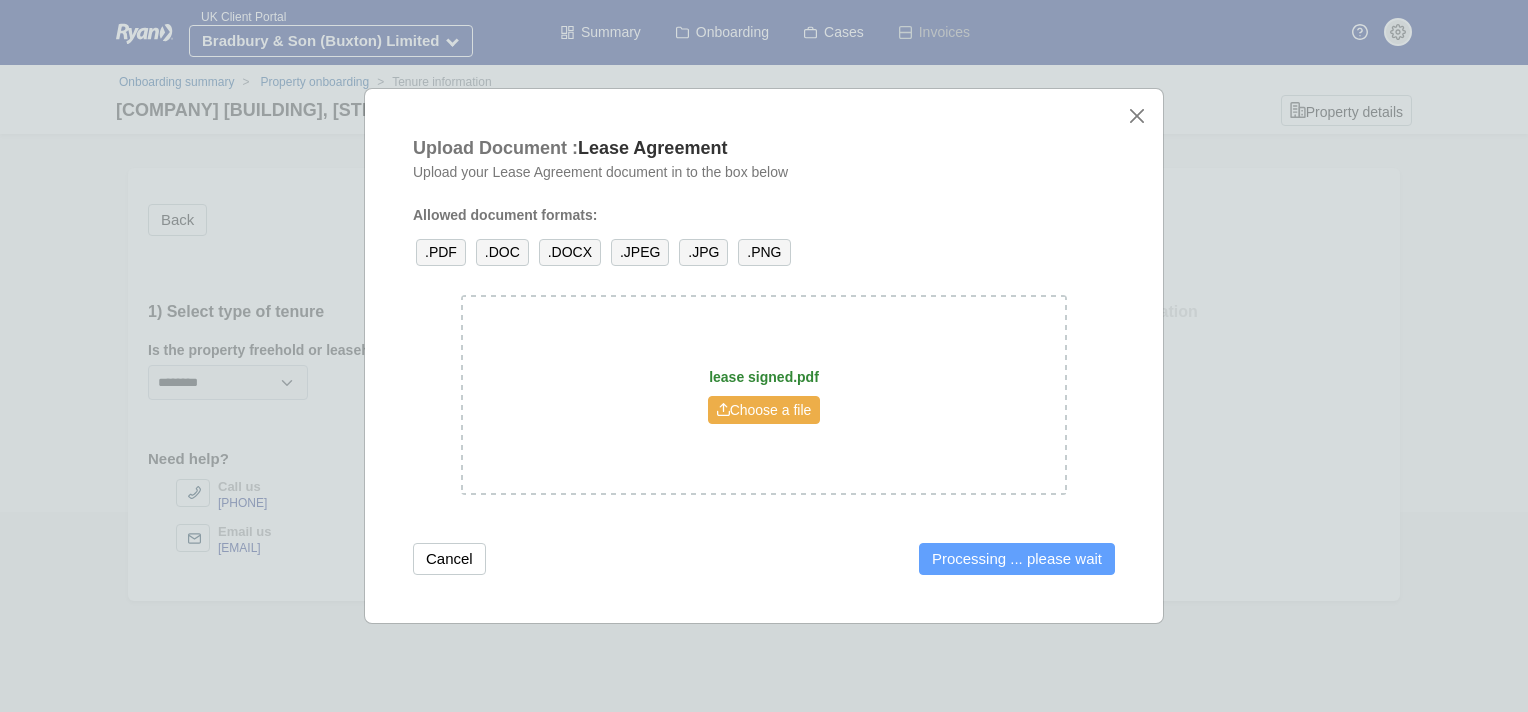 click on "Choose a file" at bounding box center [764, 410] 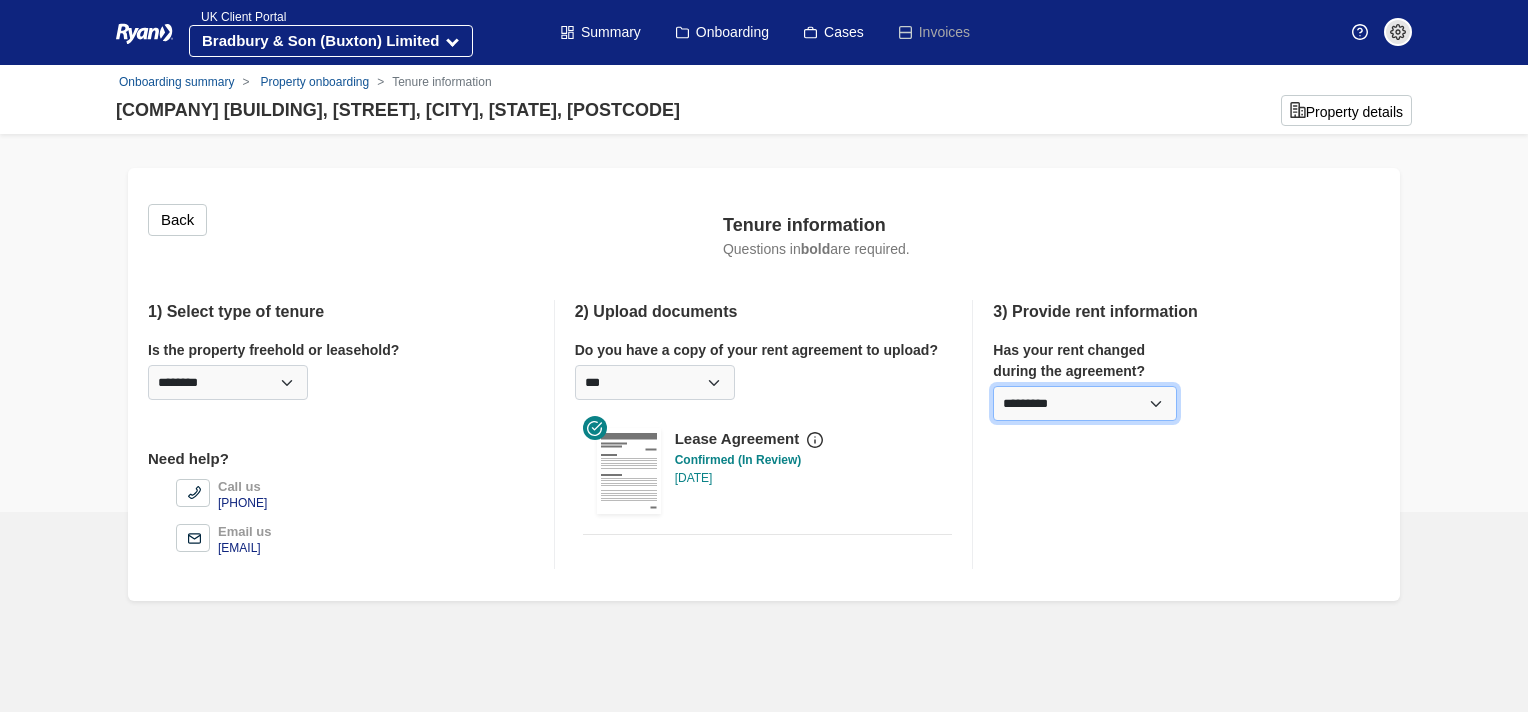 click on "*********
***
**" at bounding box center (1084, 403) 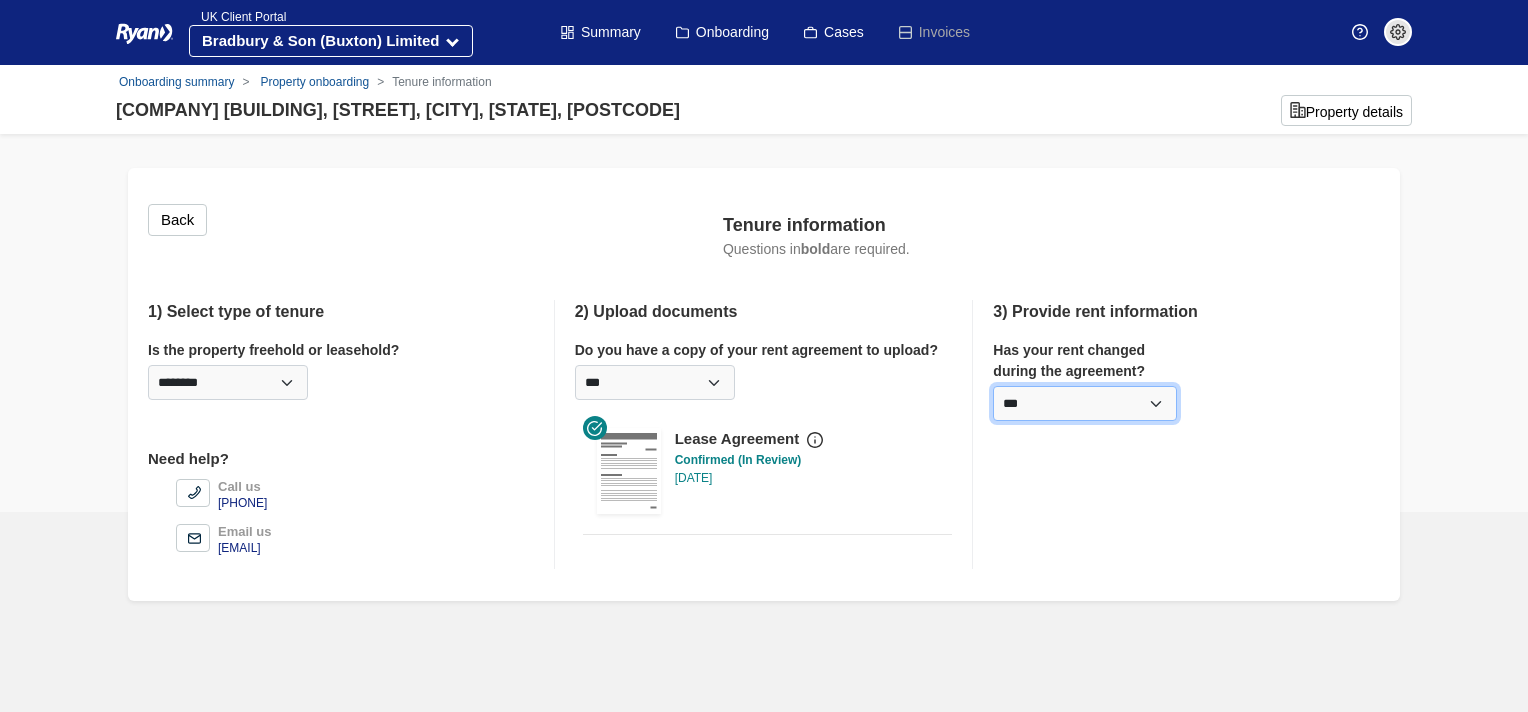 click on "*********
***
**" at bounding box center [1084, 403] 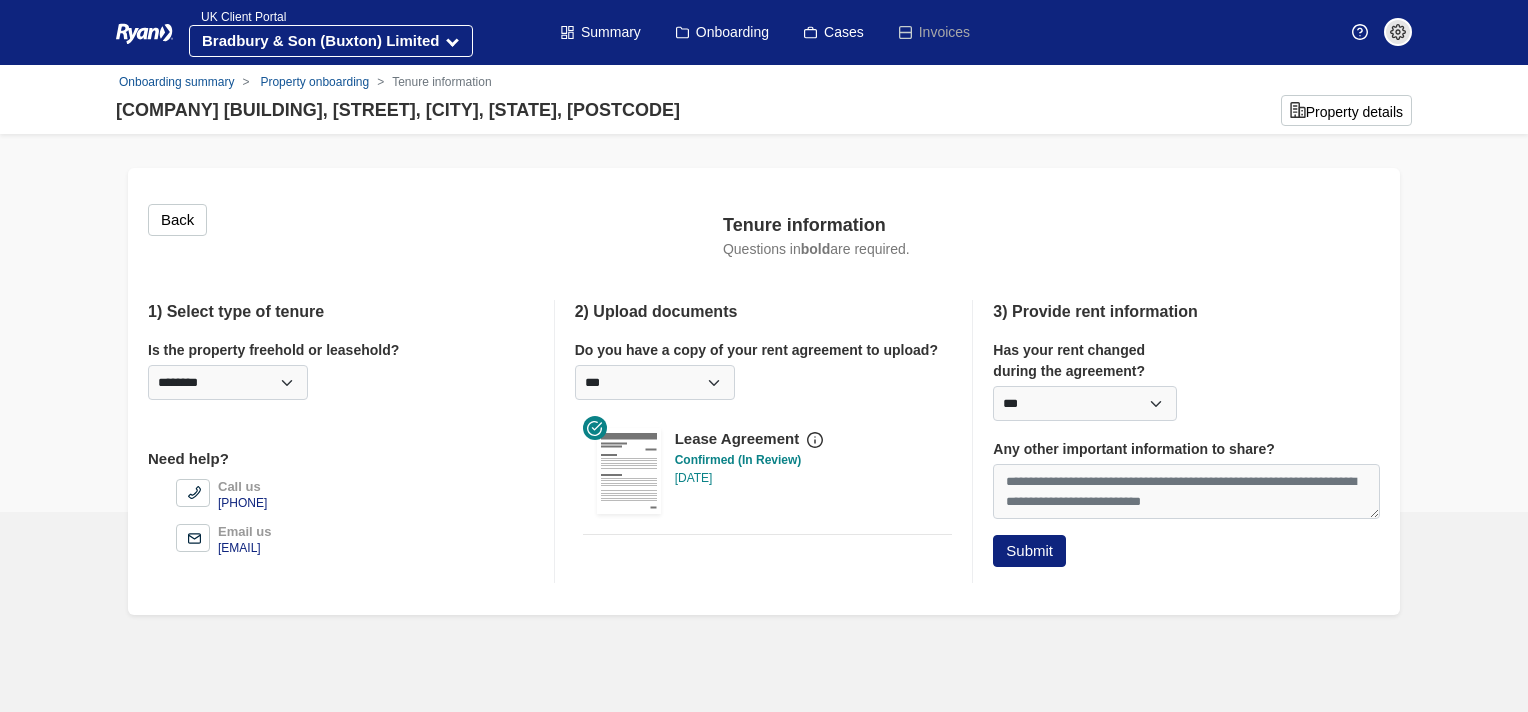 click on "Lease Agreement
Confirmed (In Review) 08 July 2025
Upload" at bounding box center (768, 475) 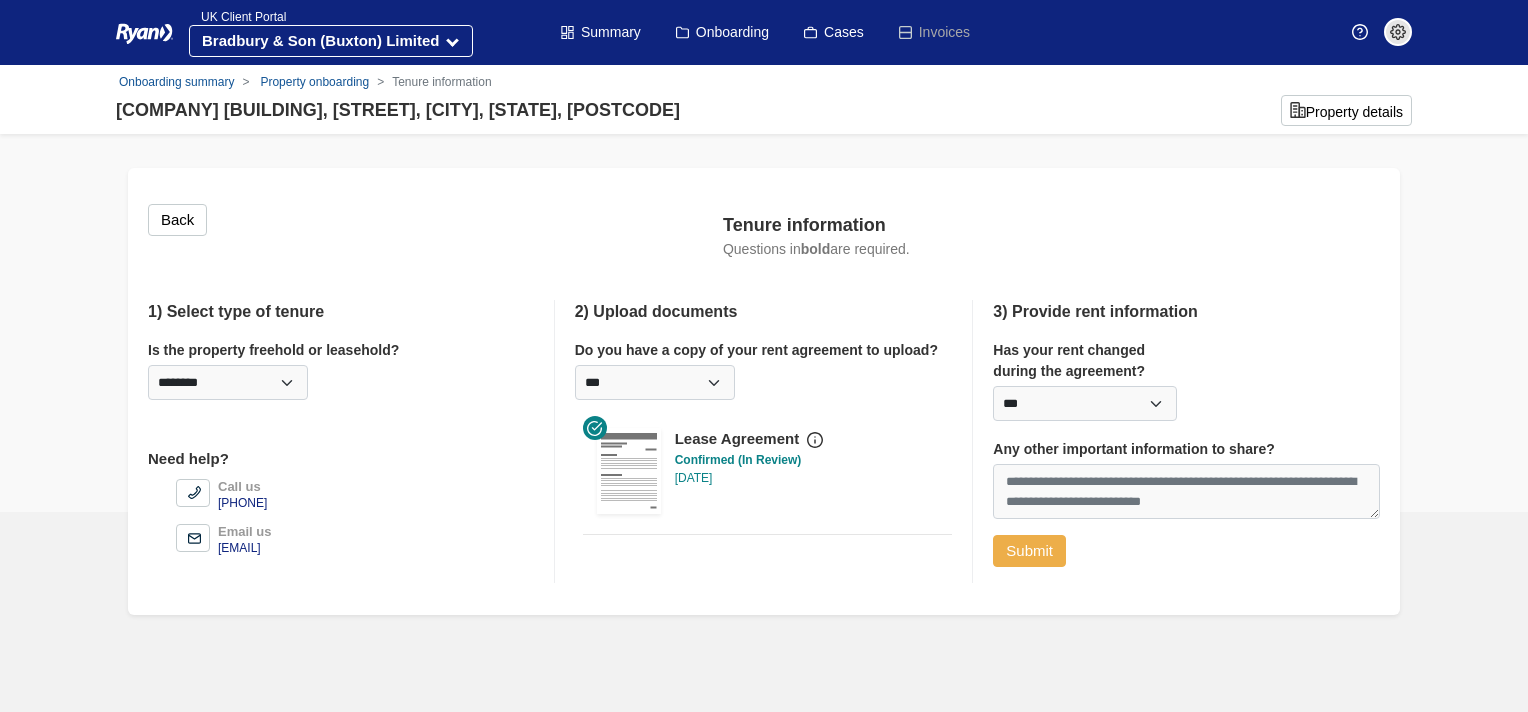 click on "Submit" at bounding box center (1029, 551) 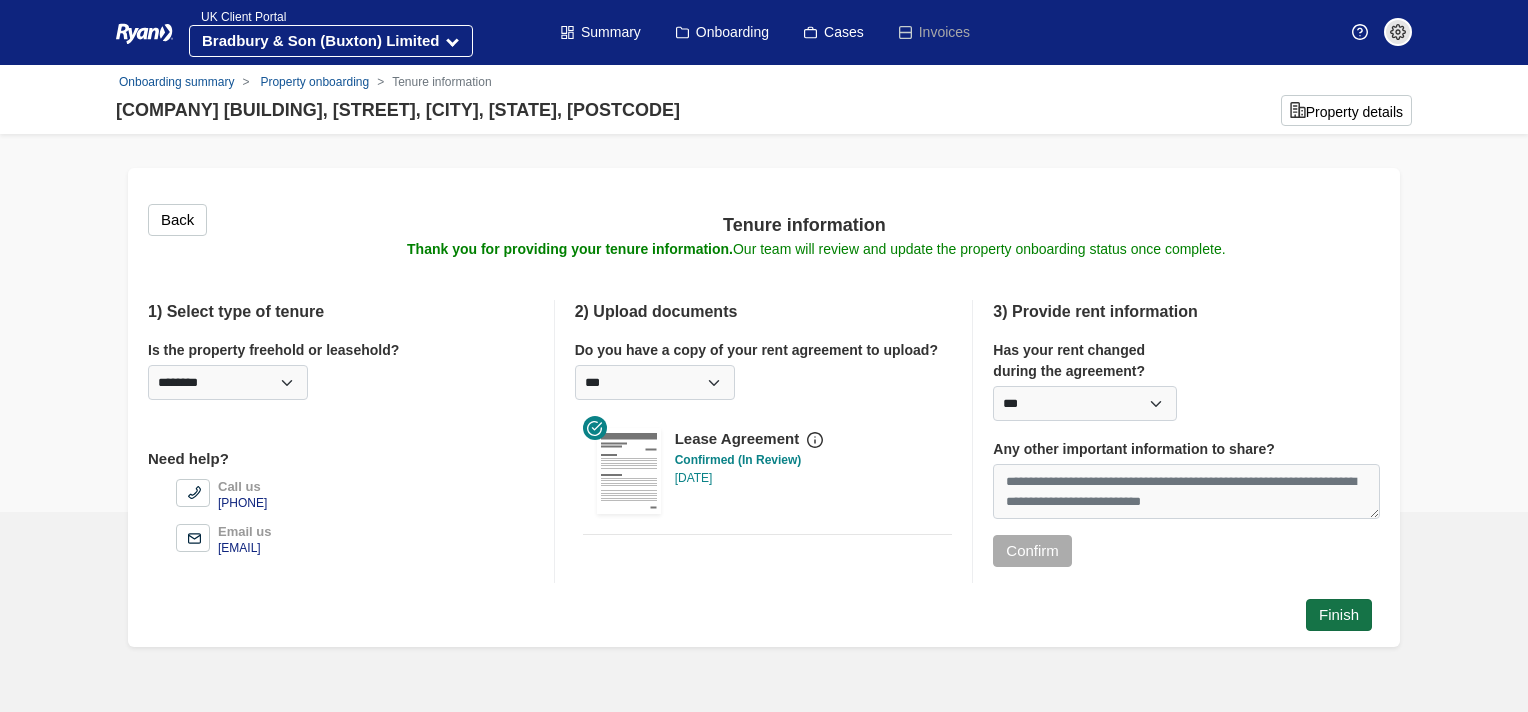 click on "Finish" at bounding box center (1339, 615) 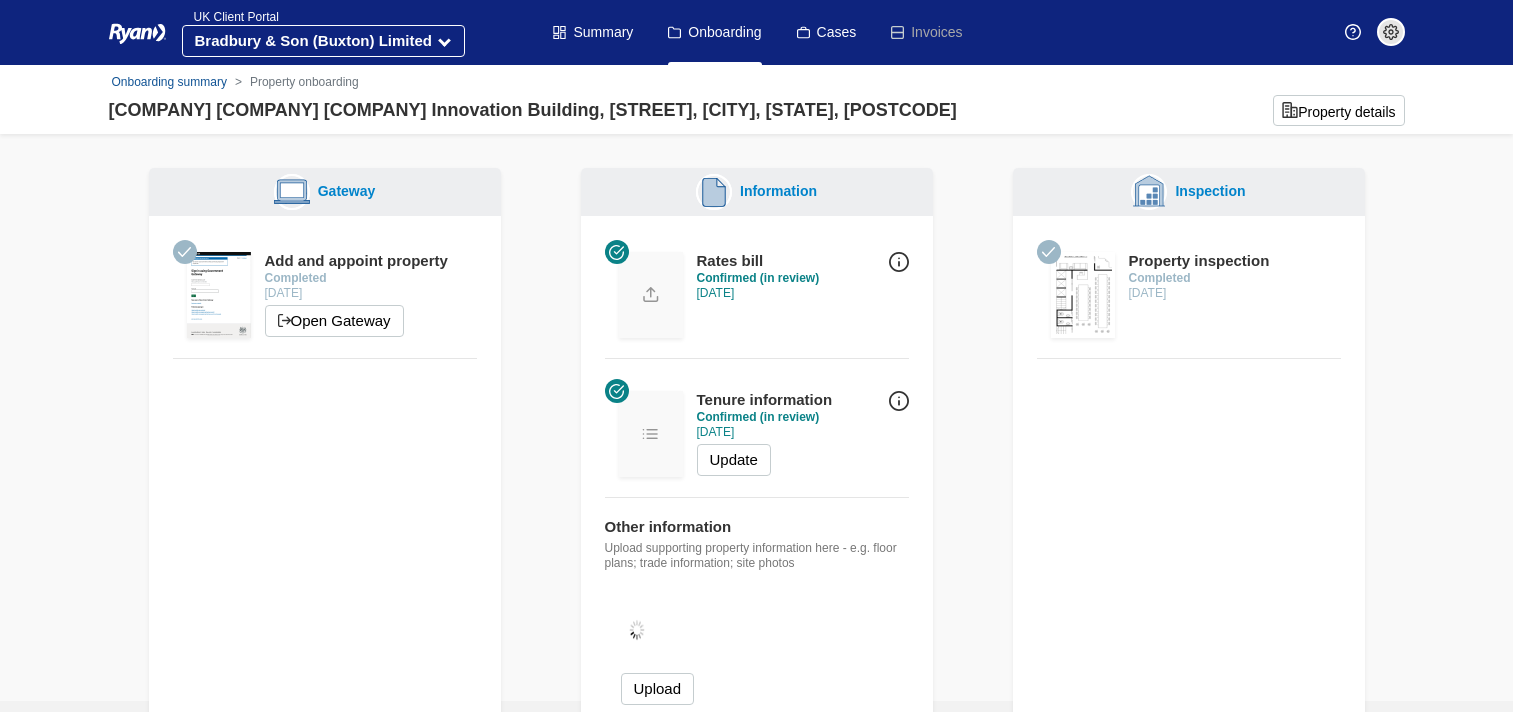 scroll, scrollTop: 0, scrollLeft: 0, axis: both 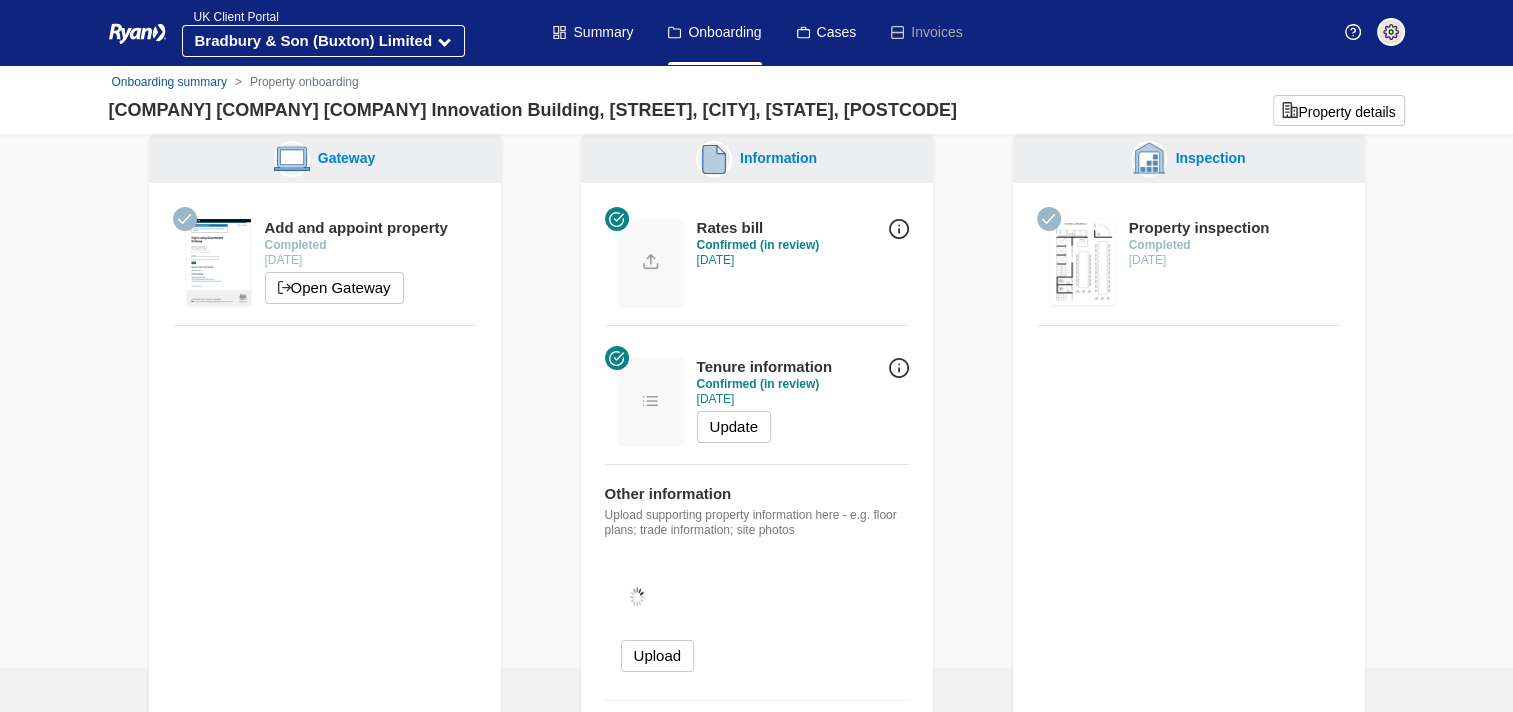 click on "Gateway
Add and appoint property
Completed
[DATE]
Open Gateway
Information
Tenure information
Tenure information is the ownership, lease and rent details for your property. This information enables us to accelerate and succeed with any potential reductions in your business rates and is essential for certain submissions to the Valuation Office’s Check Challenge and Appeal process." at bounding box center (757, 481) 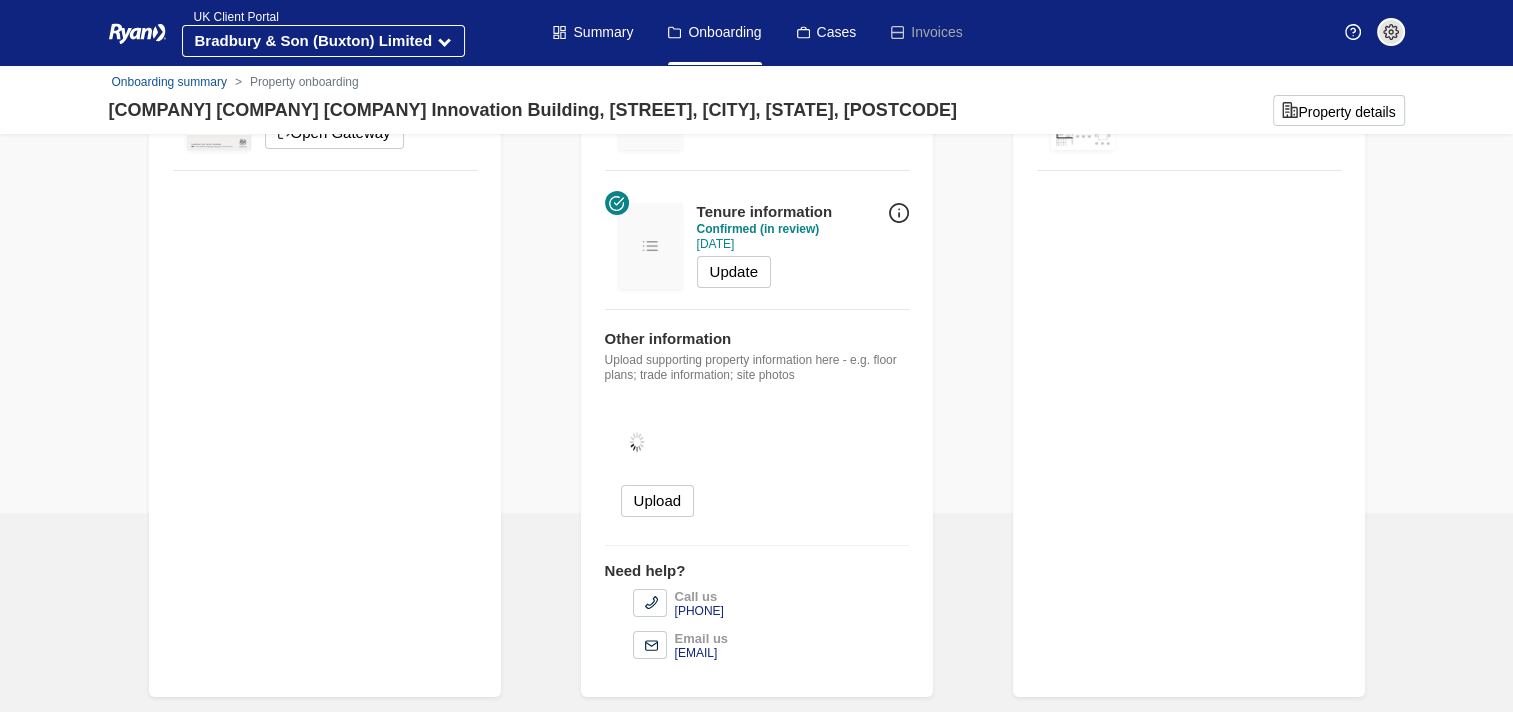 scroll, scrollTop: 0, scrollLeft: 0, axis: both 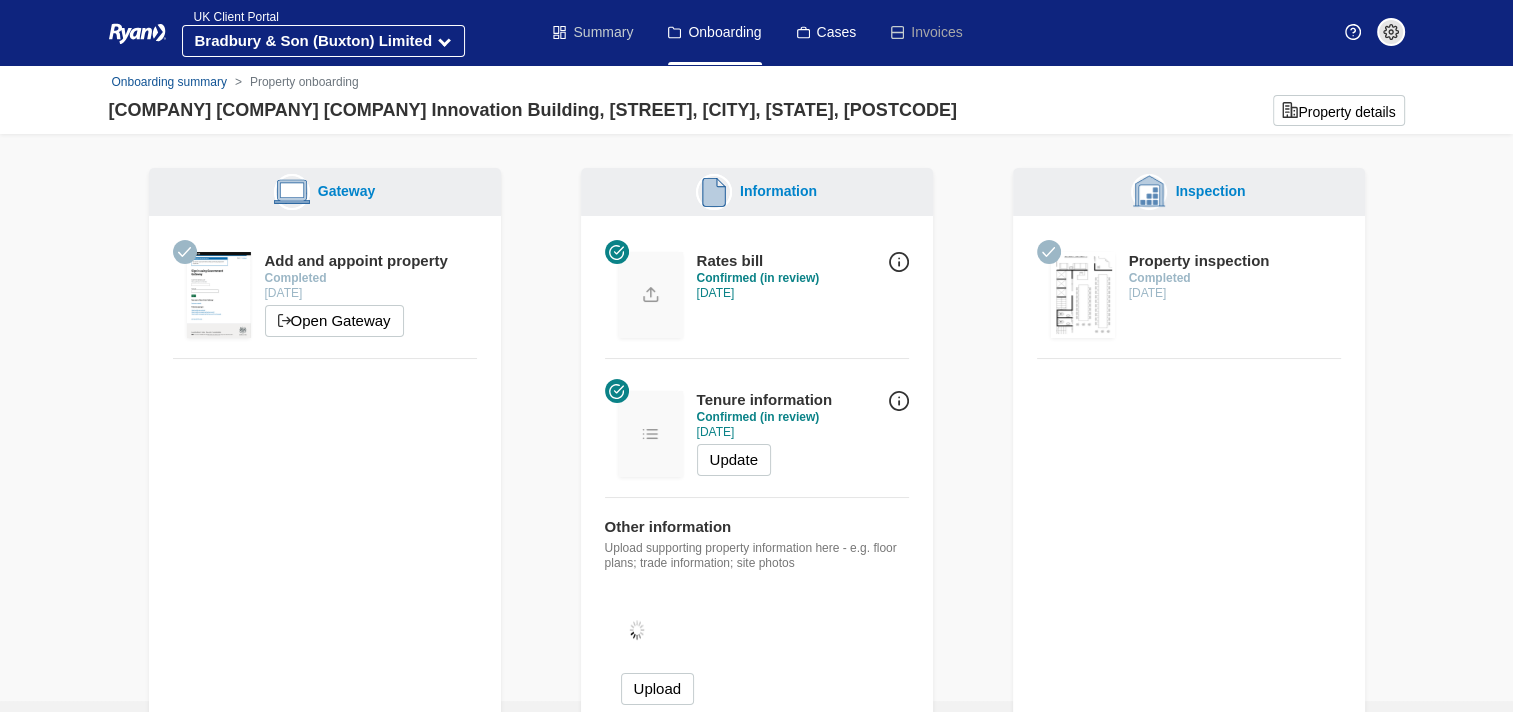 click on "Summary" at bounding box center (593, 32) 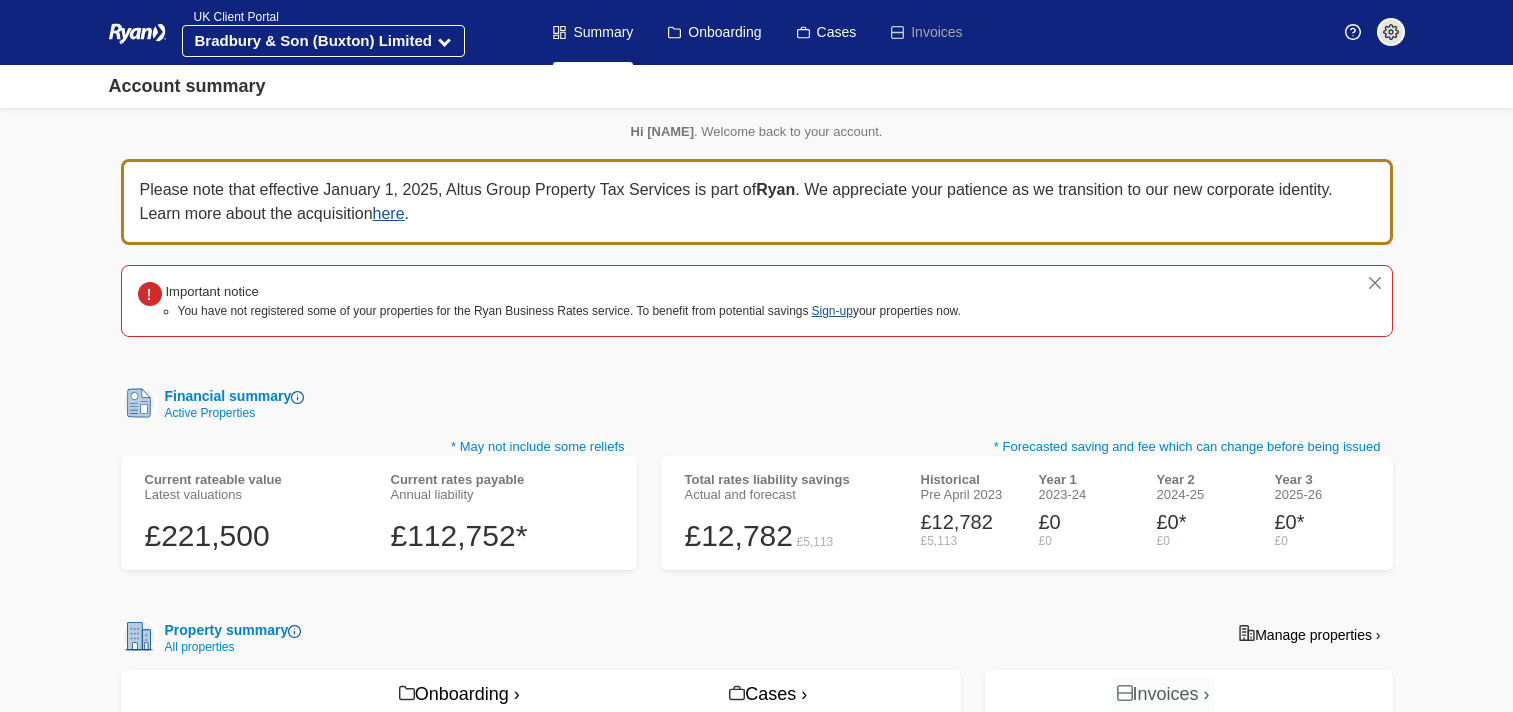 scroll, scrollTop: 0, scrollLeft: 0, axis: both 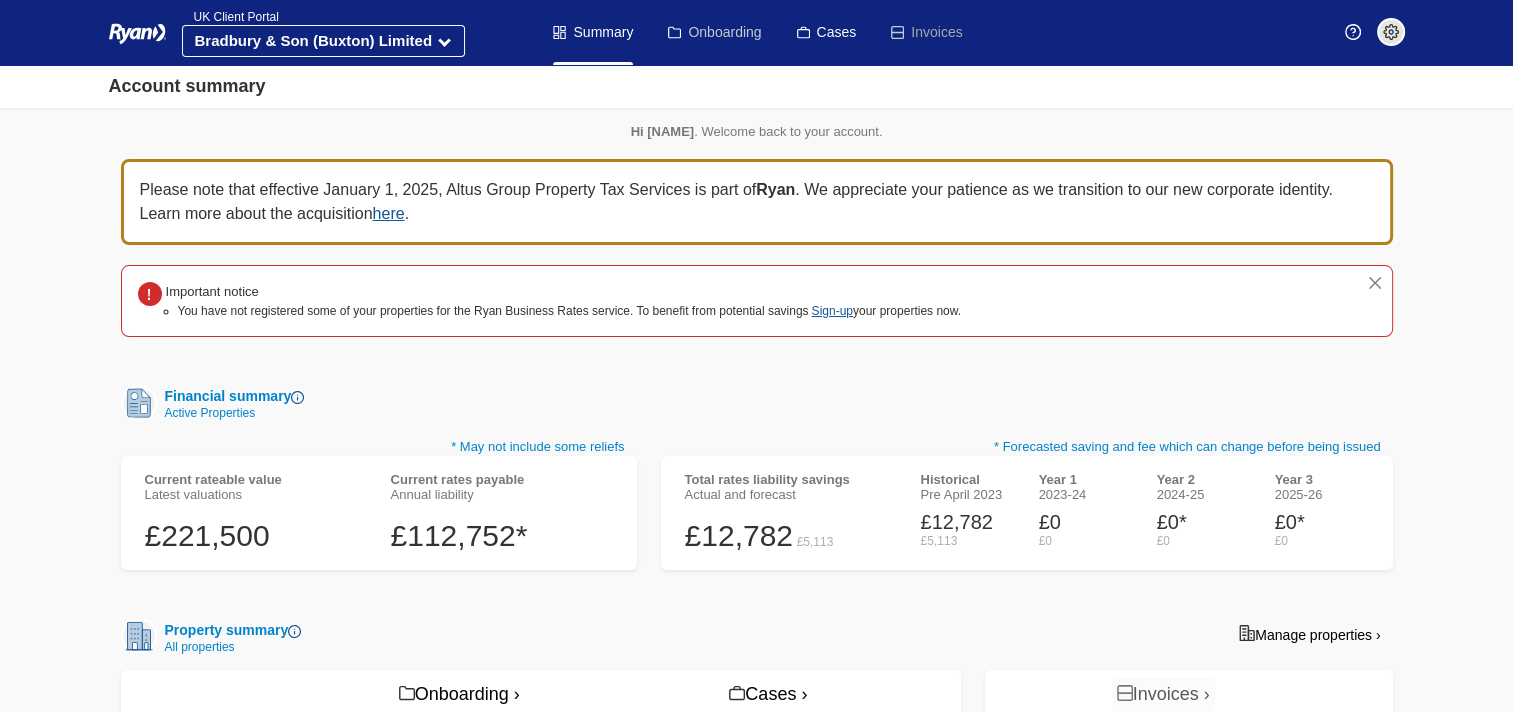 click on "Onboarding" at bounding box center (714, 32) 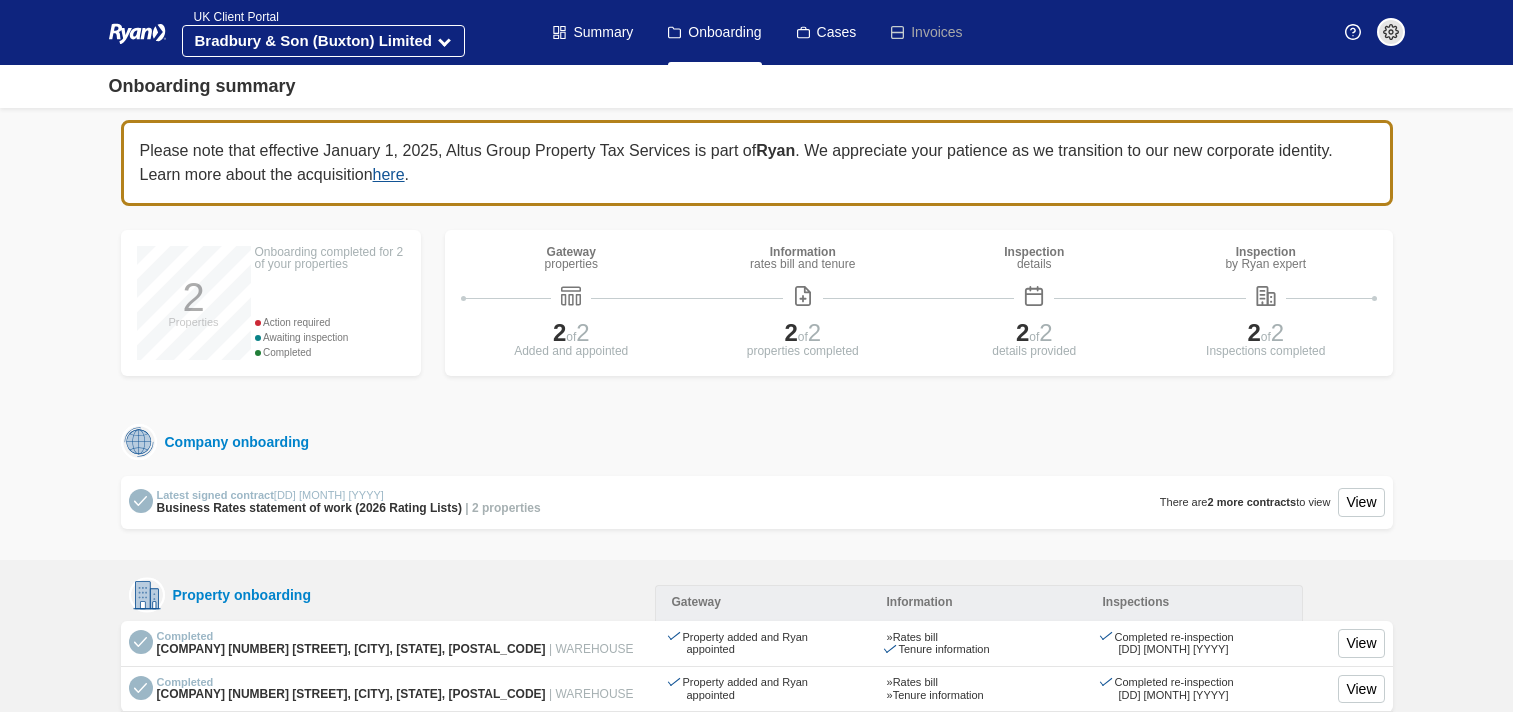 scroll, scrollTop: 0, scrollLeft: 0, axis: both 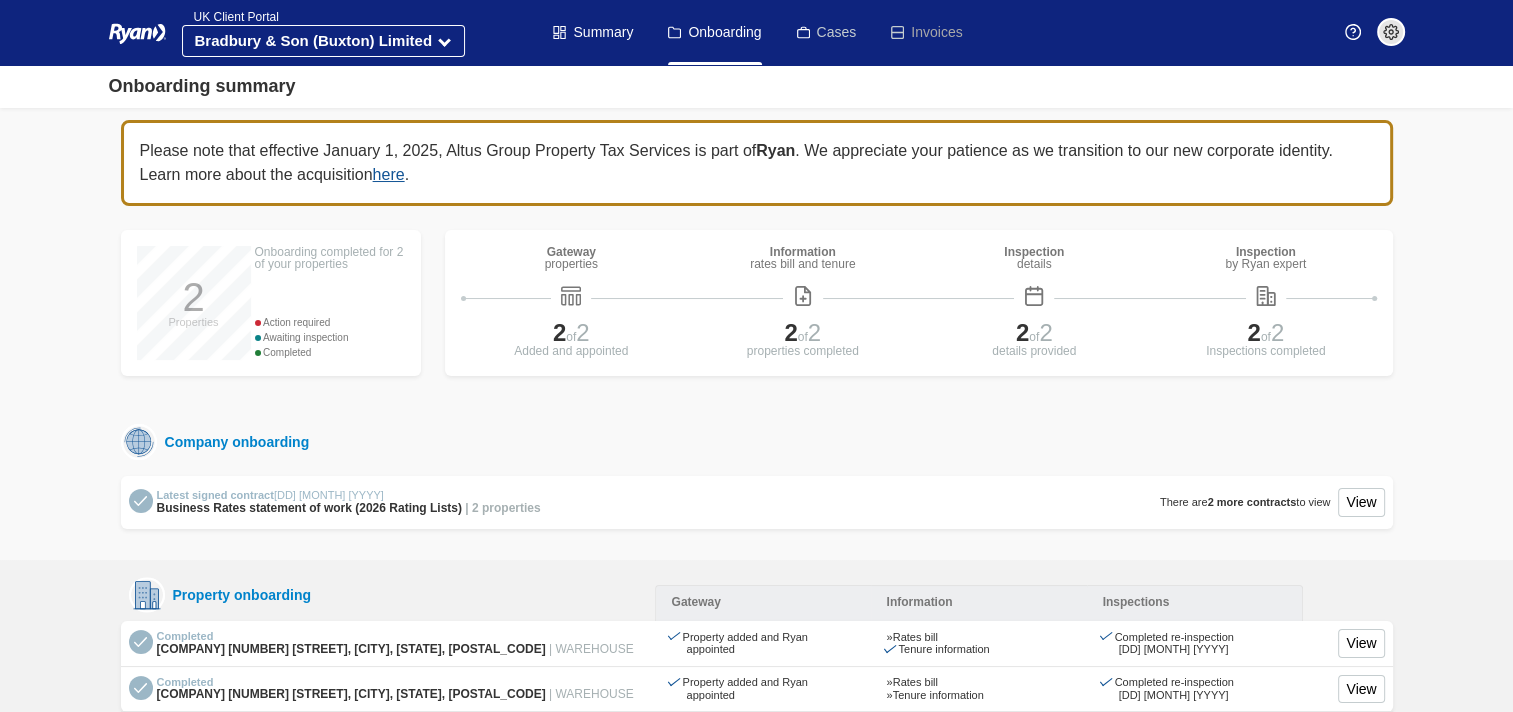 click on "Cases" at bounding box center (827, 32) 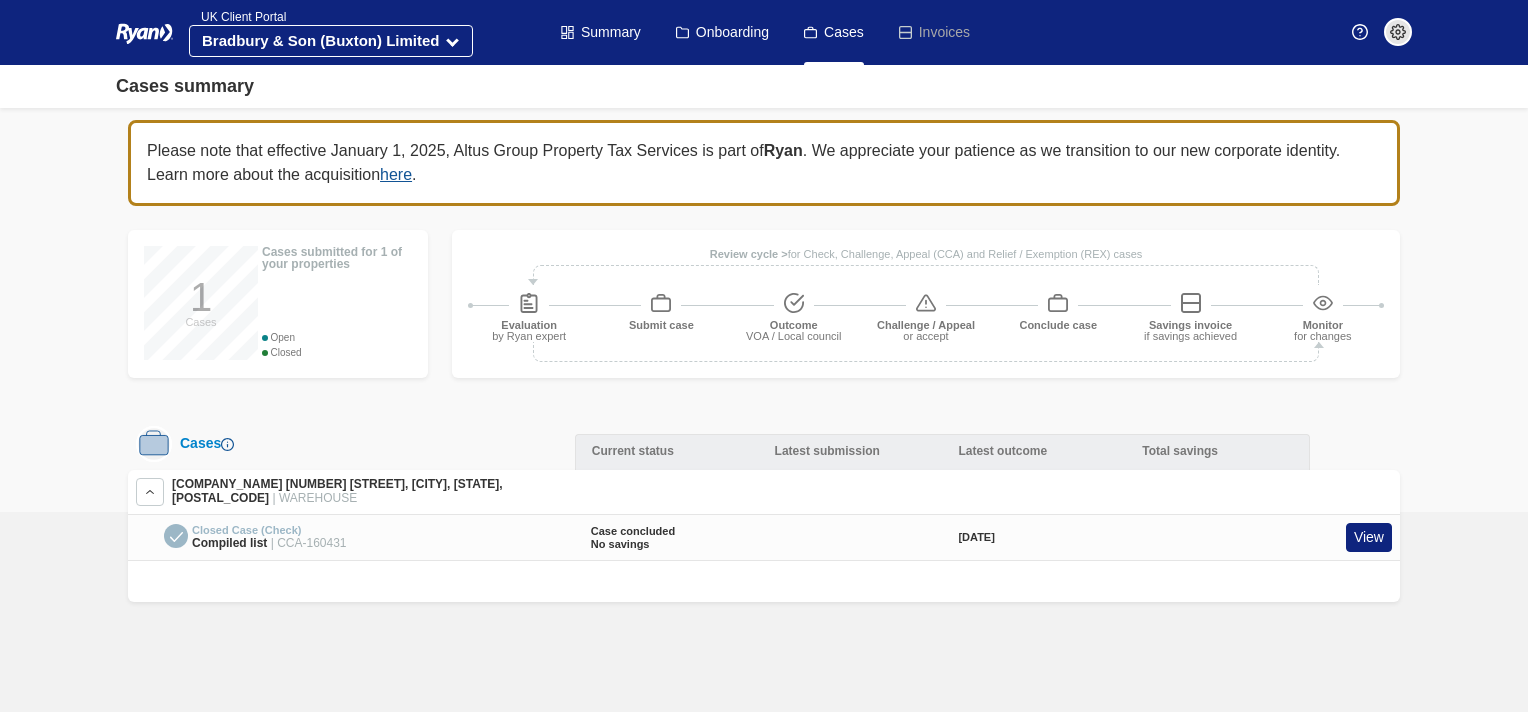 scroll, scrollTop: 0, scrollLeft: 0, axis: both 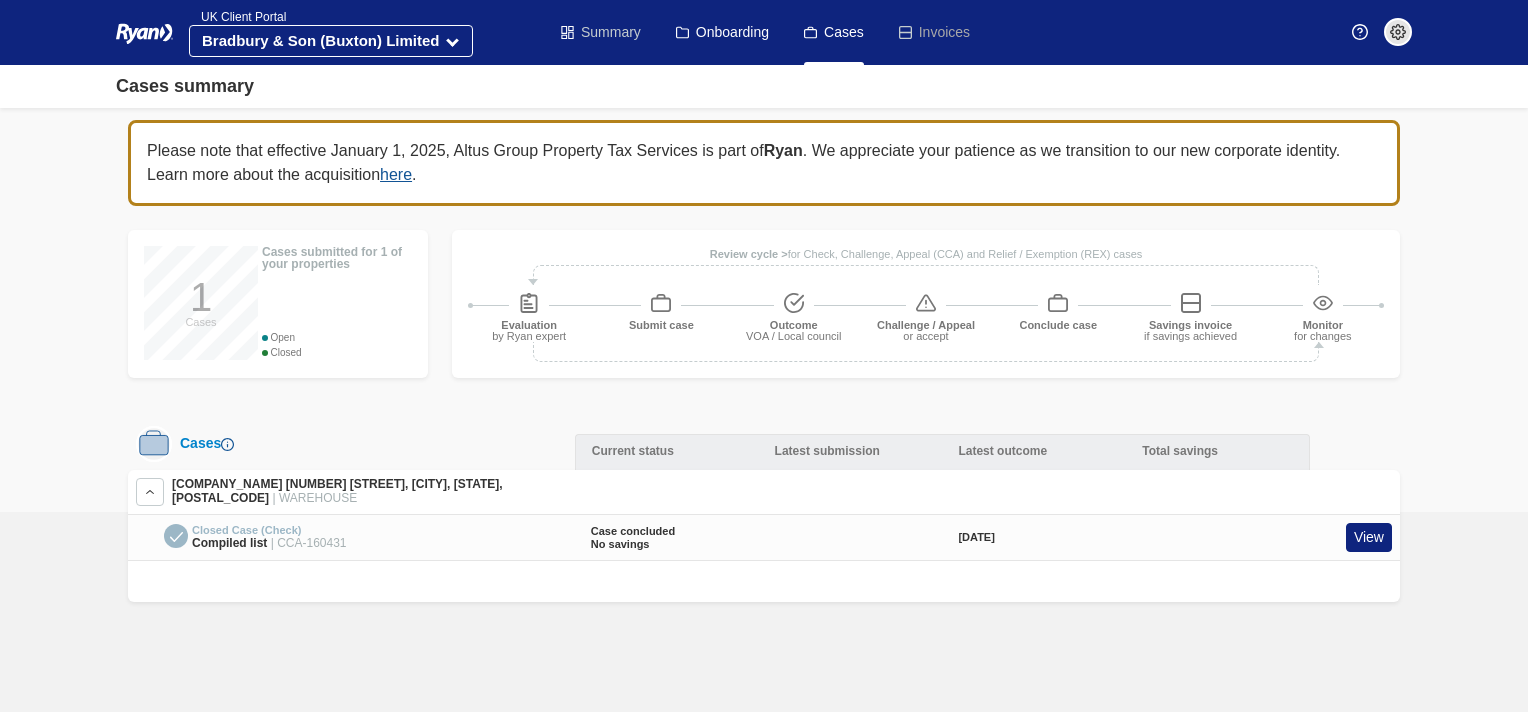 click on "Summary" at bounding box center (601, 32) 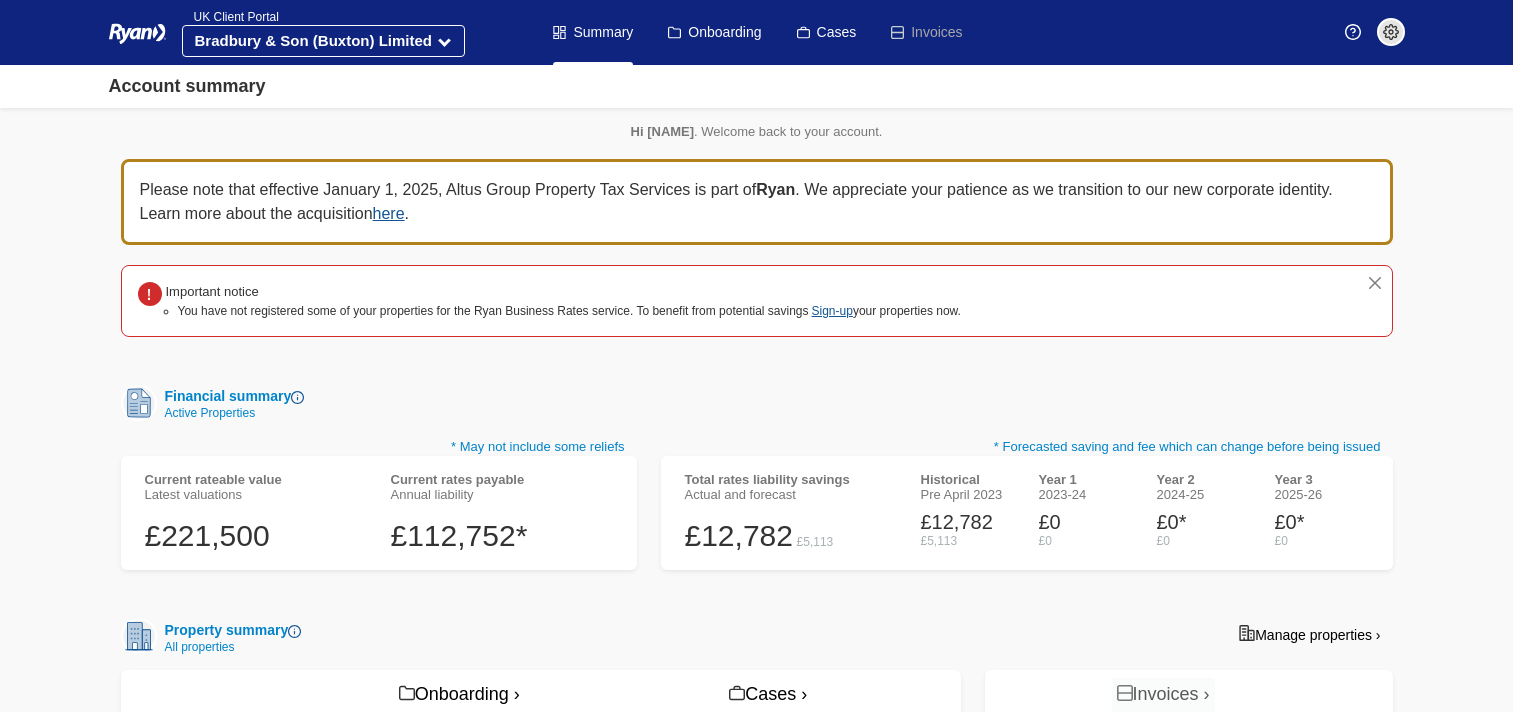 scroll, scrollTop: 0, scrollLeft: 0, axis: both 